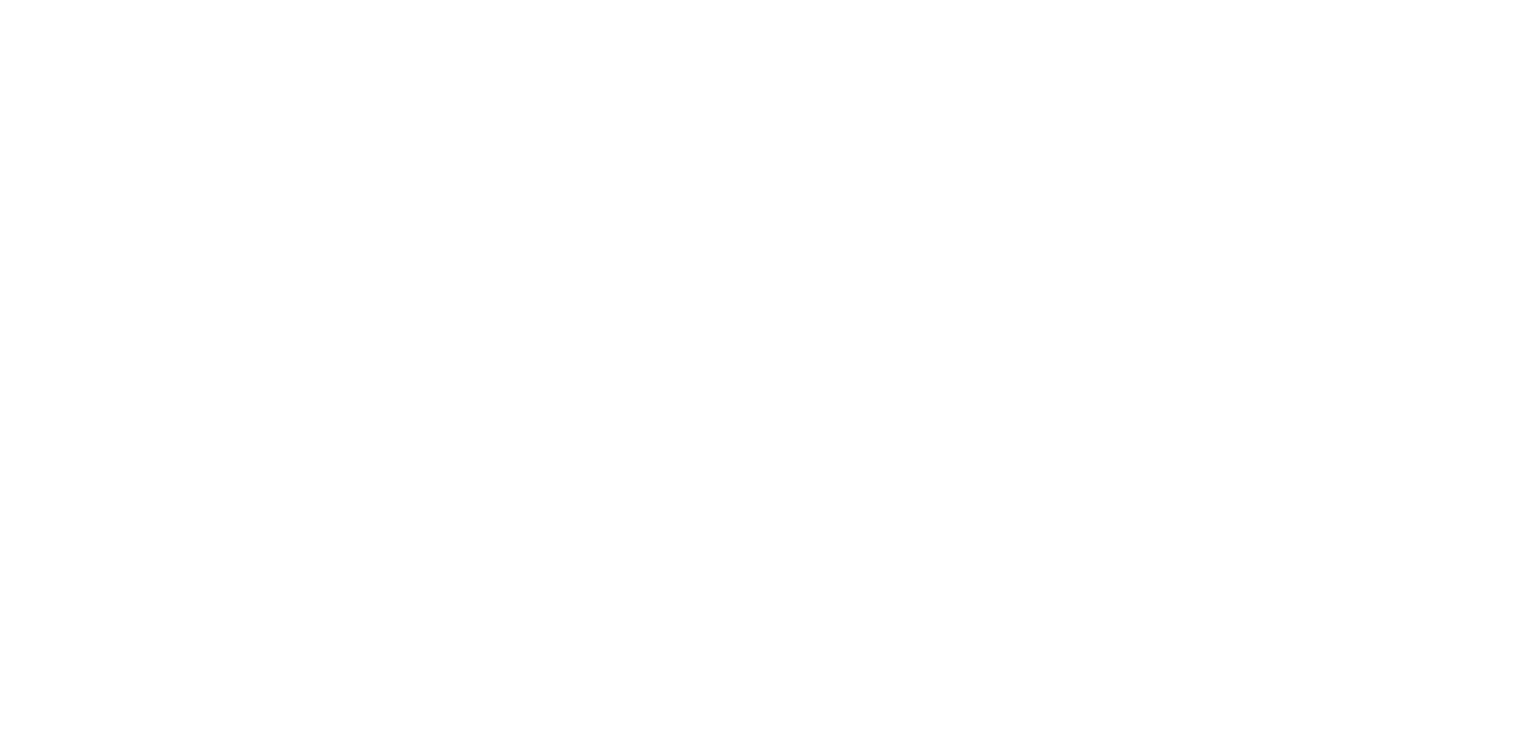 scroll, scrollTop: 0, scrollLeft: 0, axis: both 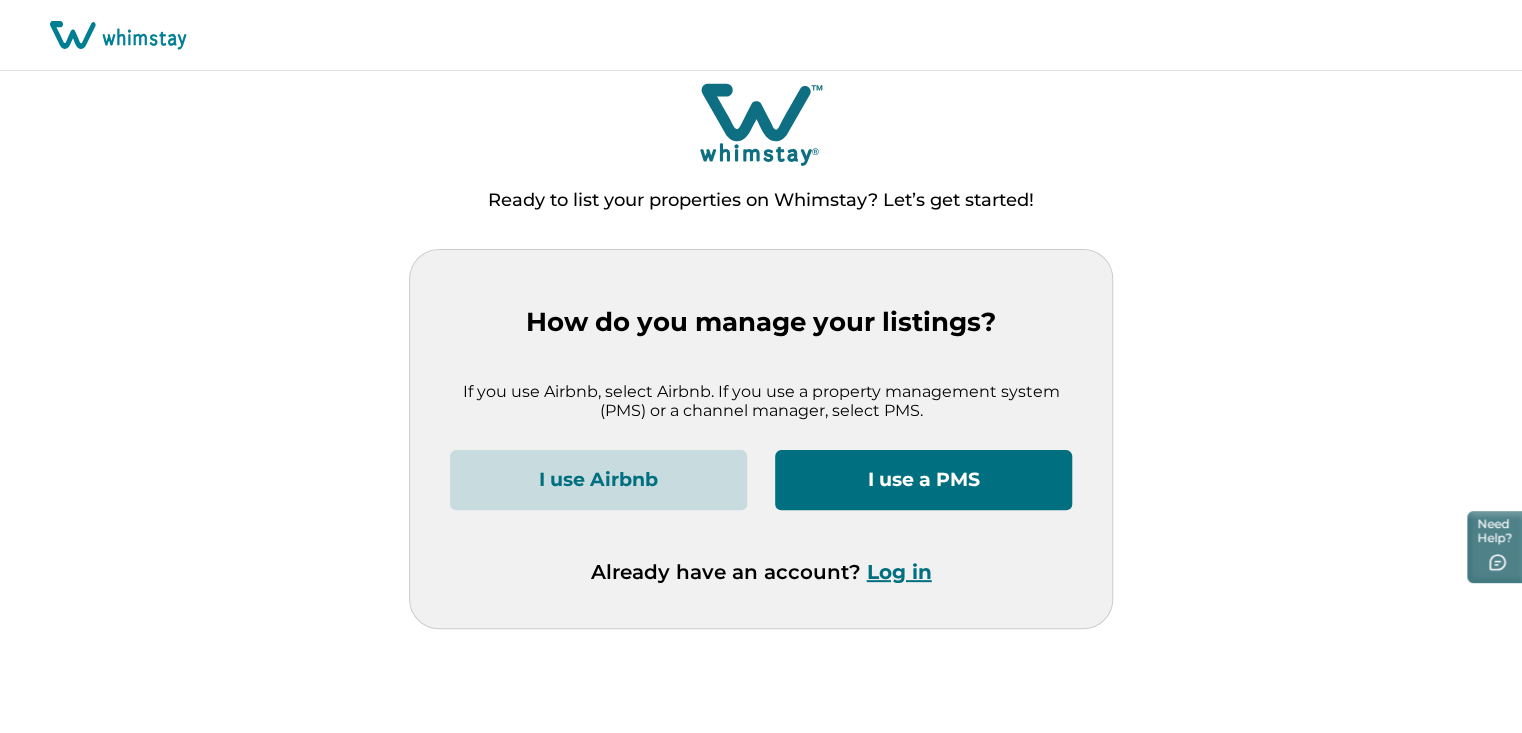click on "Log in" at bounding box center (899, 572) 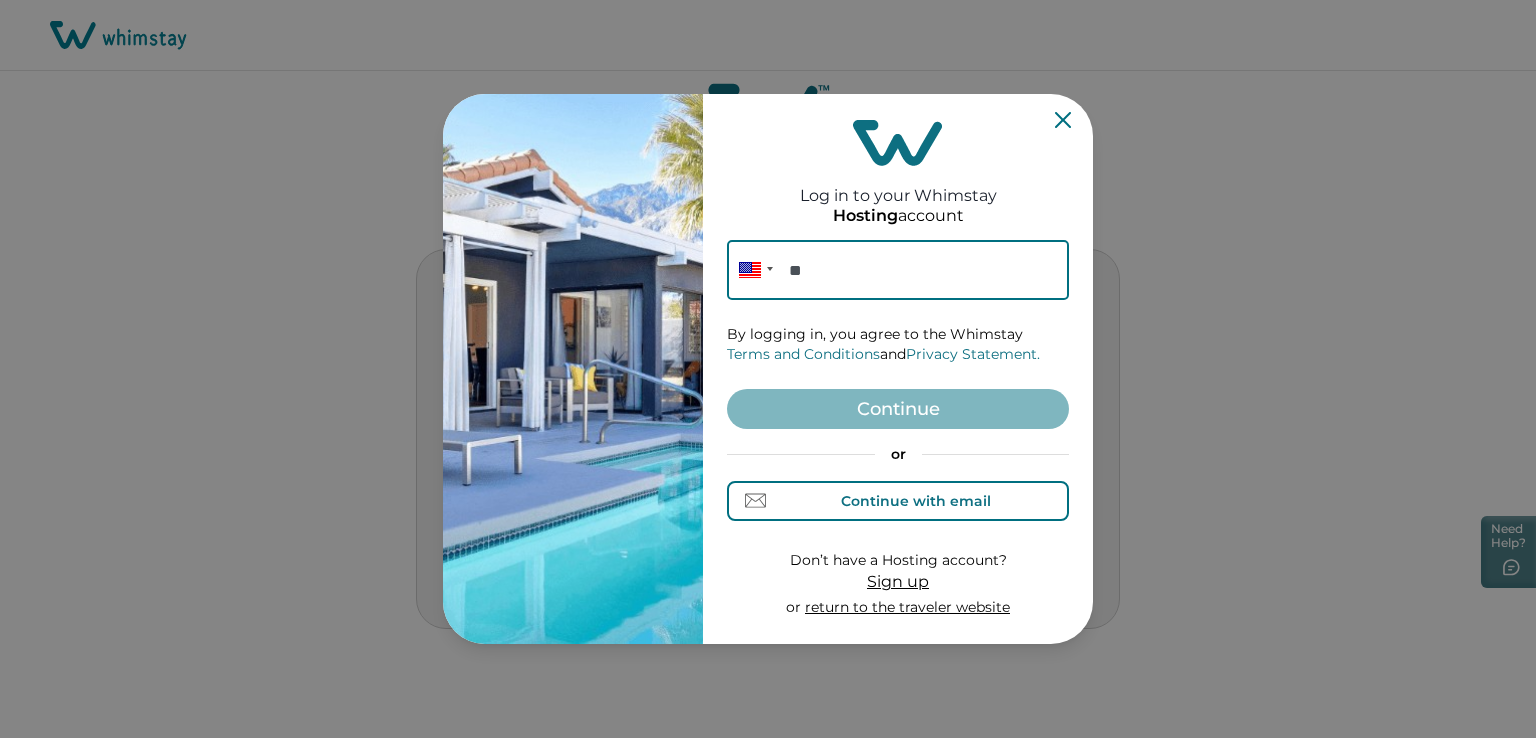 click on "Continue with email" at bounding box center [898, 500] 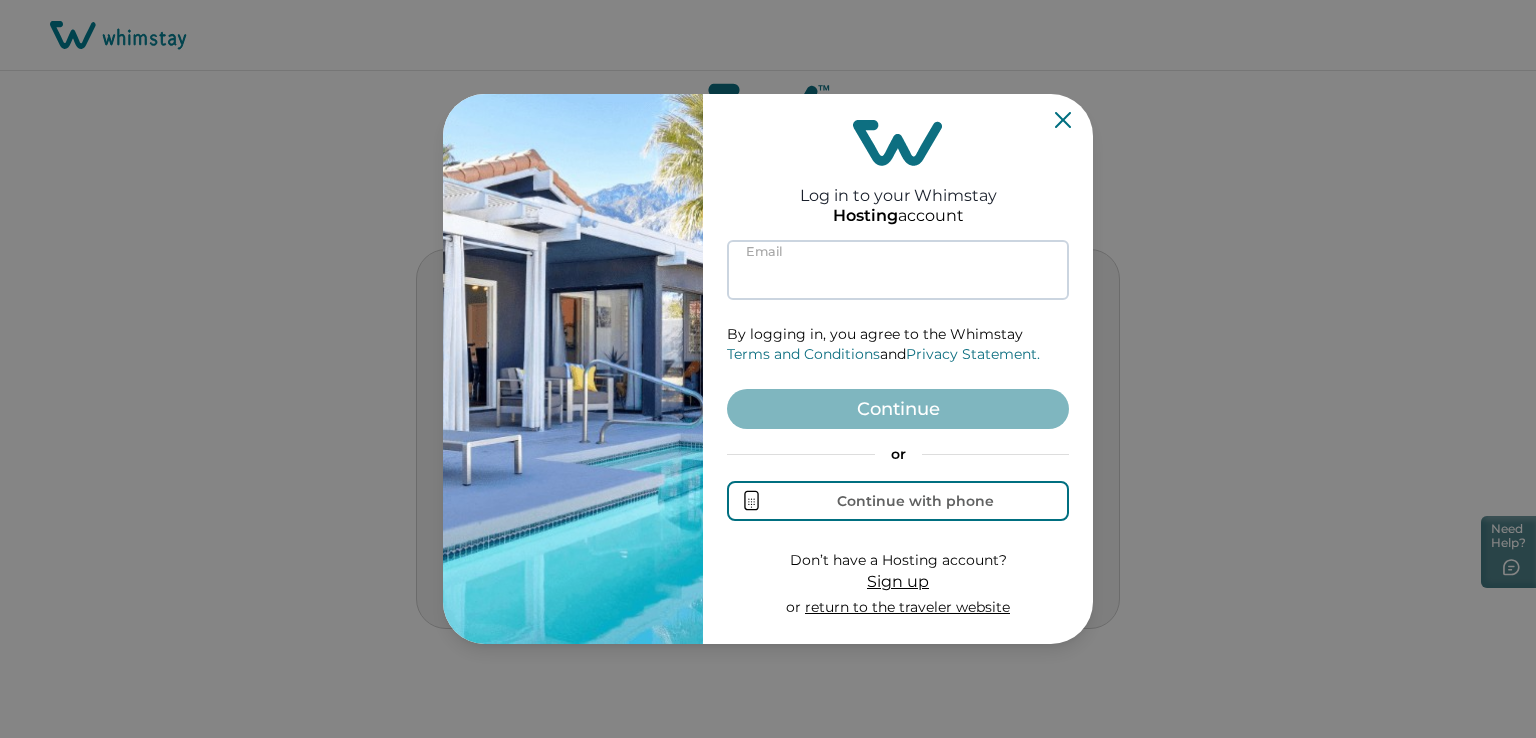 click at bounding box center [898, 270] 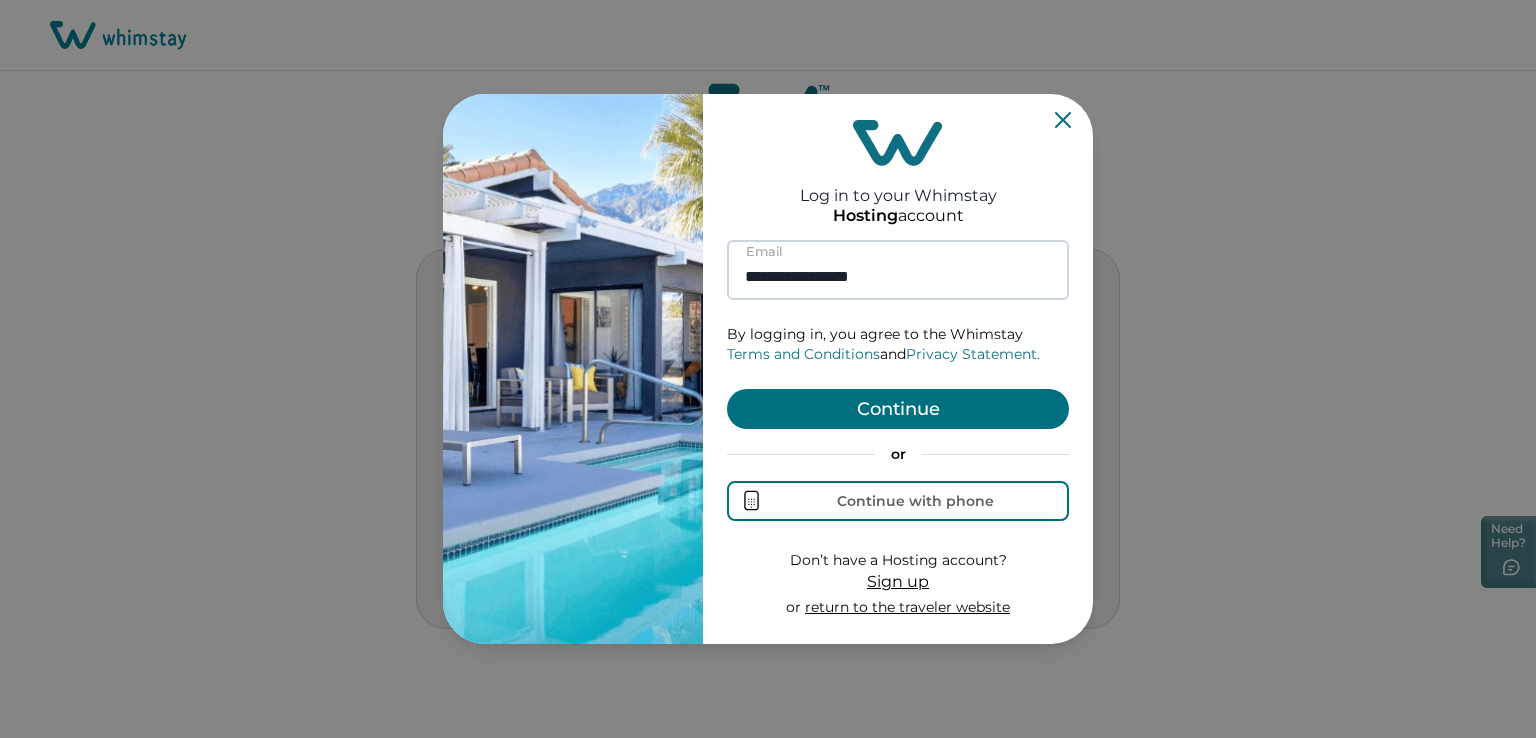 click on "Continue" at bounding box center [898, 409] 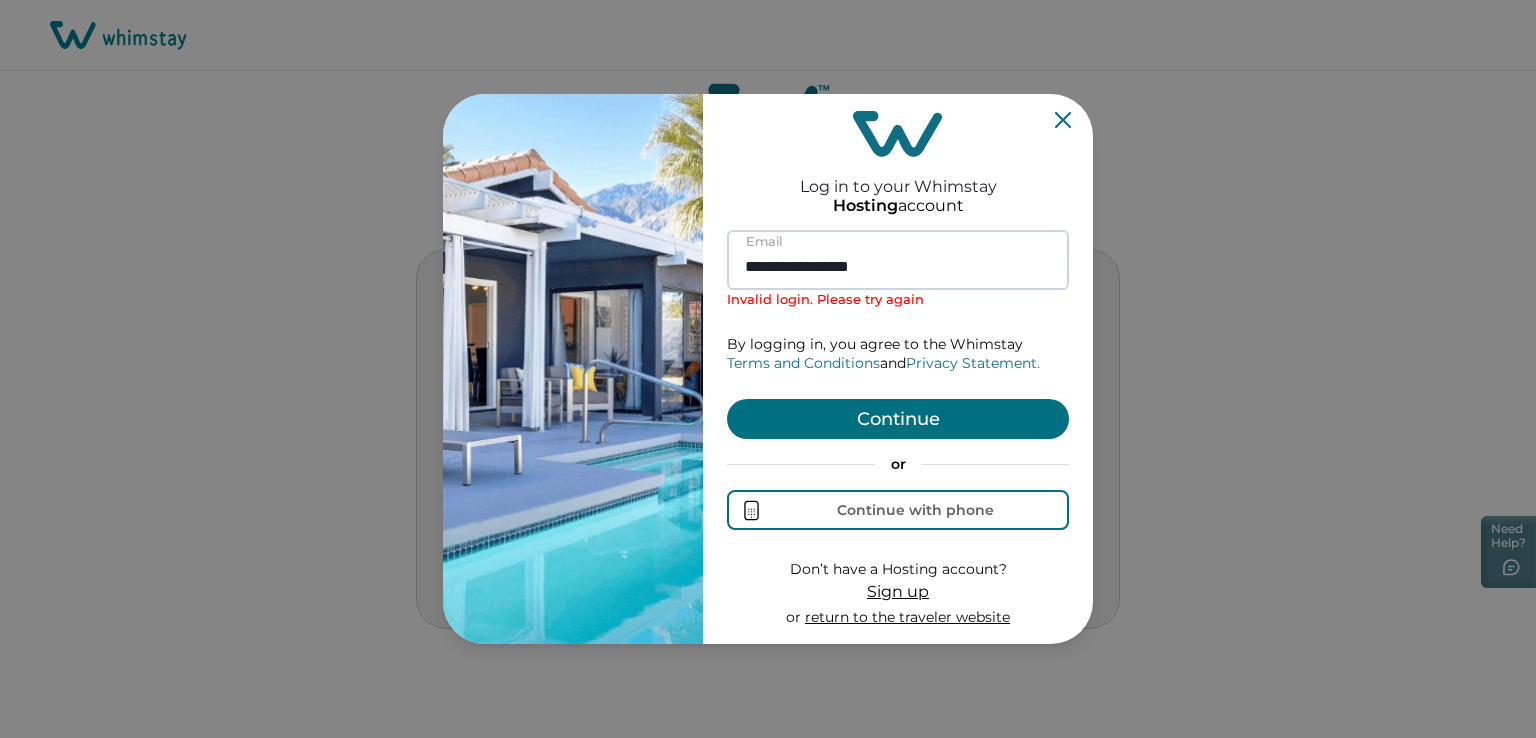 click on "**********" at bounding box center (898, 260) 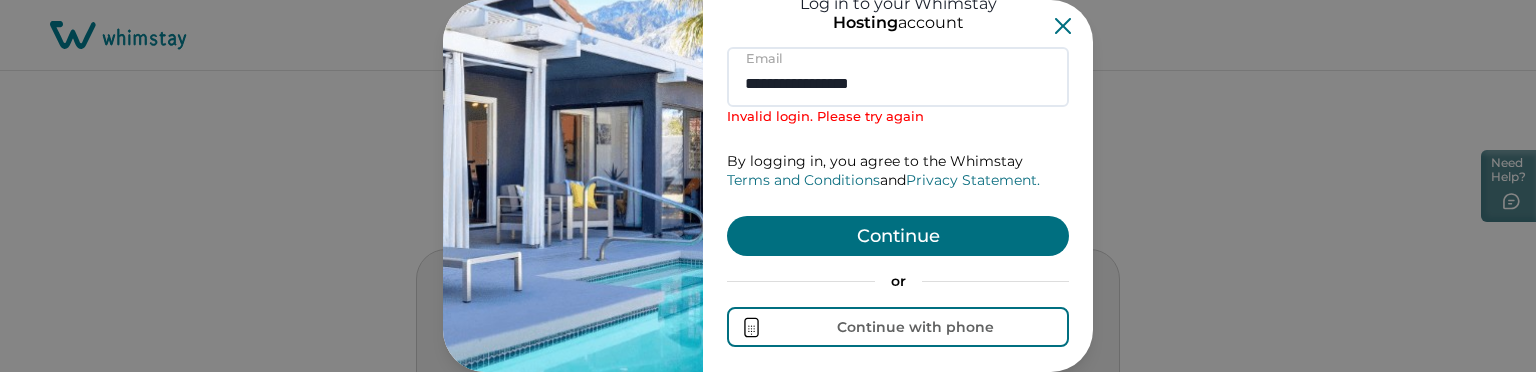 click on "Continue" at bounding box center (898, 236) 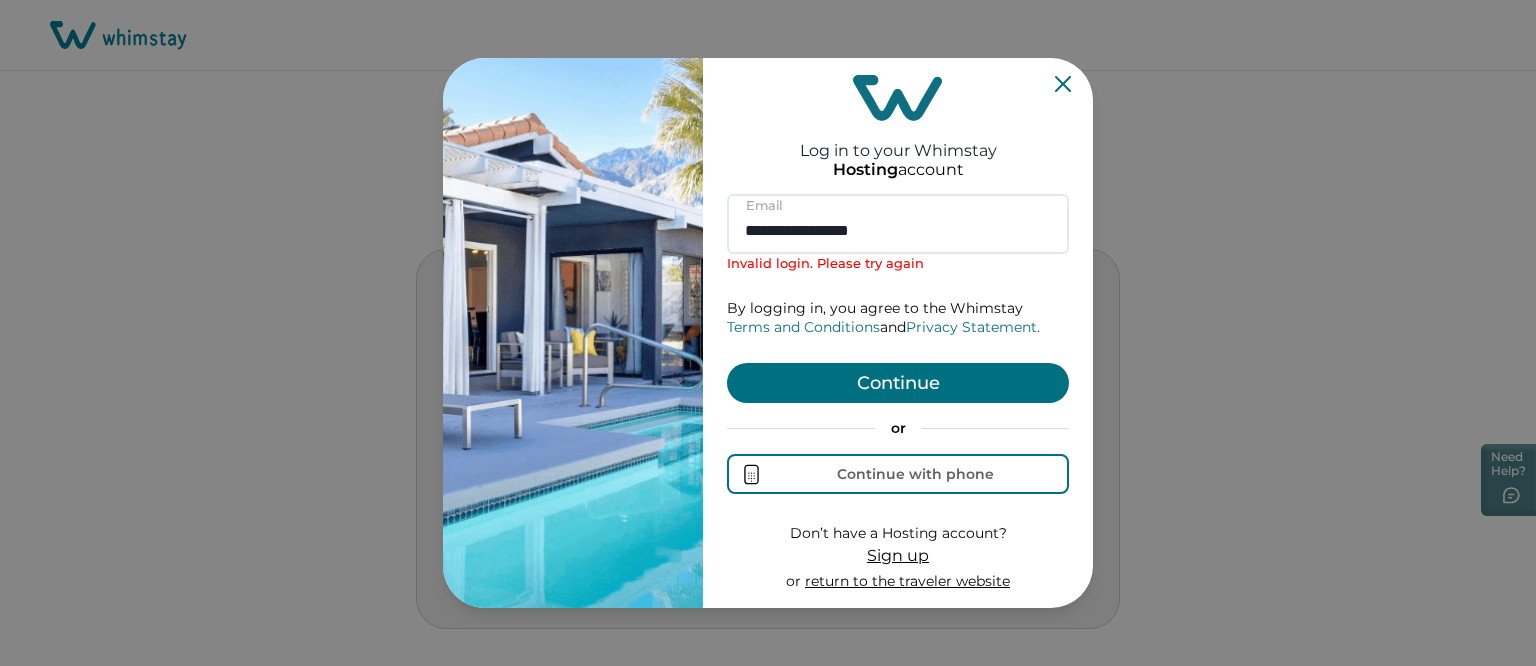 click on "Continue" at bounding box center (898, 383) 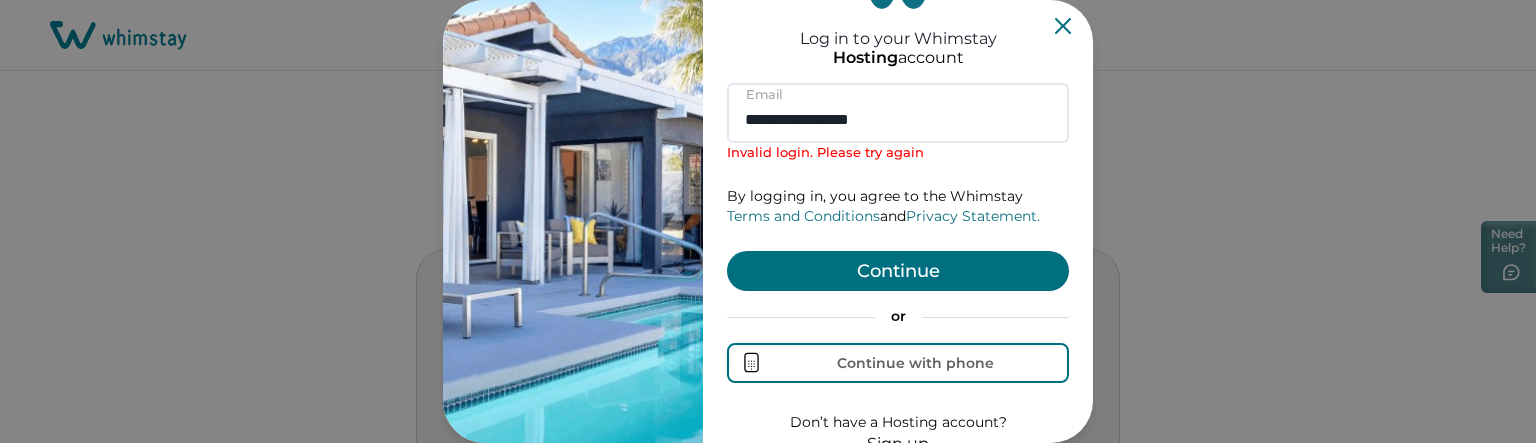 click on "Continue" at bounding box center [898, 271] 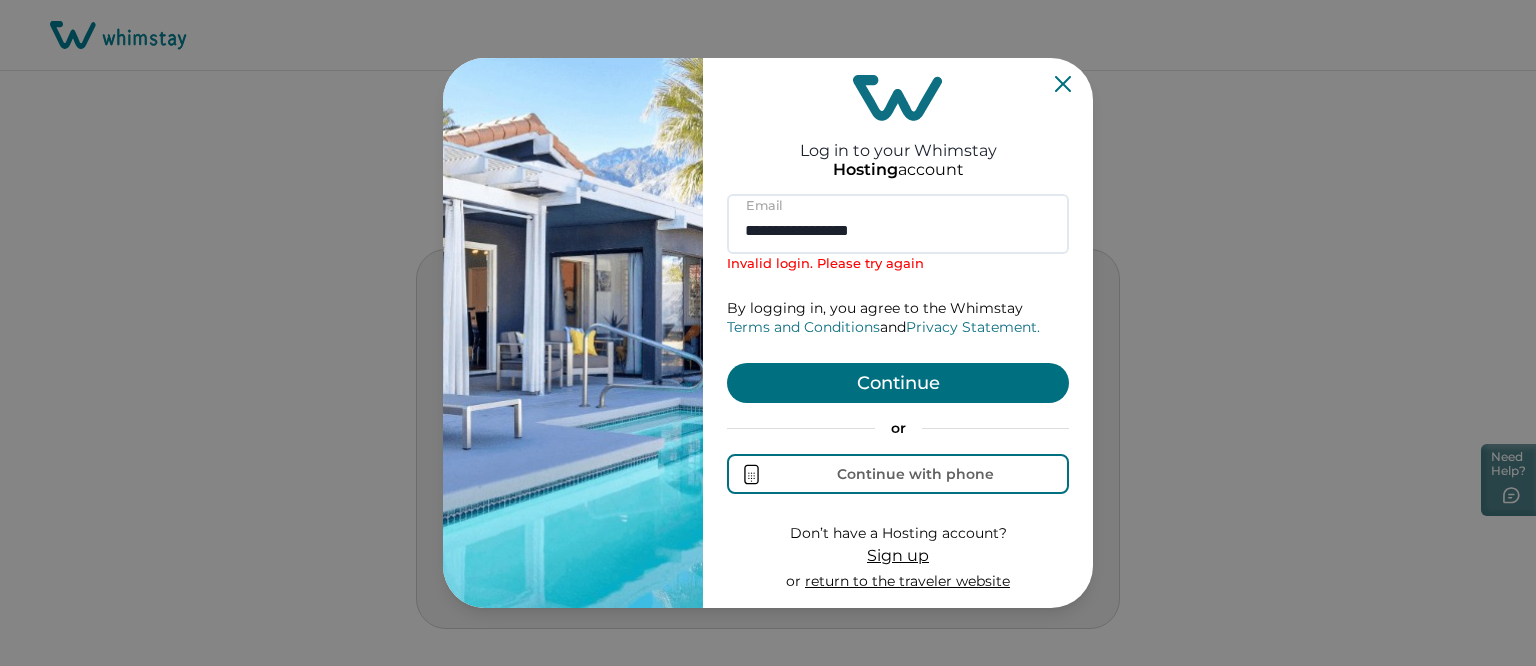 drag, startPoint x: 913, startPoint y: 240, endPoint x: 619, endPoint y: 321, distance: 304.9541 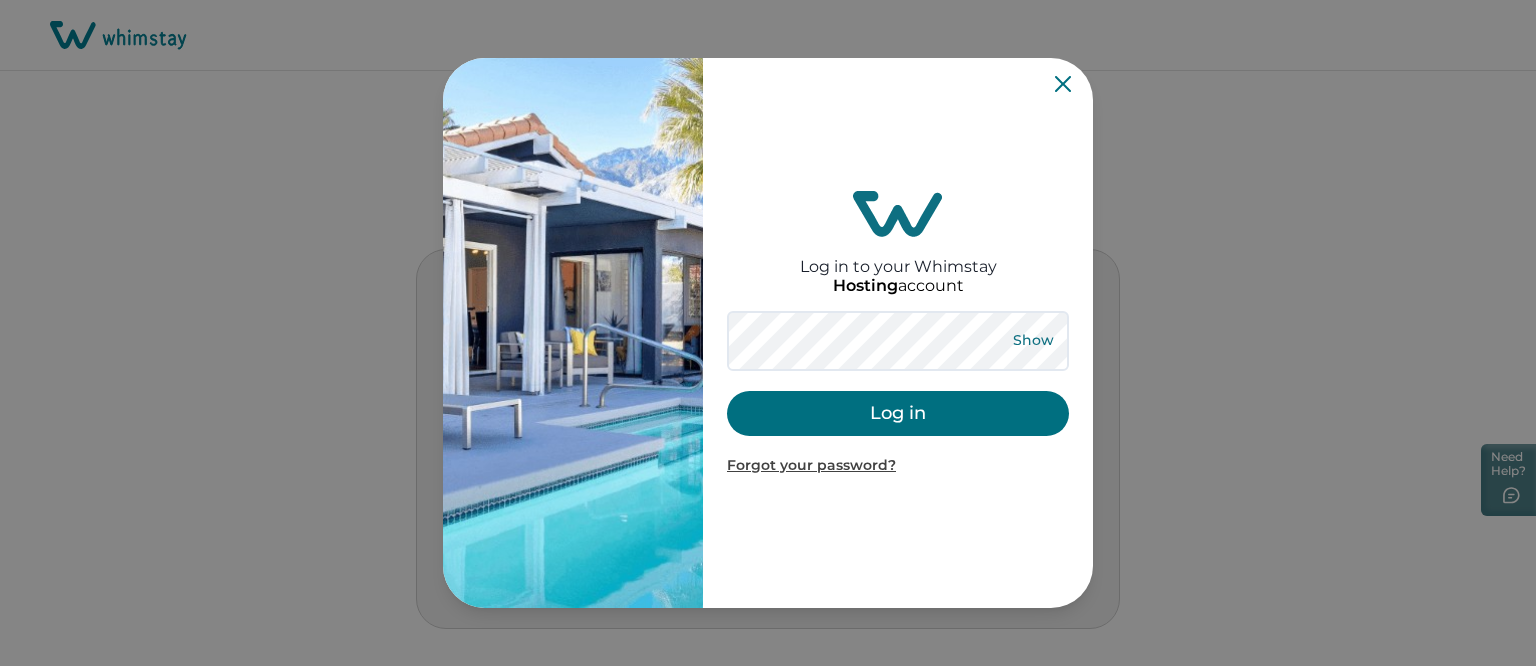 click on "Show" at bounding box center [1033, 341] 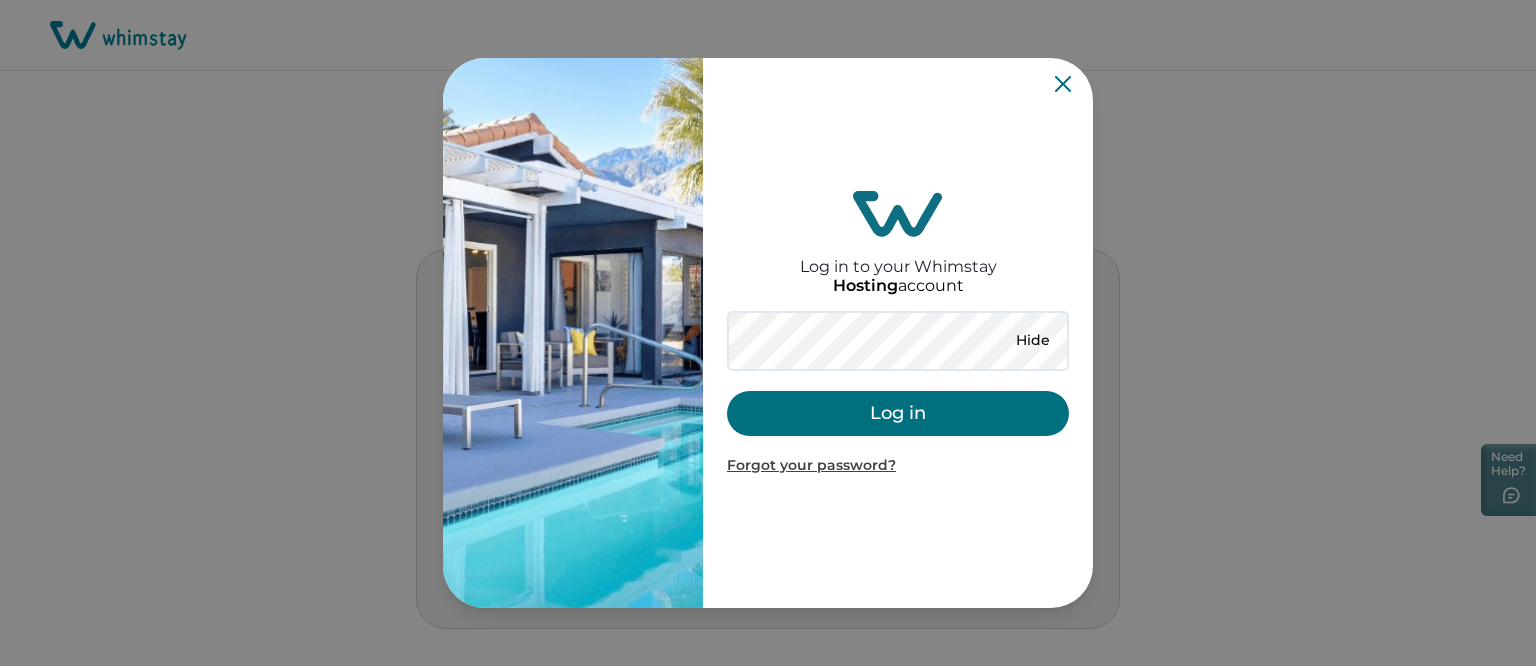 click on "Log in" at bounding box center [898, 413] 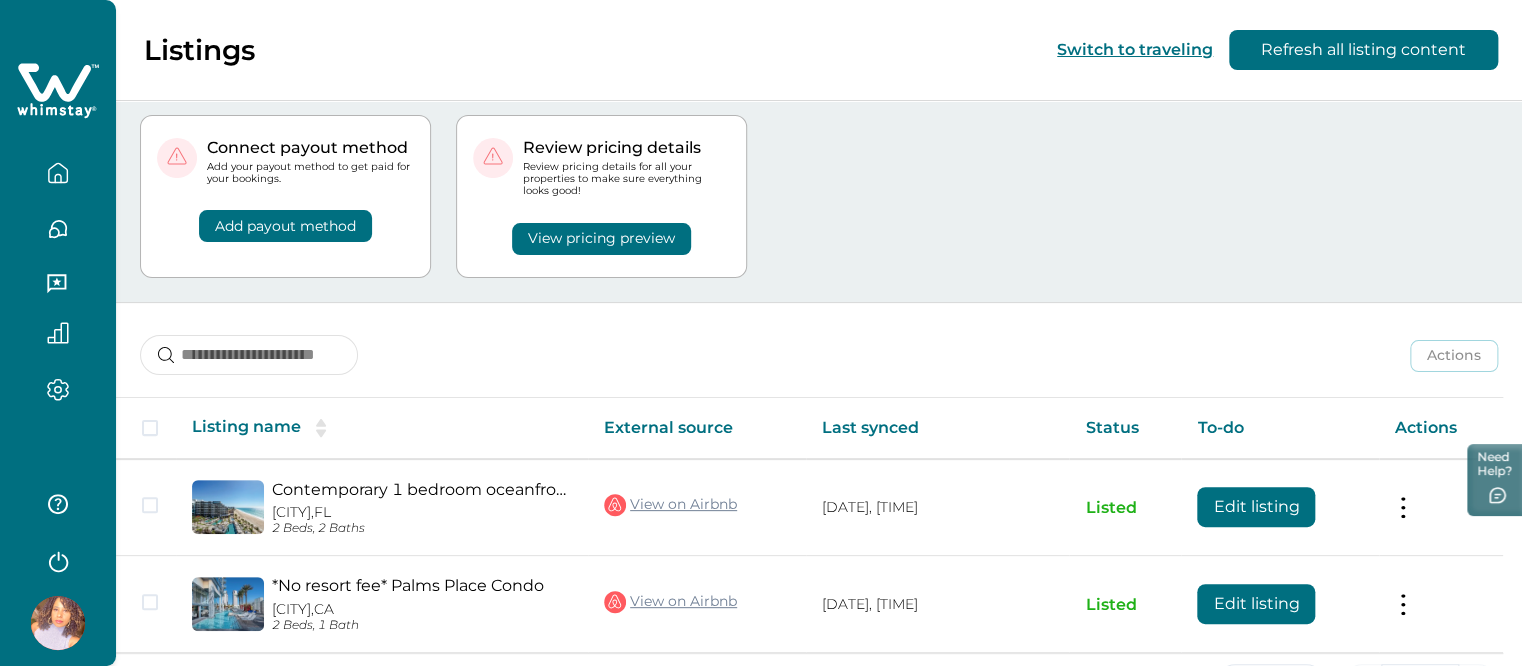 scroll, scrollTop: 109, scrollLeft: 0, axis: vertical 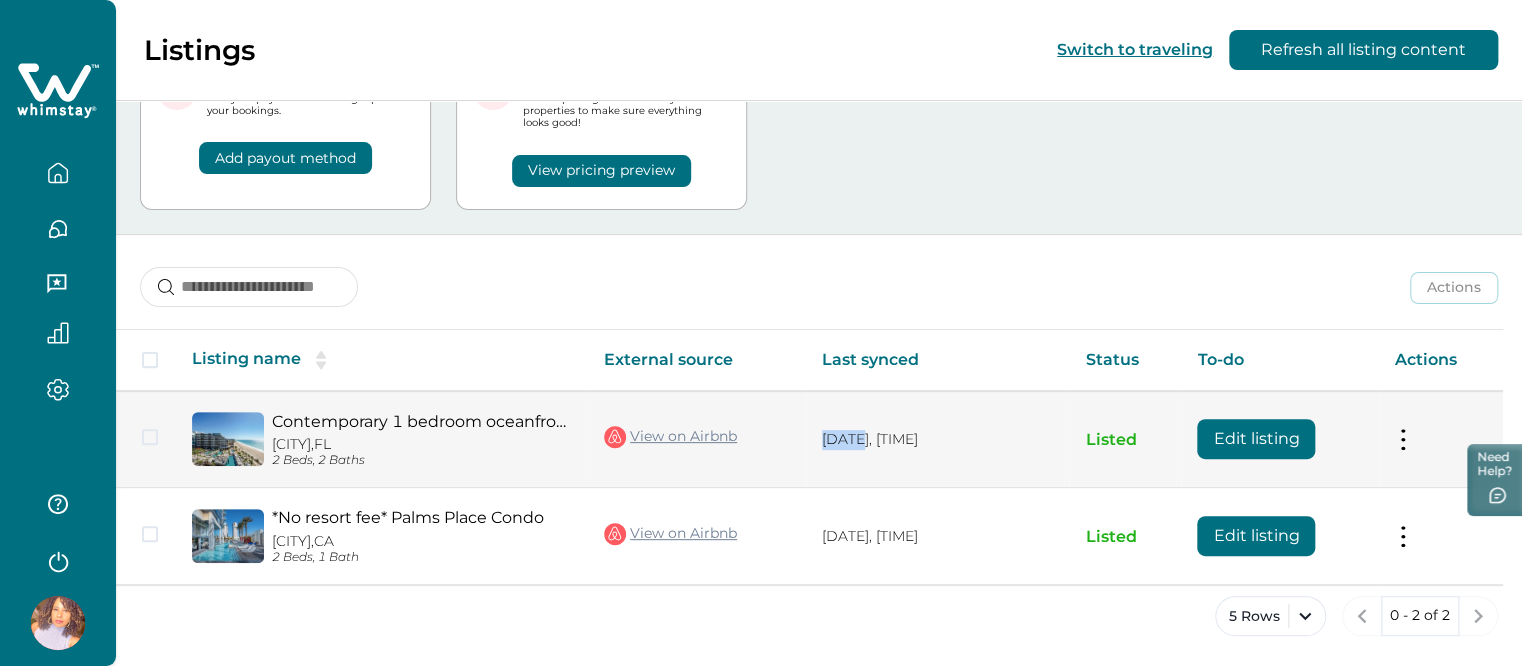 drag, startPoint x: 866, startPoint y: 421, endPoint x: 732, endPoint y: 457, distance: 138.75157 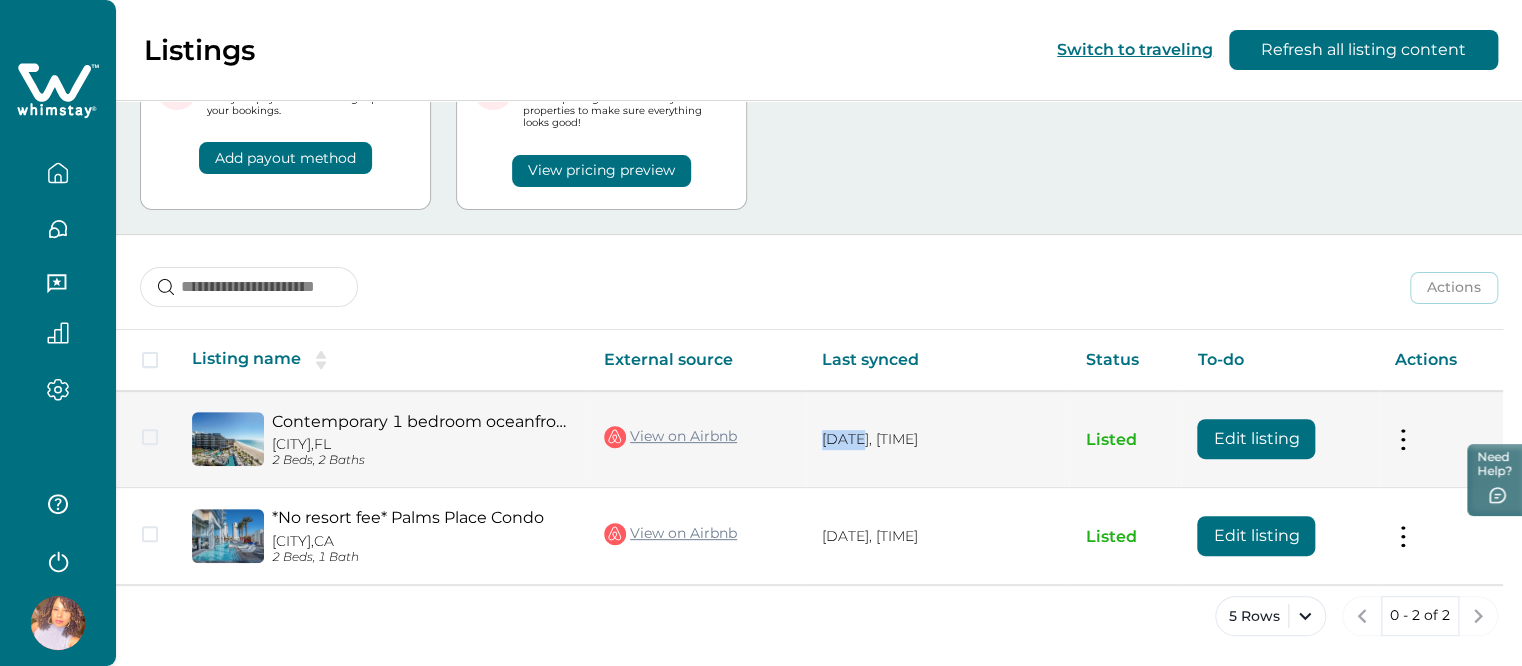 click on "Contemporary 1 bedroom oceanfront resort in Cabo" at bounding box center [422, 421] 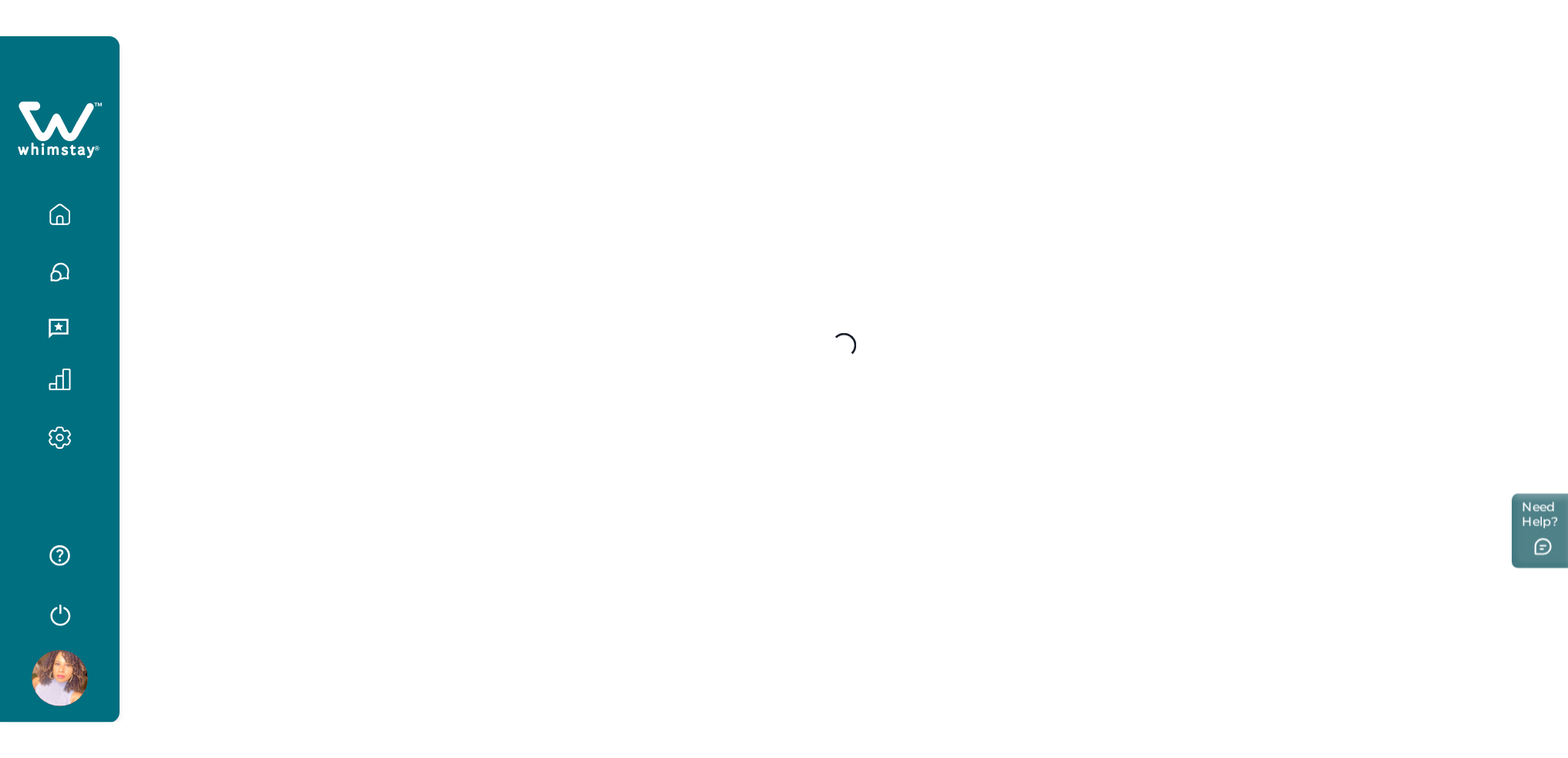 scroll, scrollTop: 0, scrollLeft: 0, axis: both 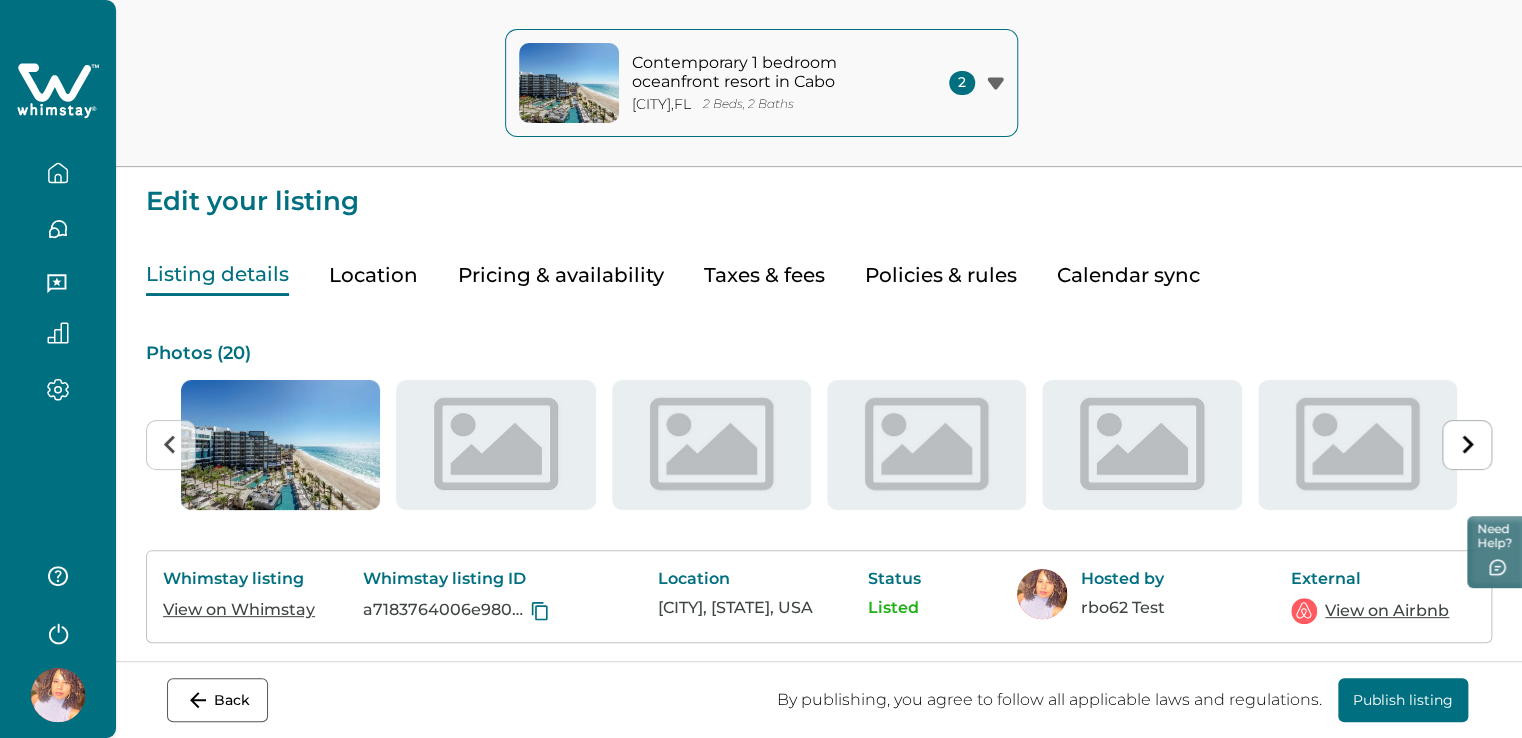 click on "Taxes & fees" at bounding box center (764, 275) 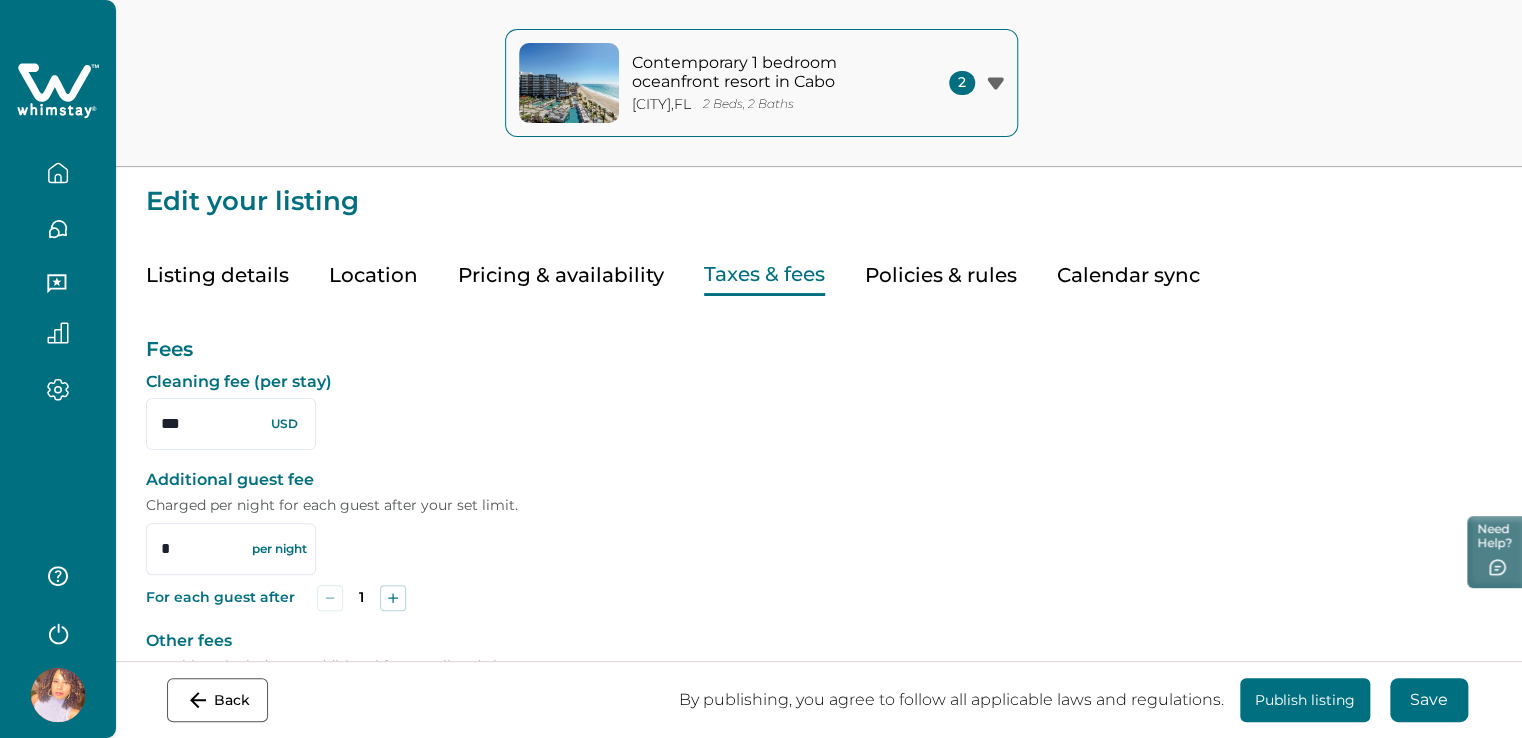 type 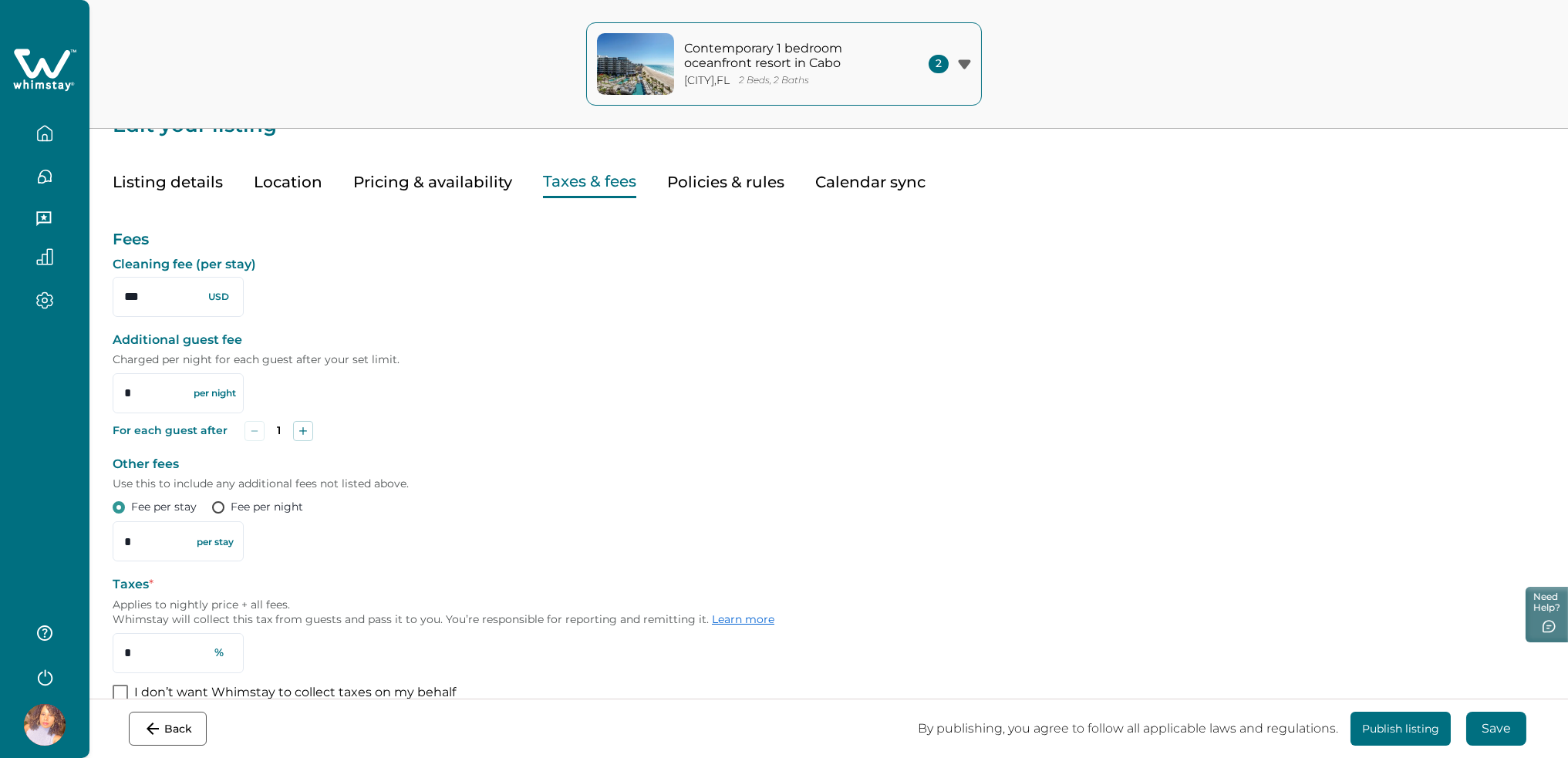 scroll, scrollTop: 0, scrollLeft: 0, axis: both 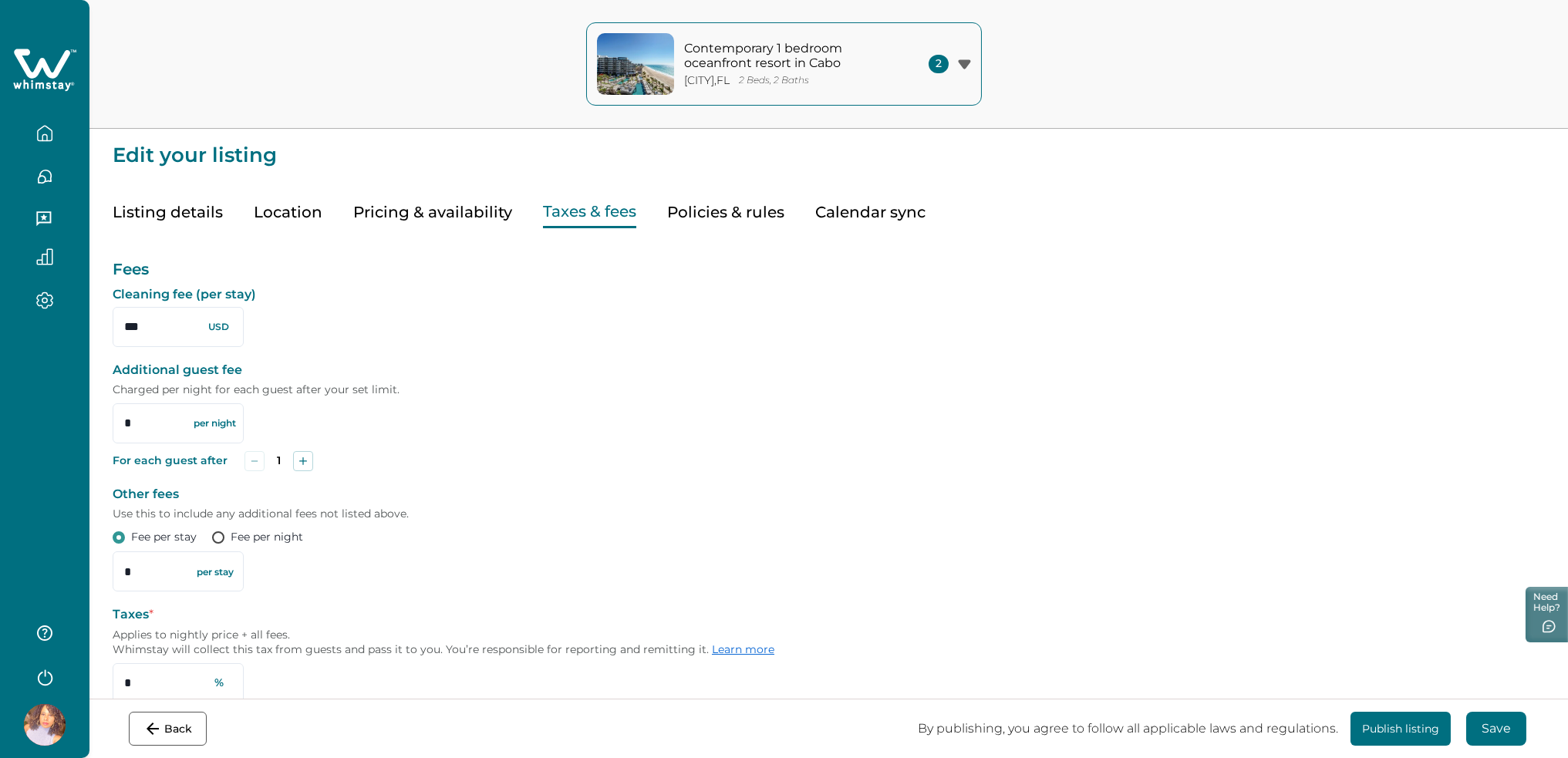 click on "Pricing & availability" at bounding box center (433, 212) 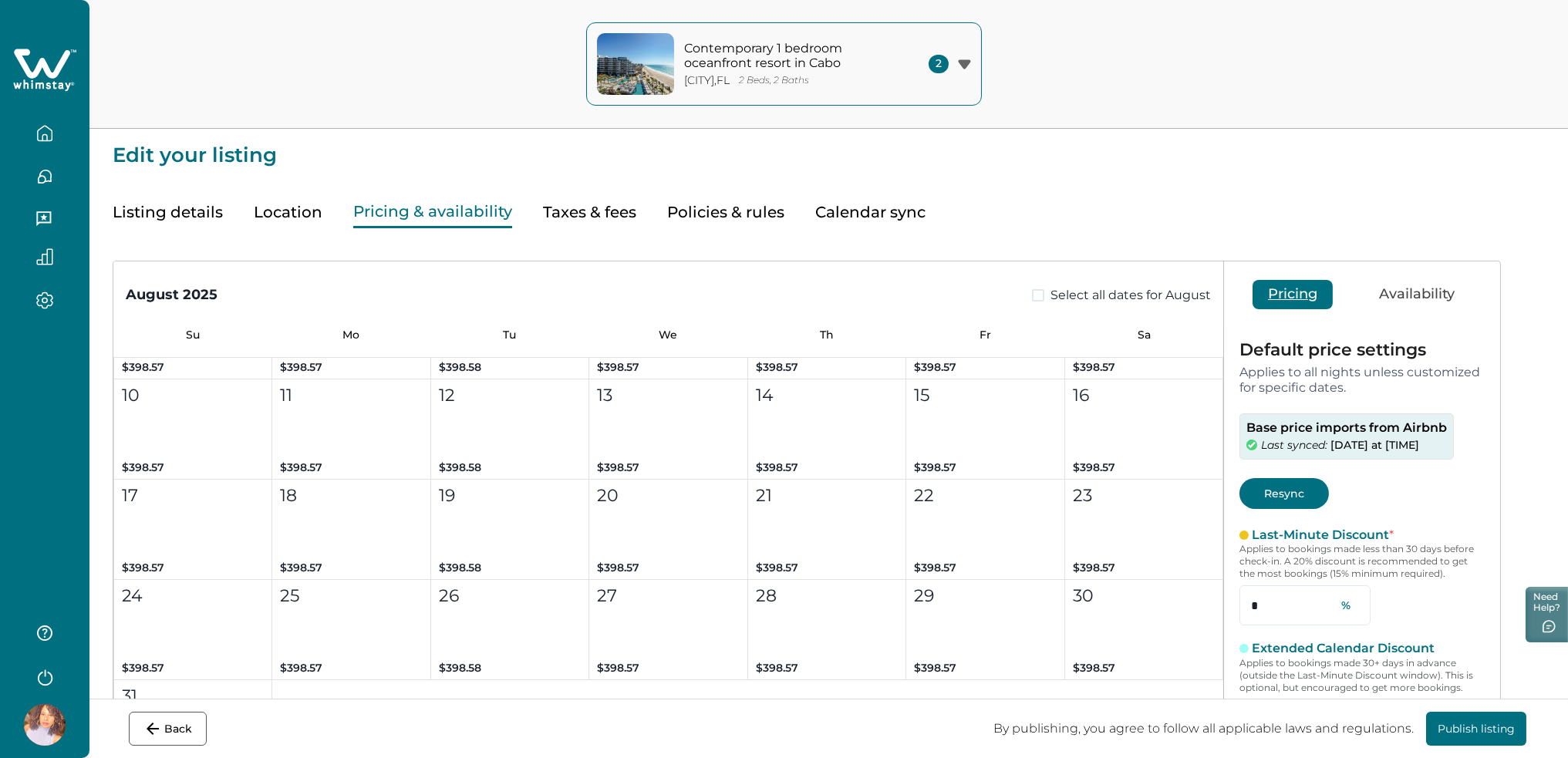 scroll, scrollTop: 987, scrollLeft: 0, axis: vertical 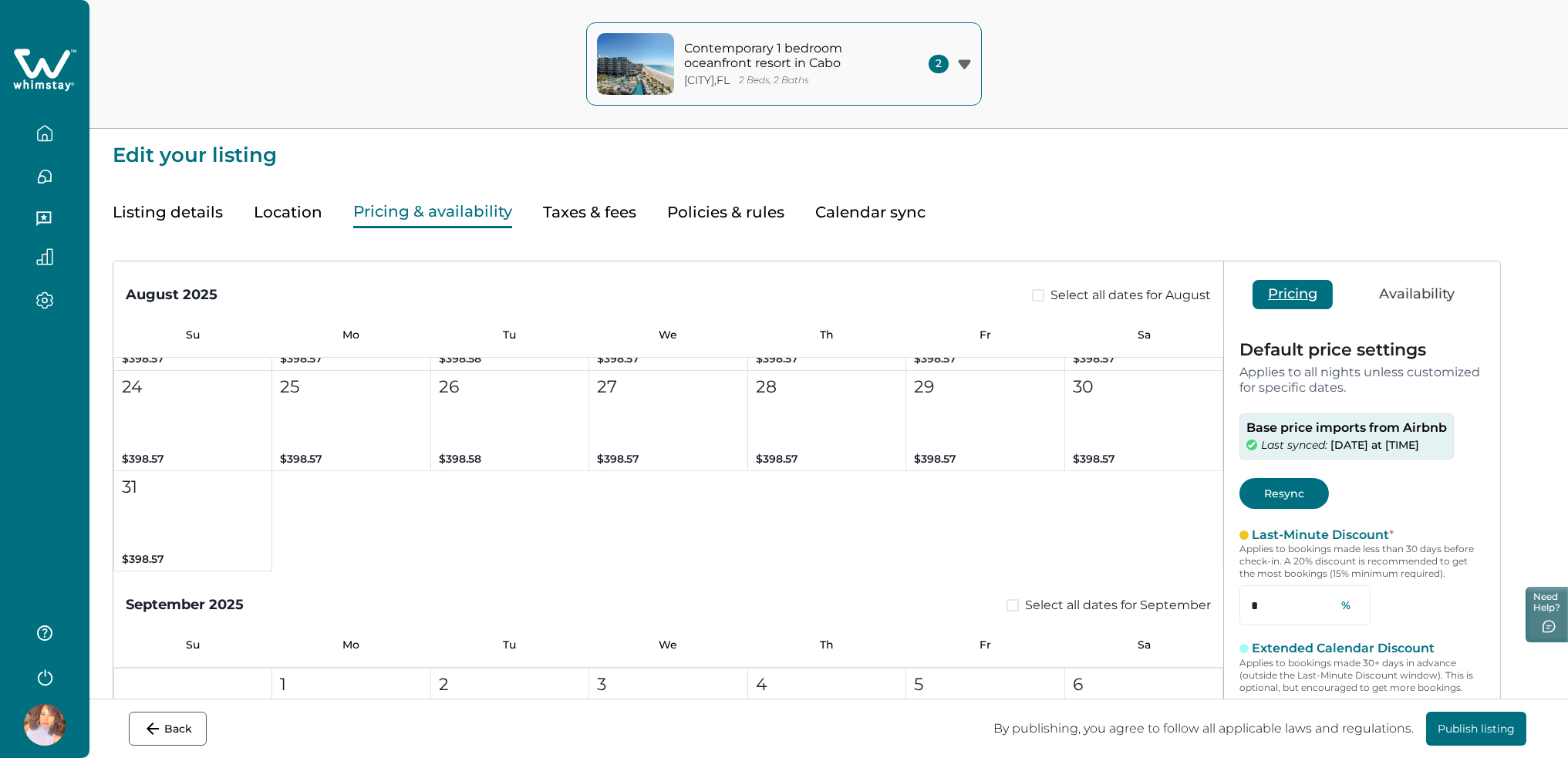 type 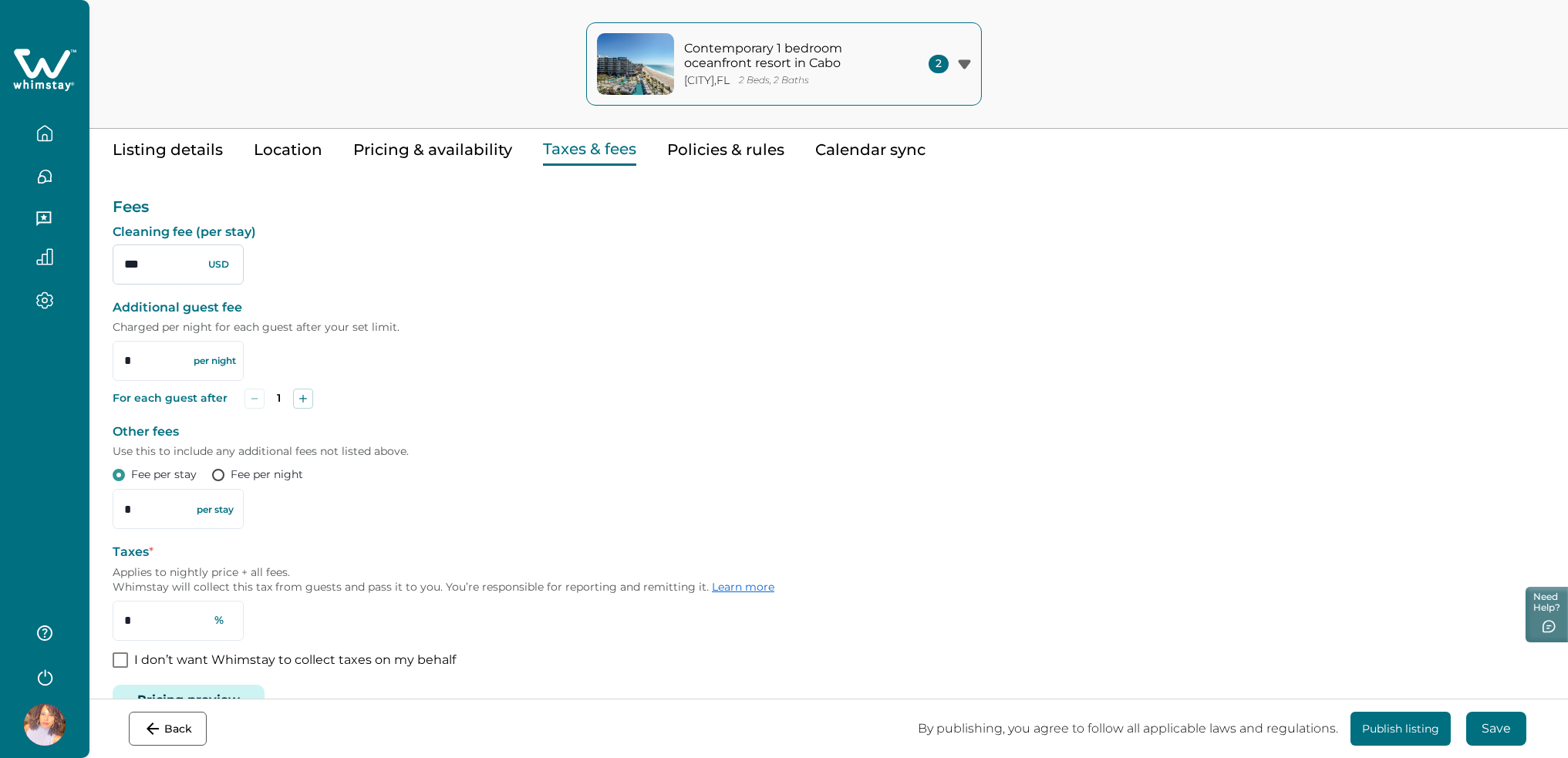 scroll, scrollTop: 0, scrollLeft: 0, axis: both 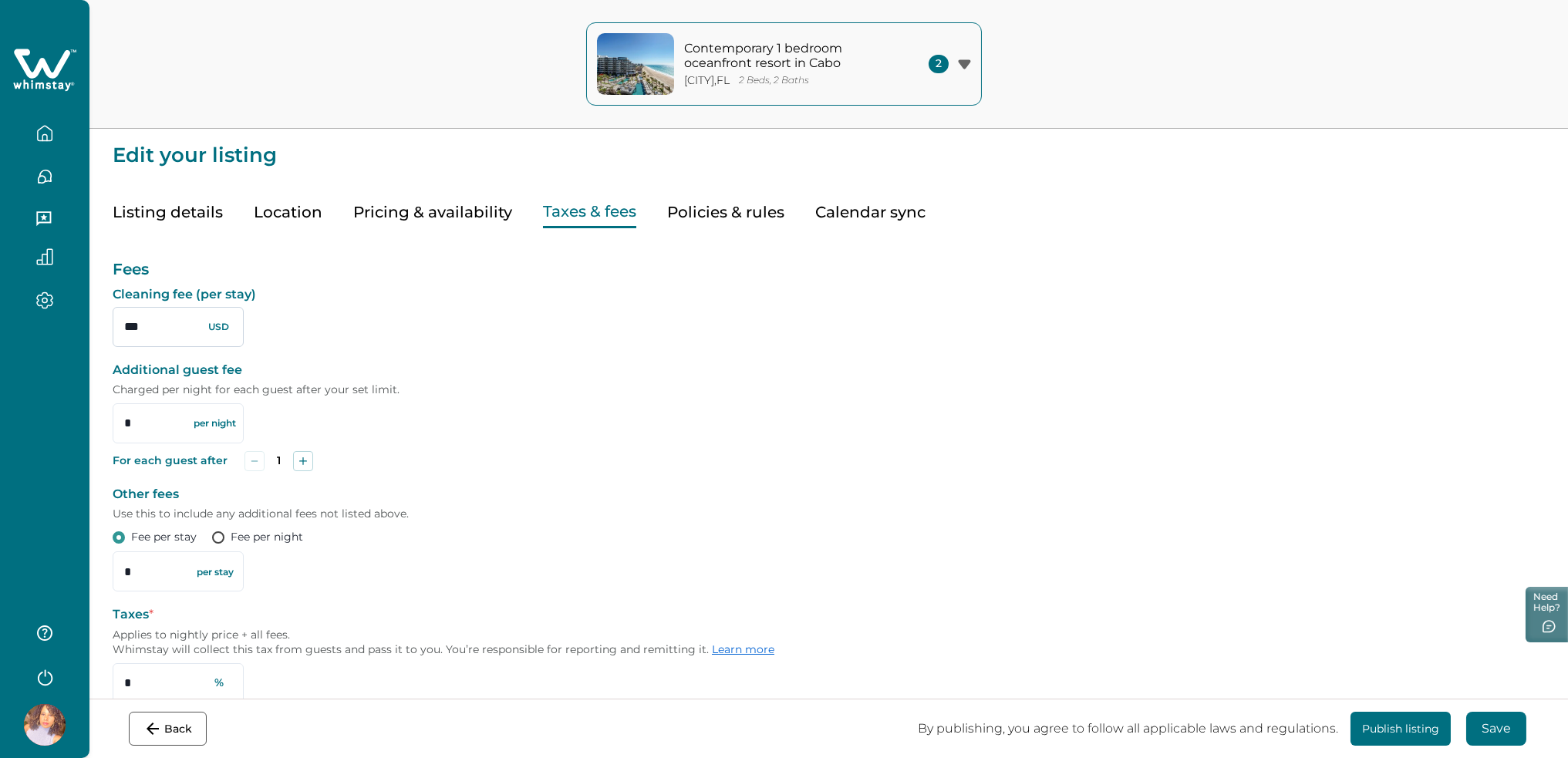 click on "***" at bounding box center (178, 327) 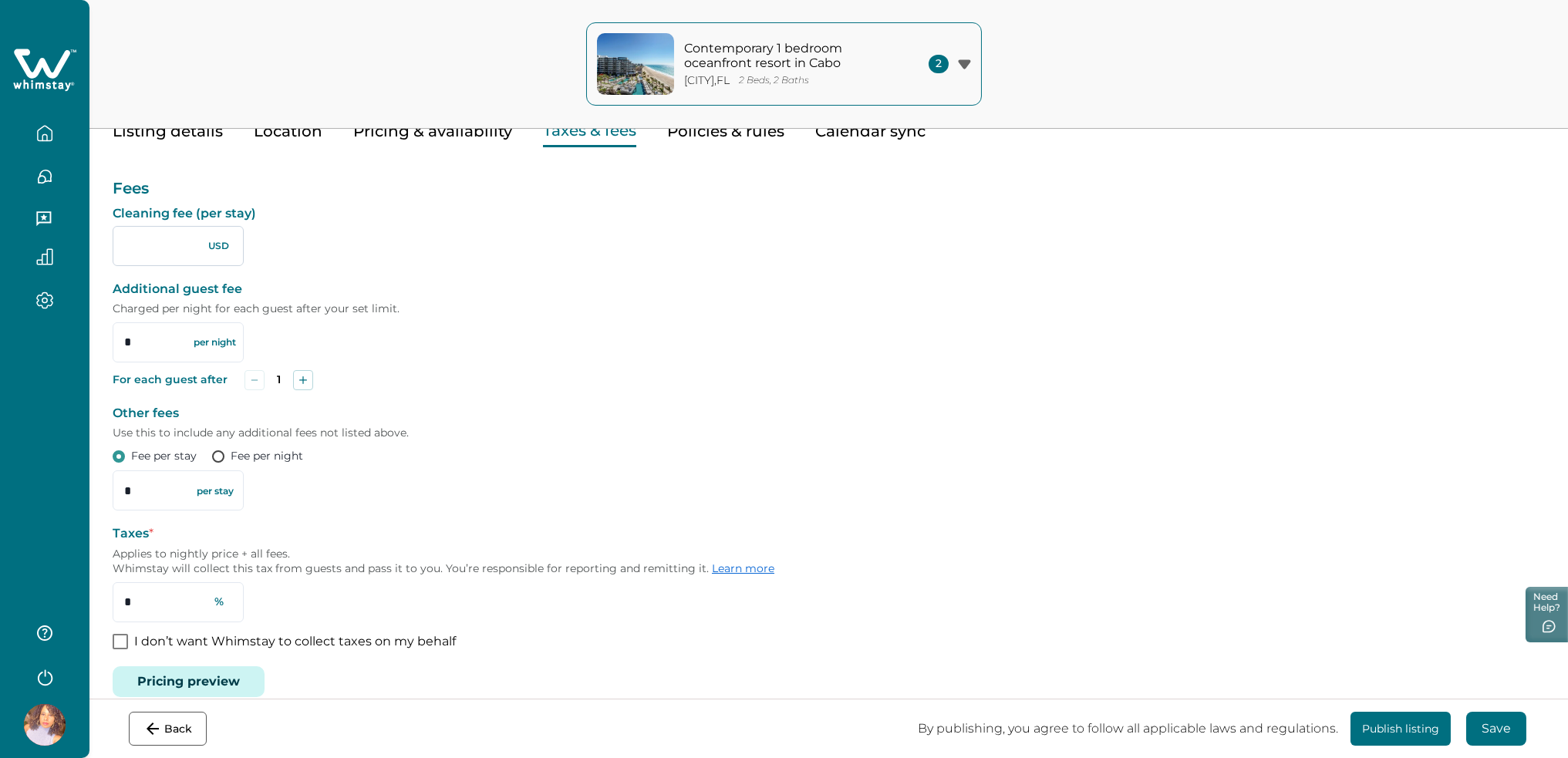 scroll, scrollTop: 105, scrollLeft: 0, axis: vertical 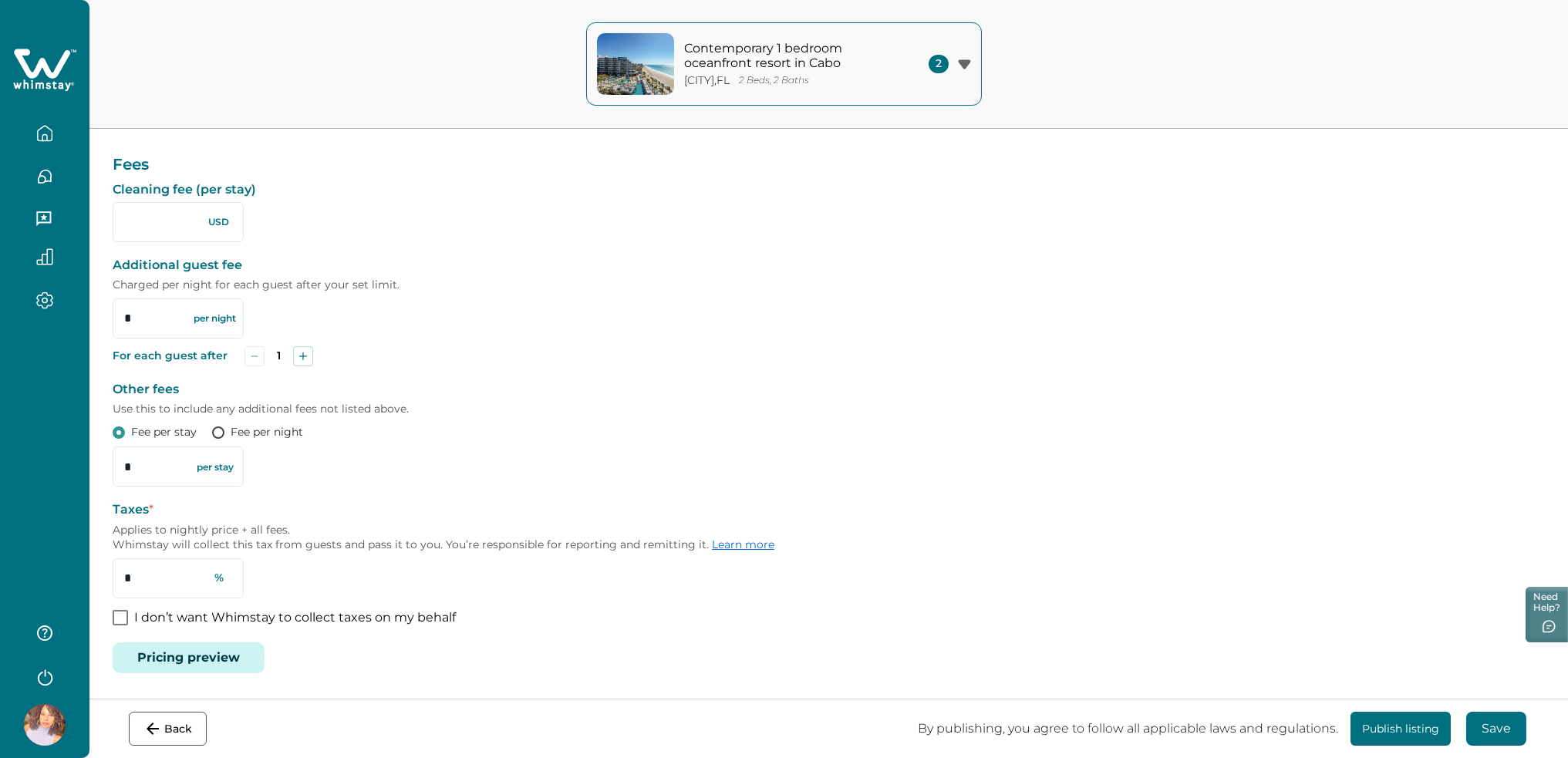 type 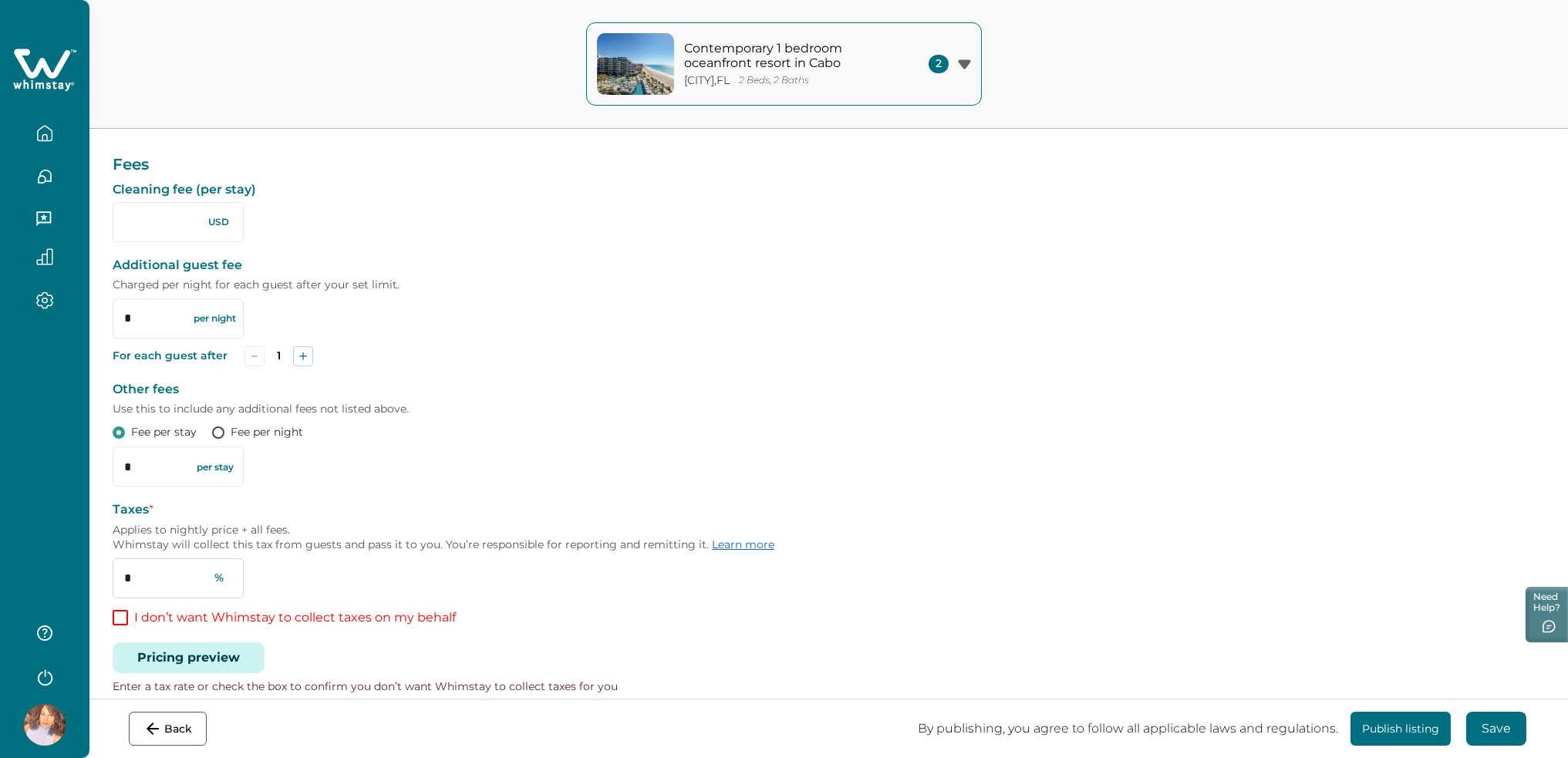 click on "*" at bounding box center (178, 578) 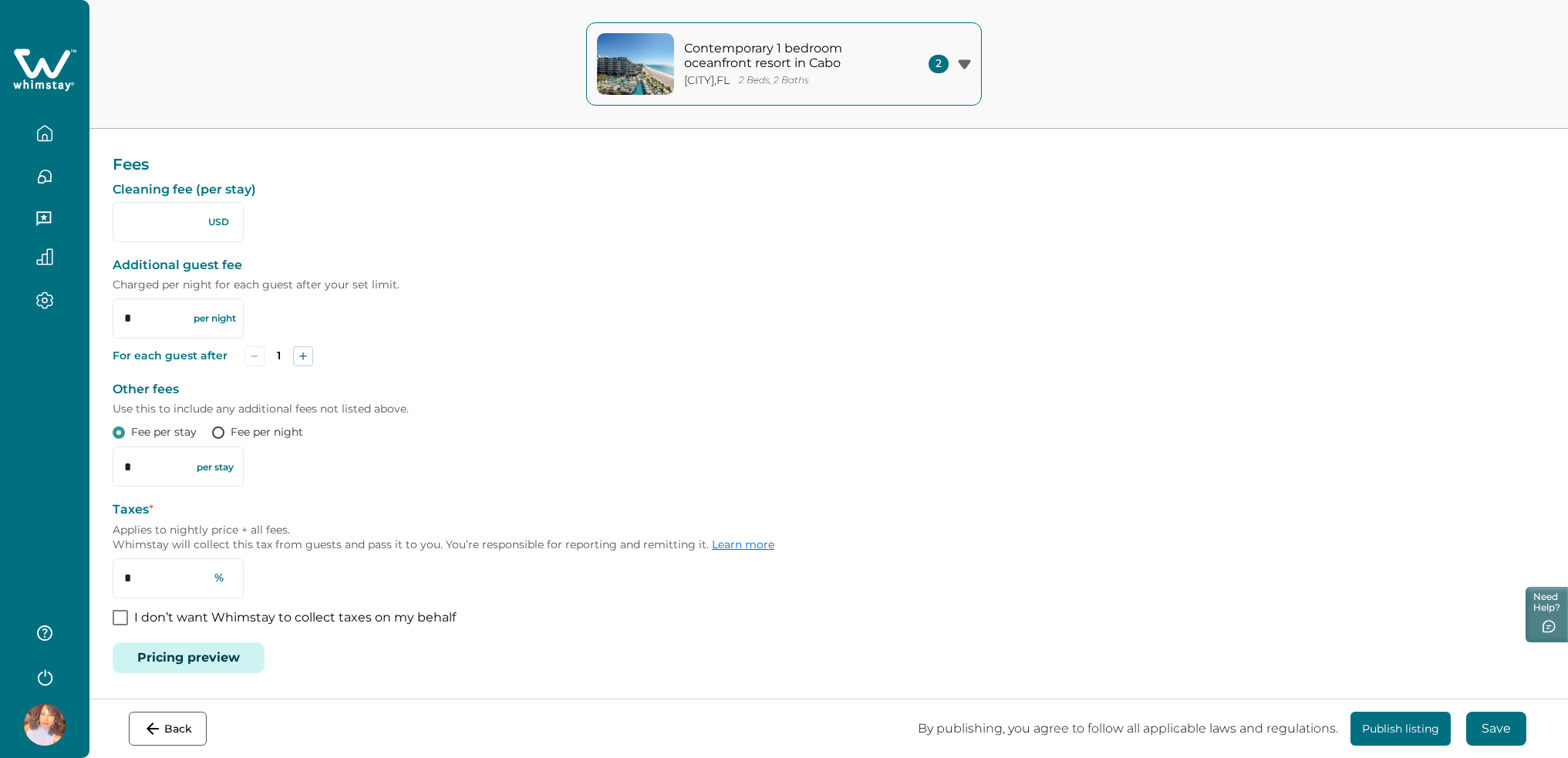 type on "*" 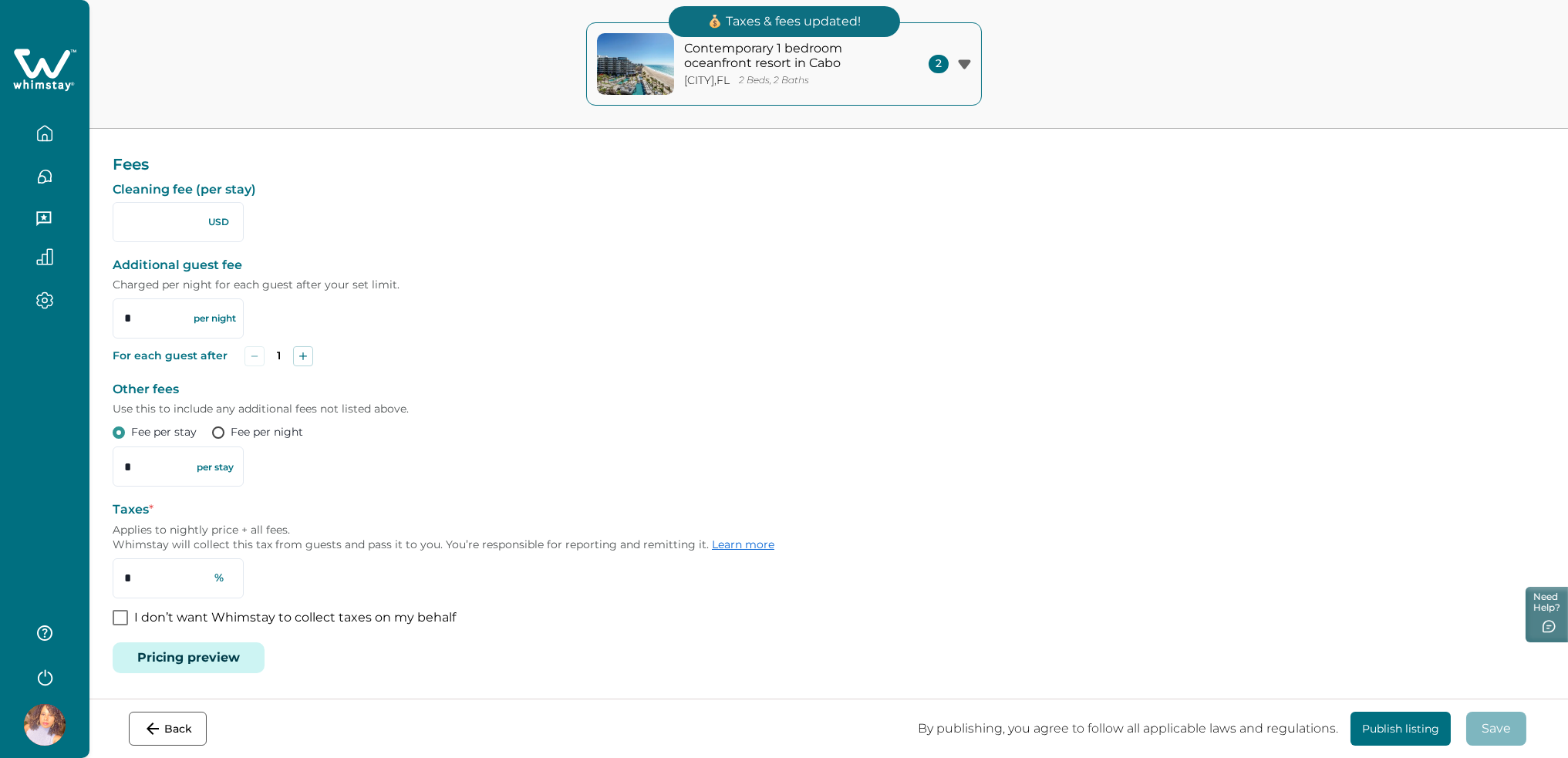 type on "***" 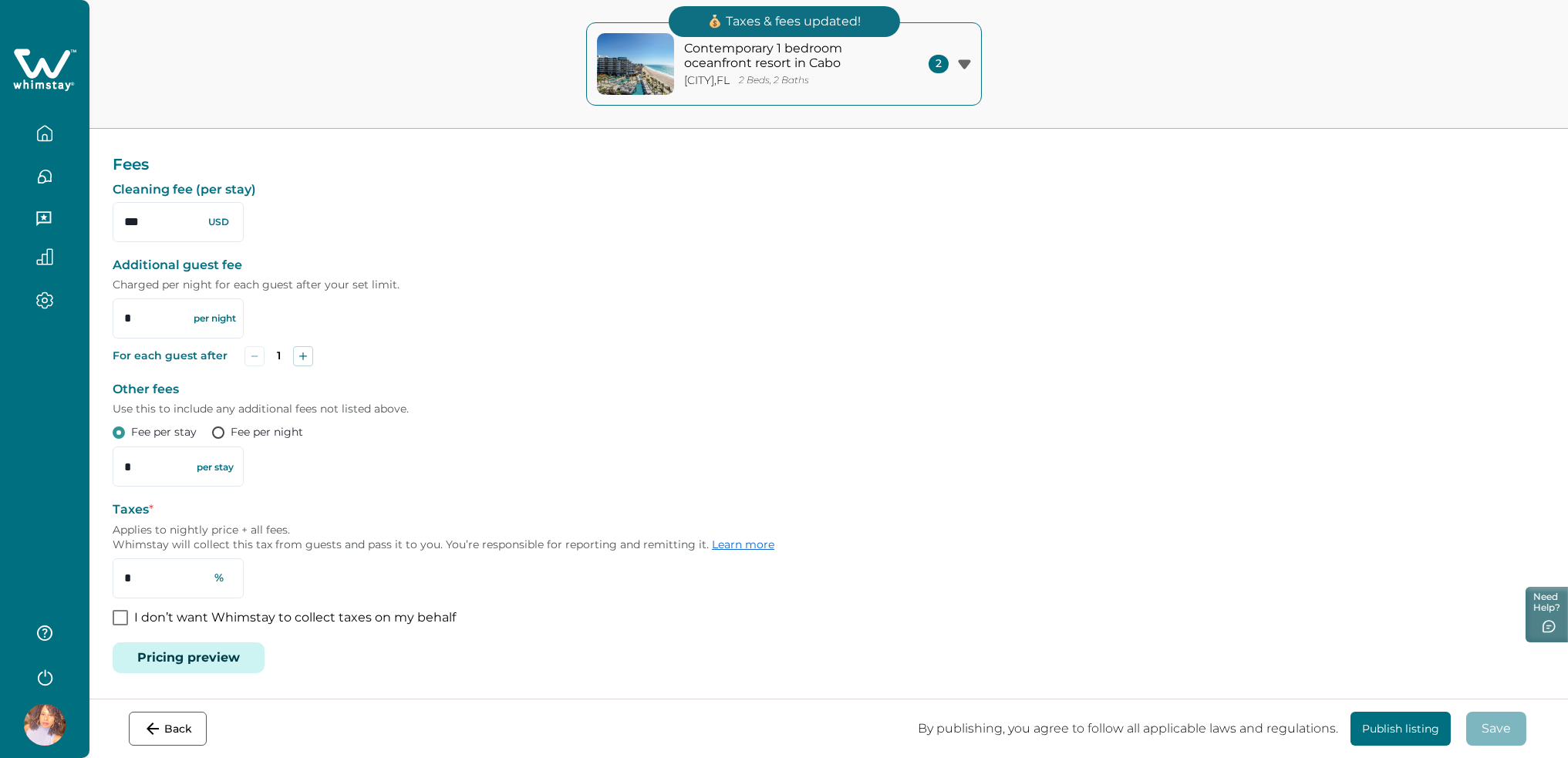 type on "*" 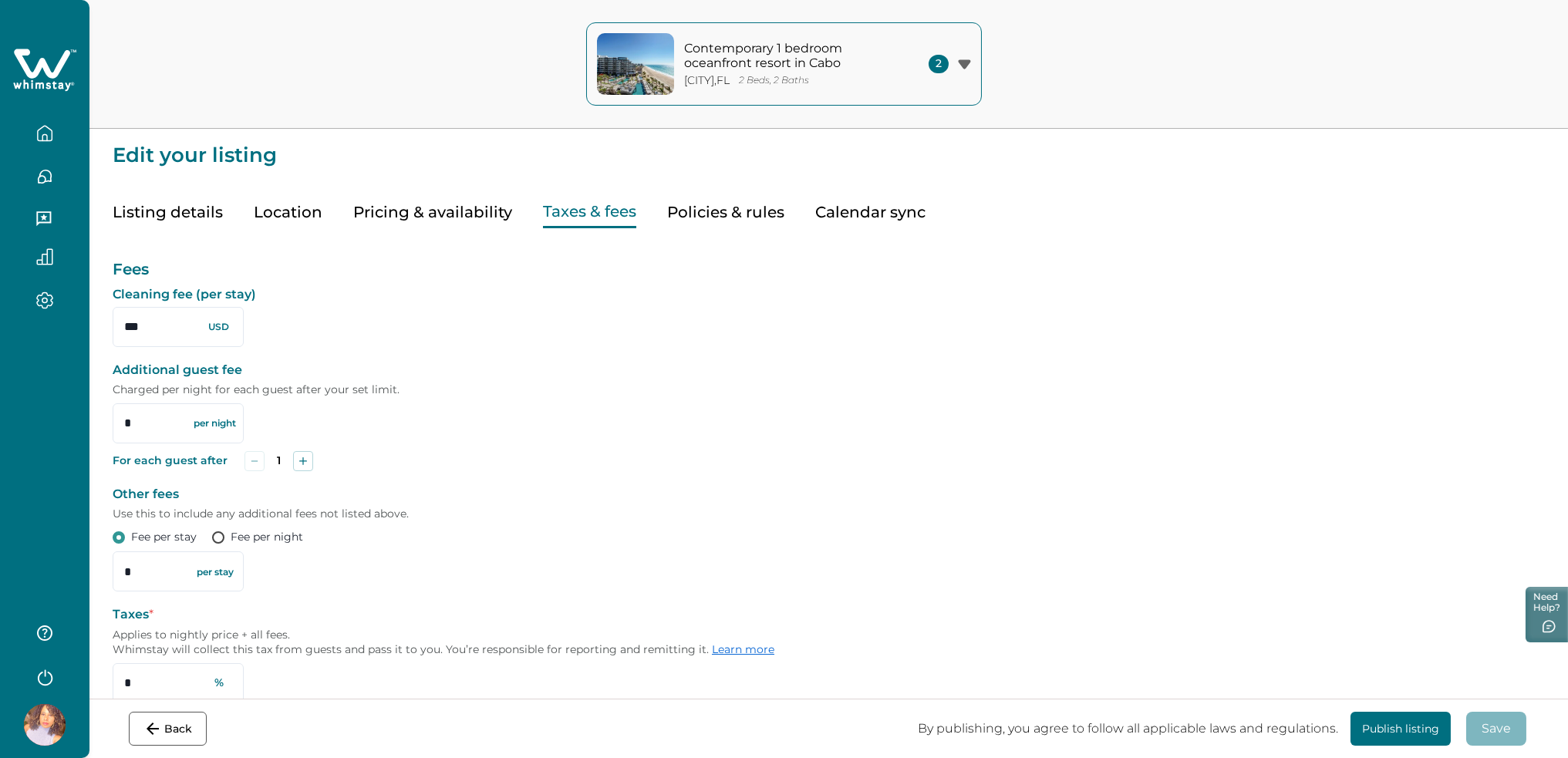 scroll, scrollTop: 105, scrollLeft: 0, axis: vertical 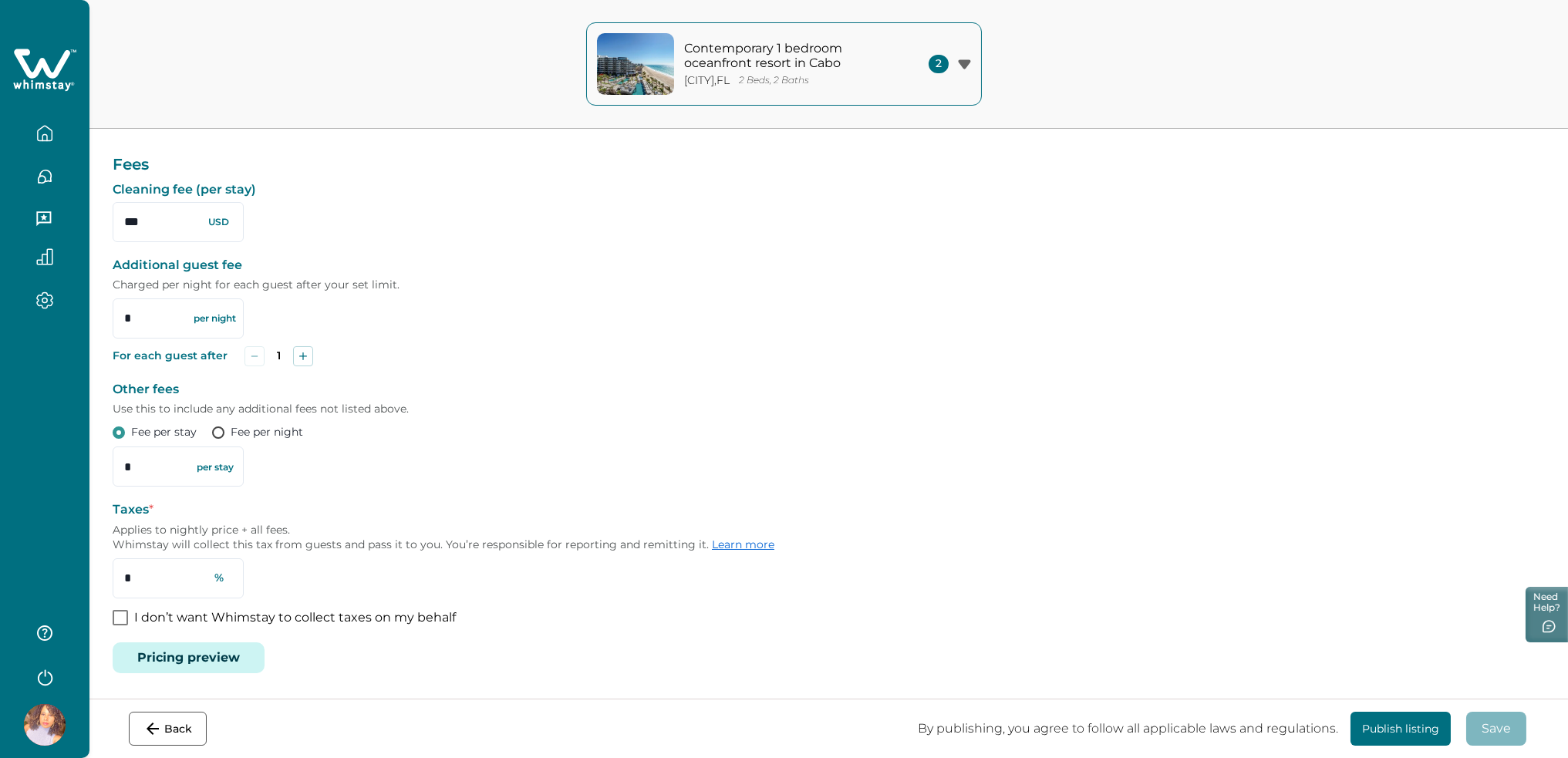 click at bounding box center (120, 618) 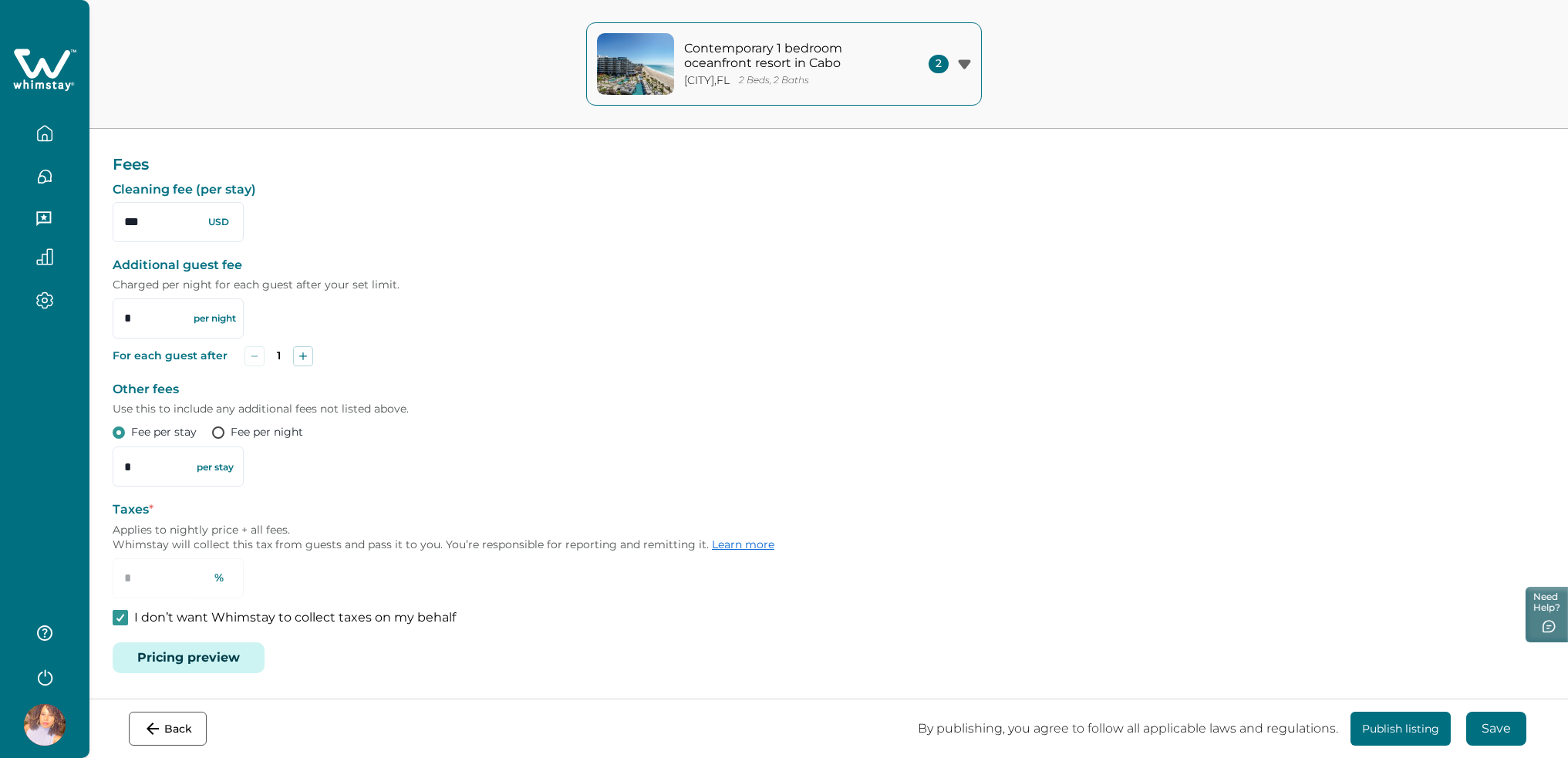 click on "Save" at bounding box center (1496, 729) 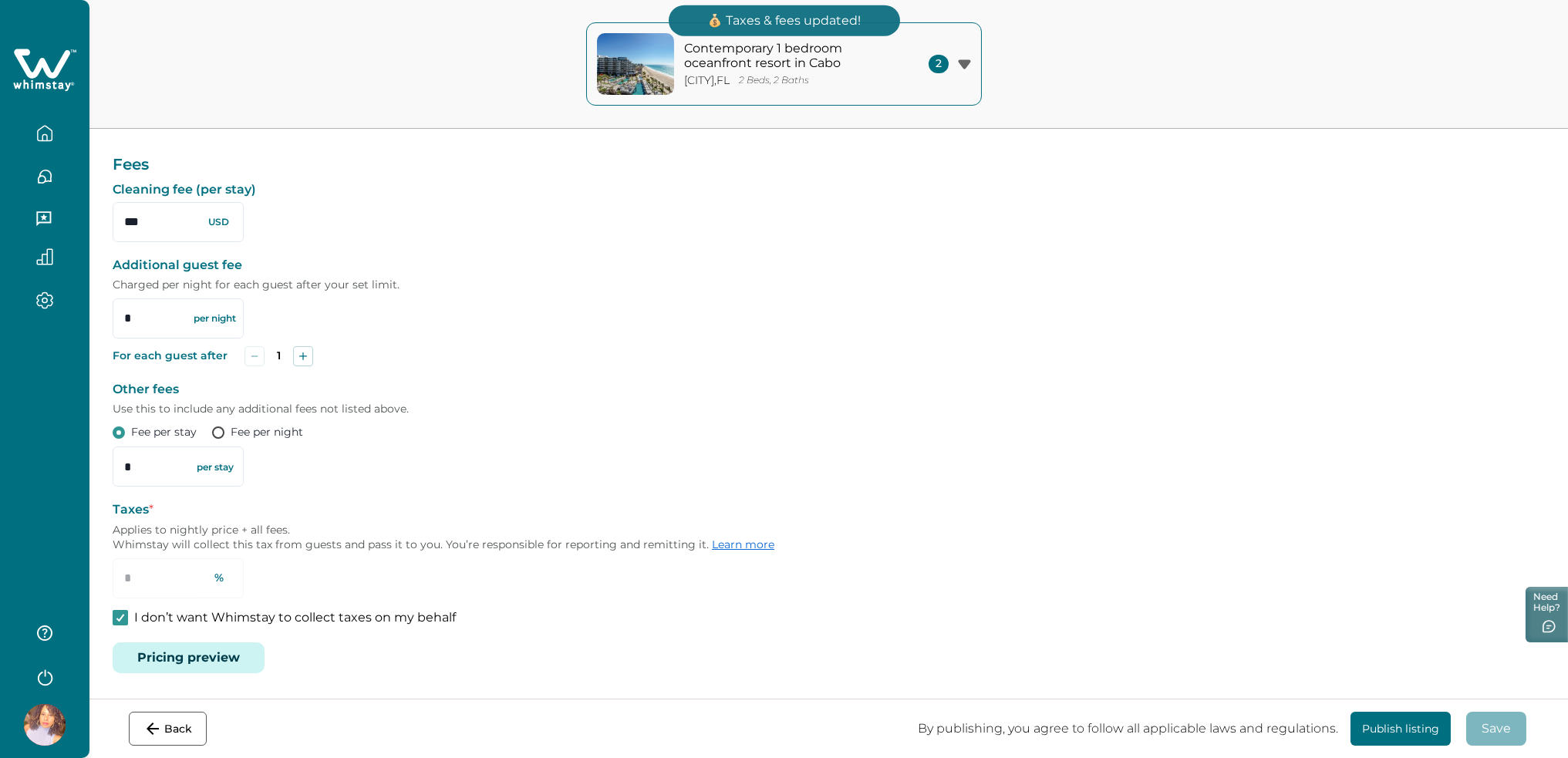type on "*" 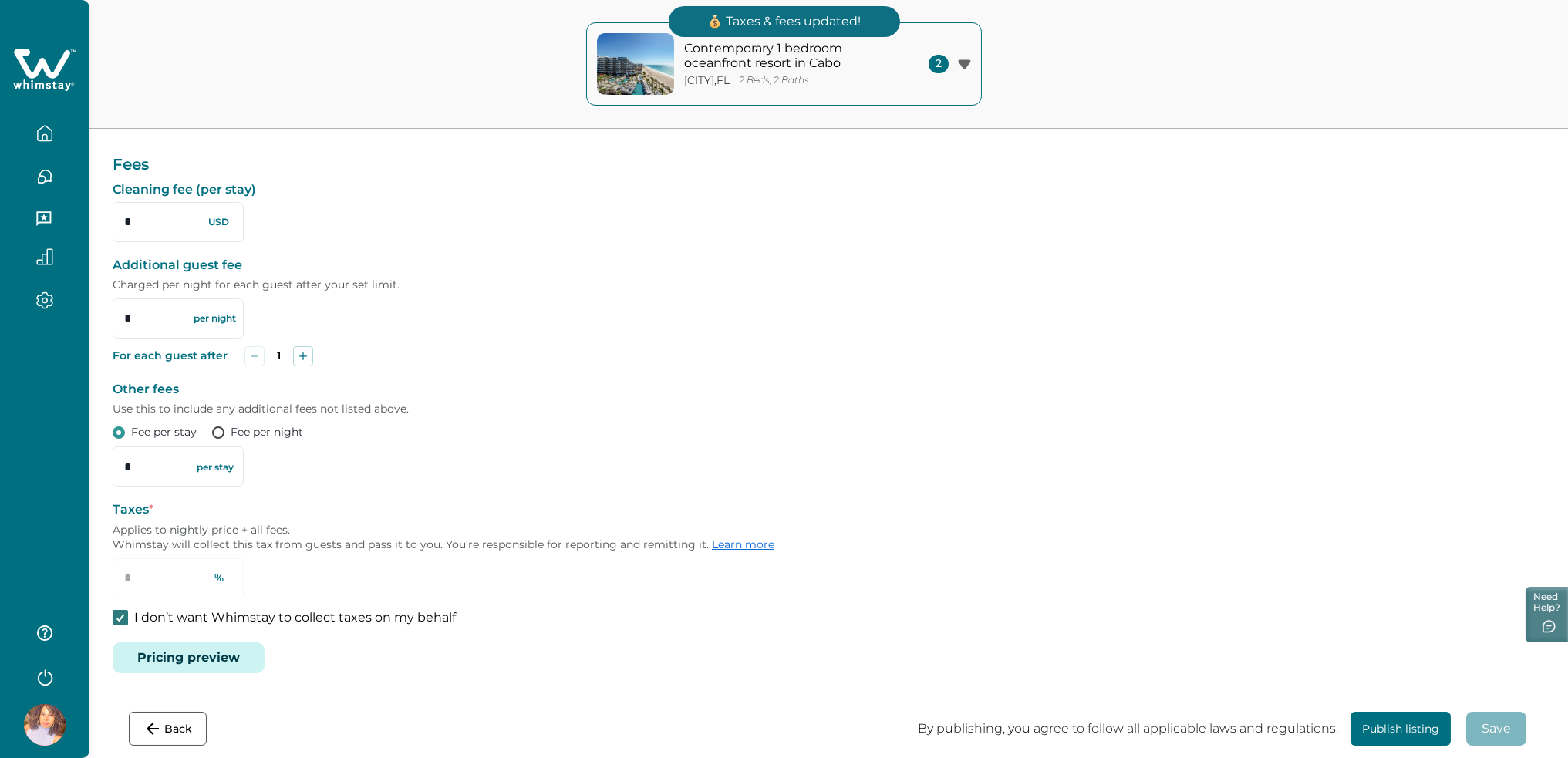 click 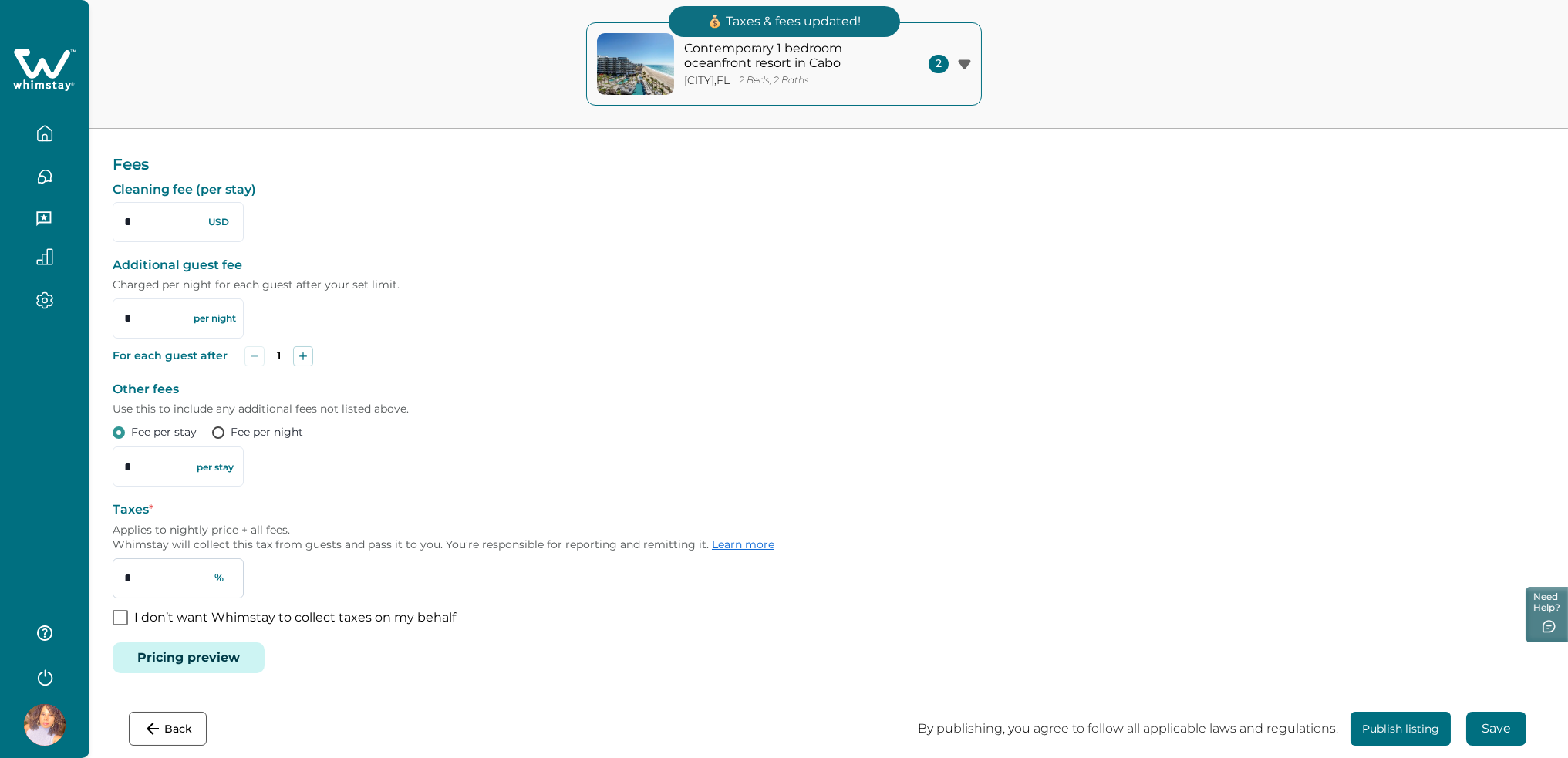 drag, startPoint x: 154, startPoint y: 568, endPoint x: 114, endPoint y: 571, distance: 40.112342 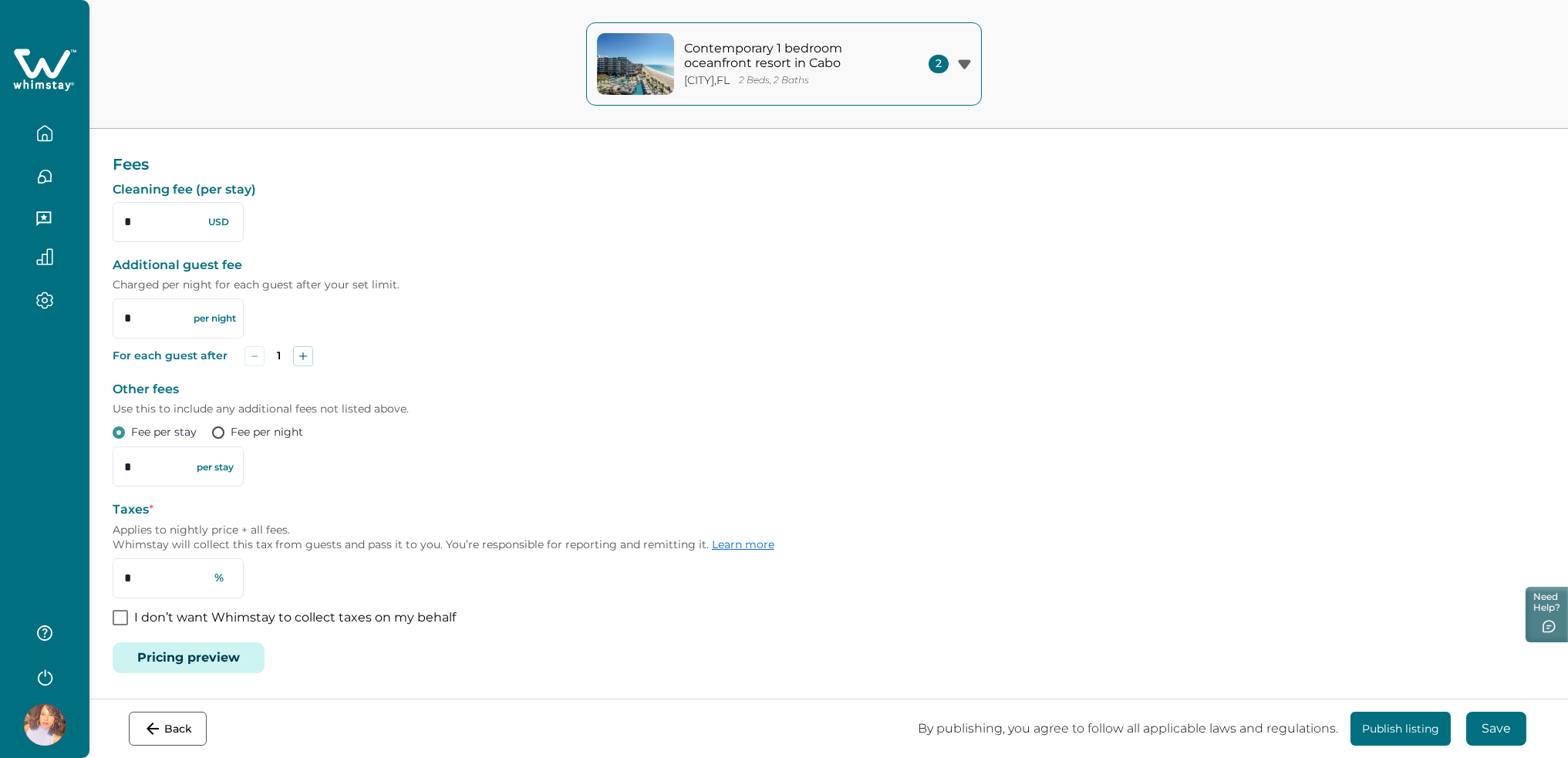 click on "Save" at bounding box center (1496, 729) 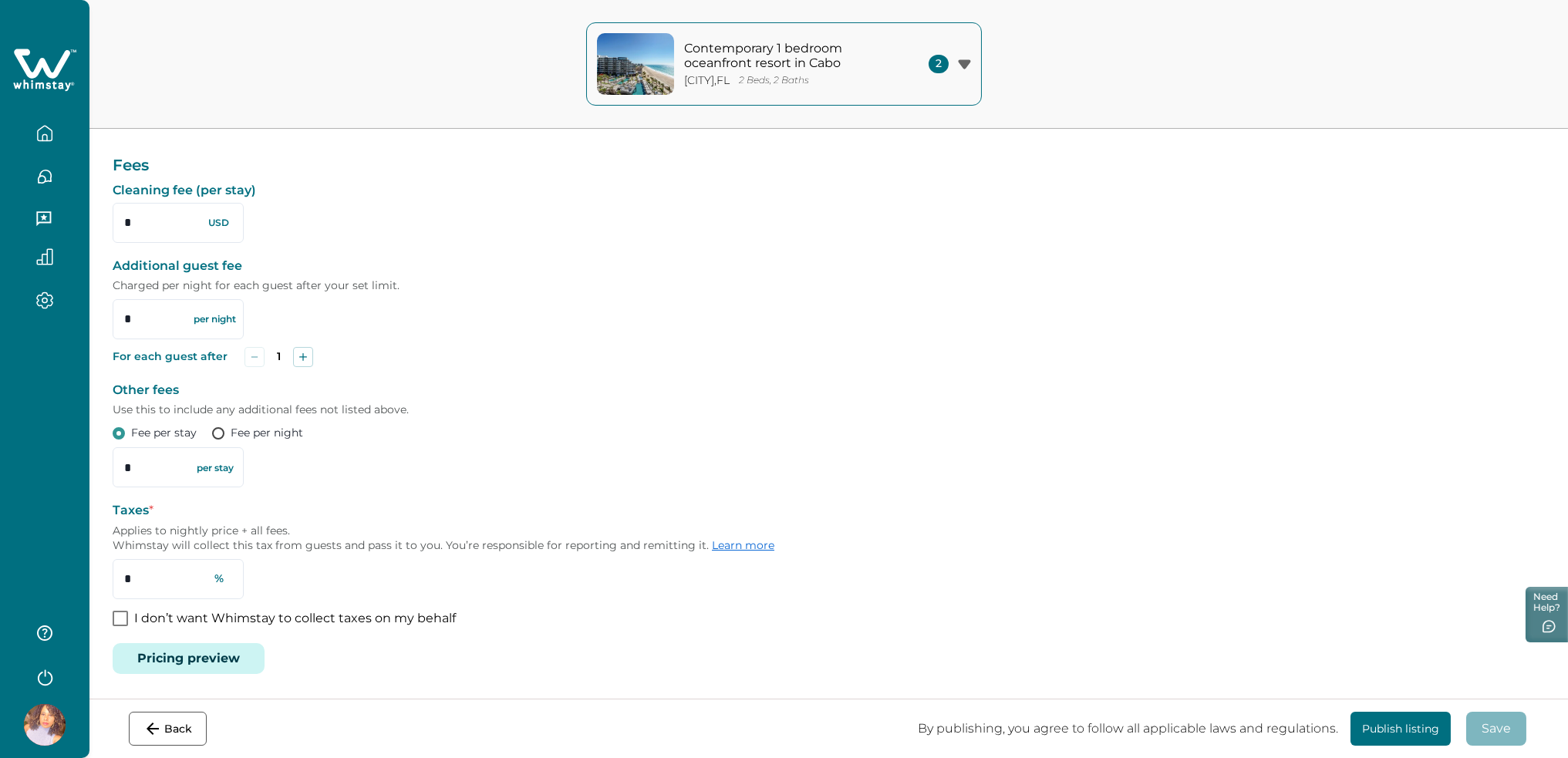 scroll, scrollTop: 105, scrollLeft: 0, axis: vertical 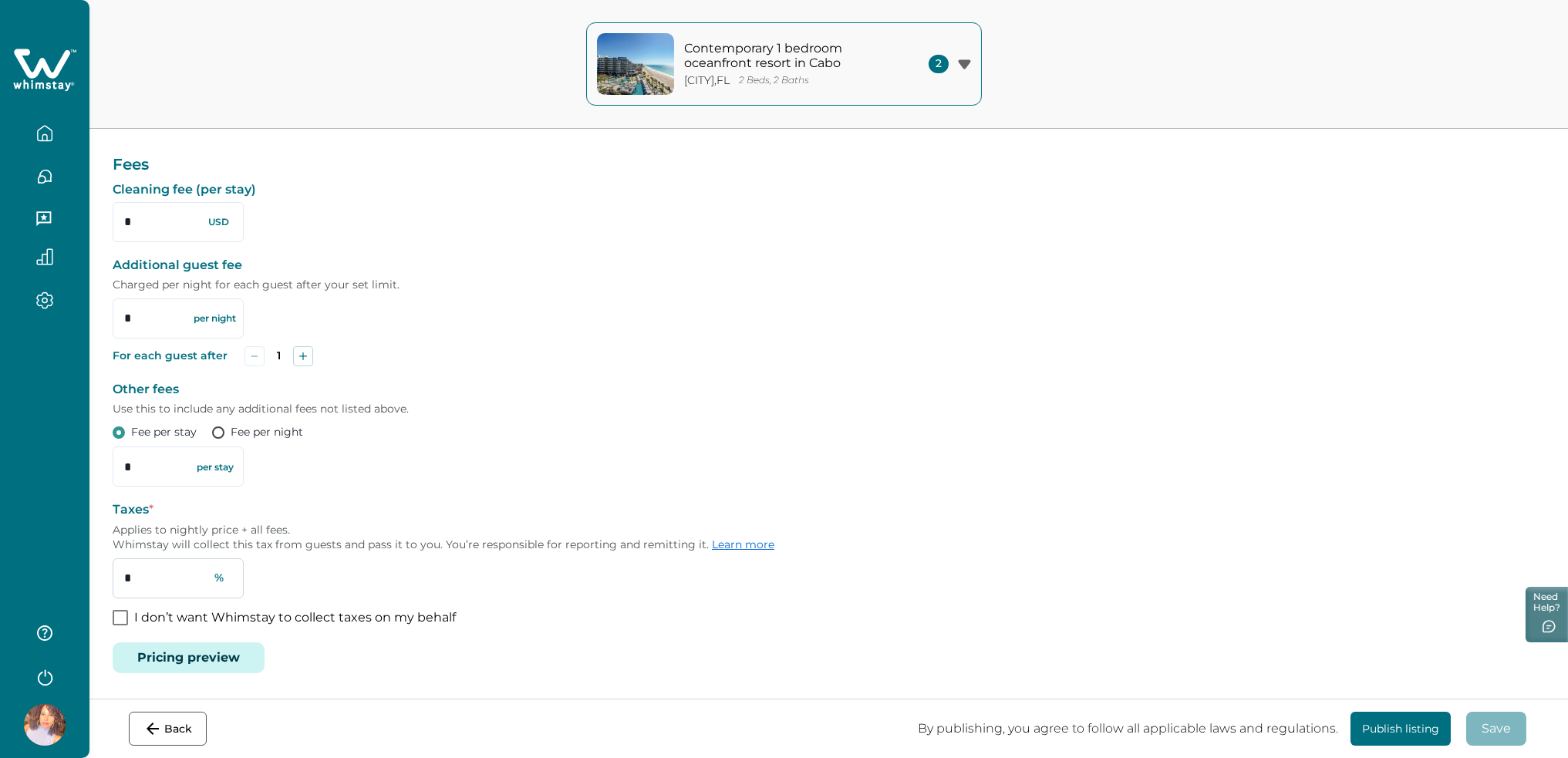 click on "*" at bounding box center (178, 578) 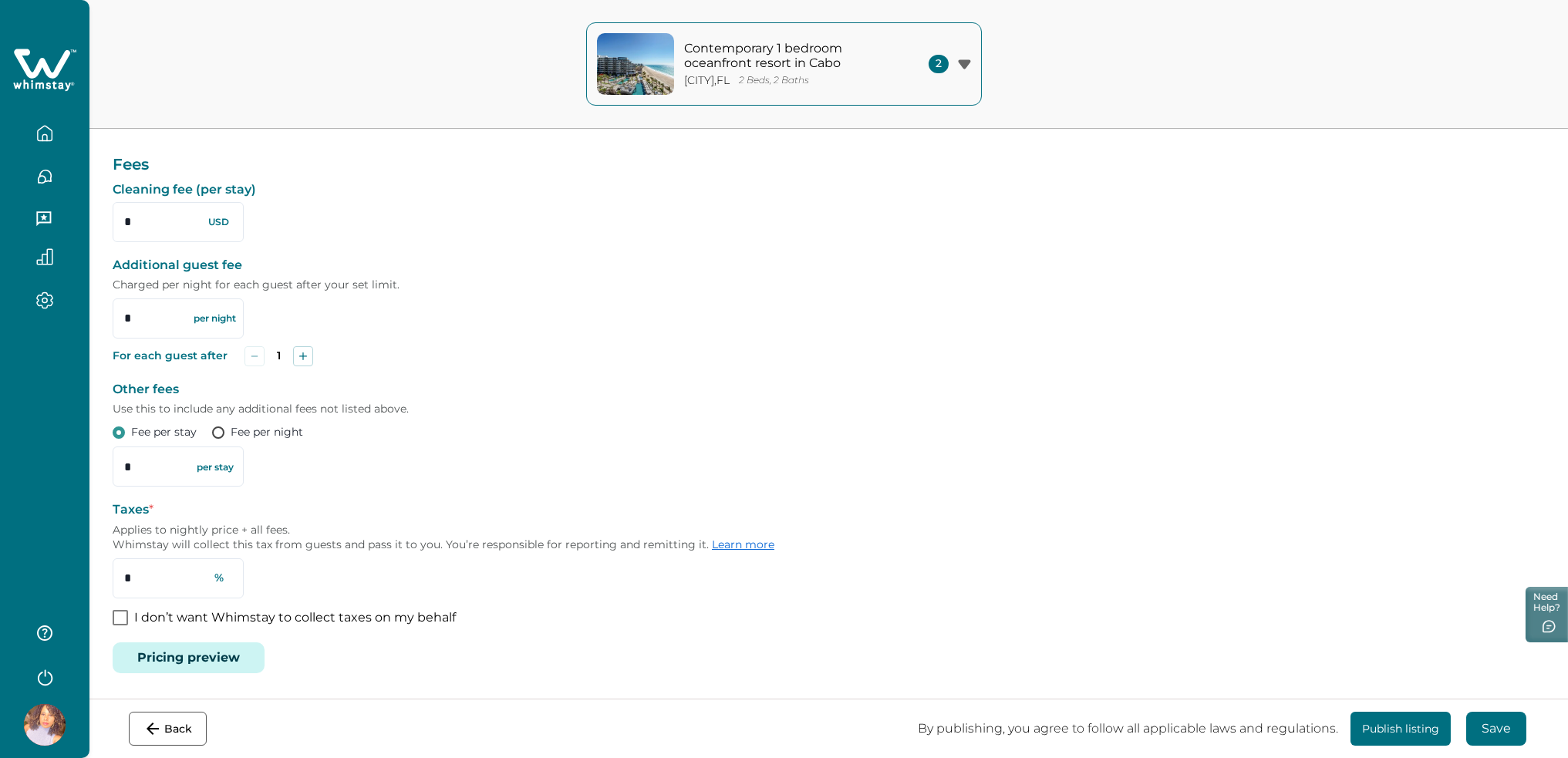 type on "*" 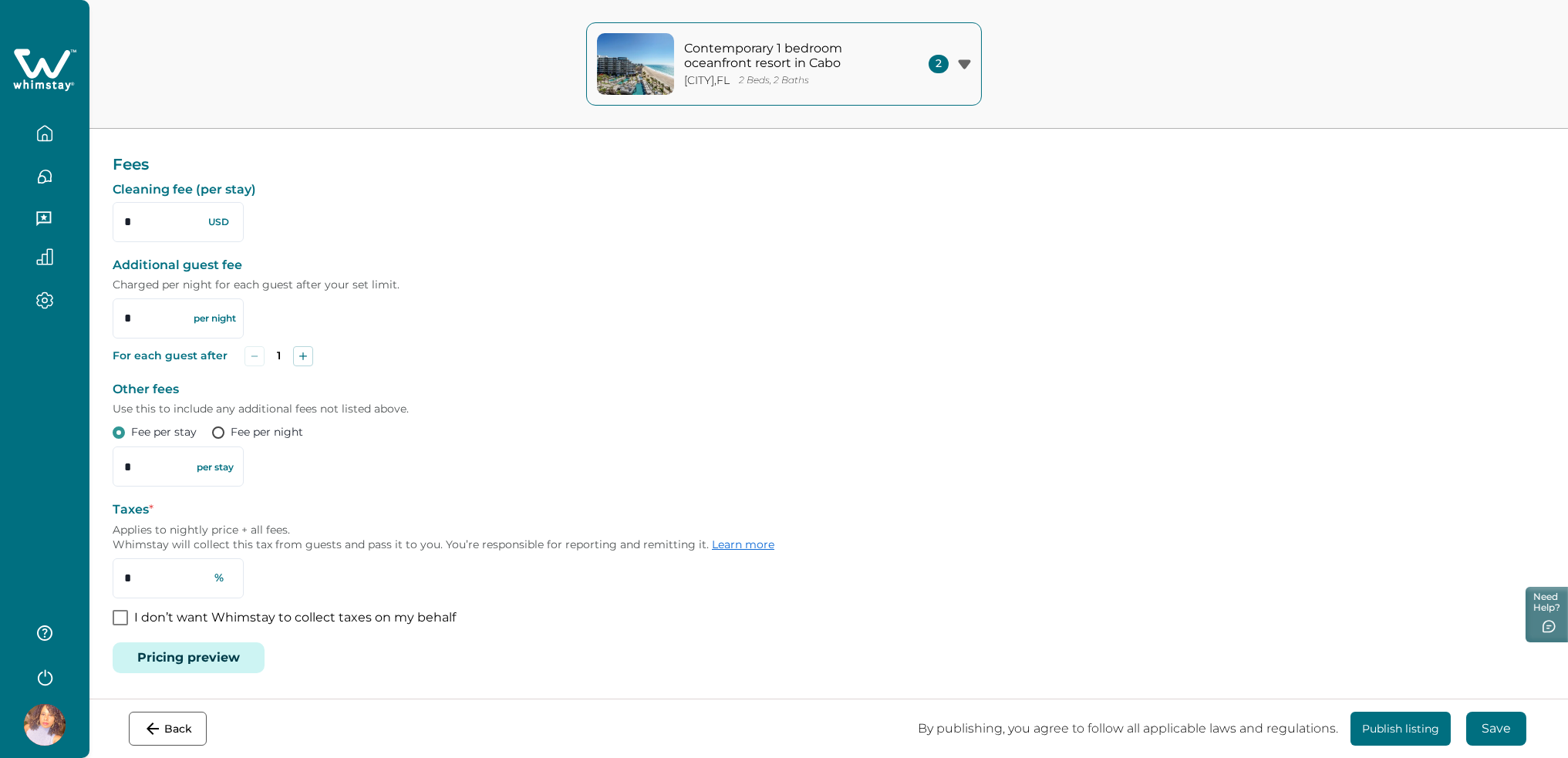 click on "Save" at bounding box center (1496, 729) 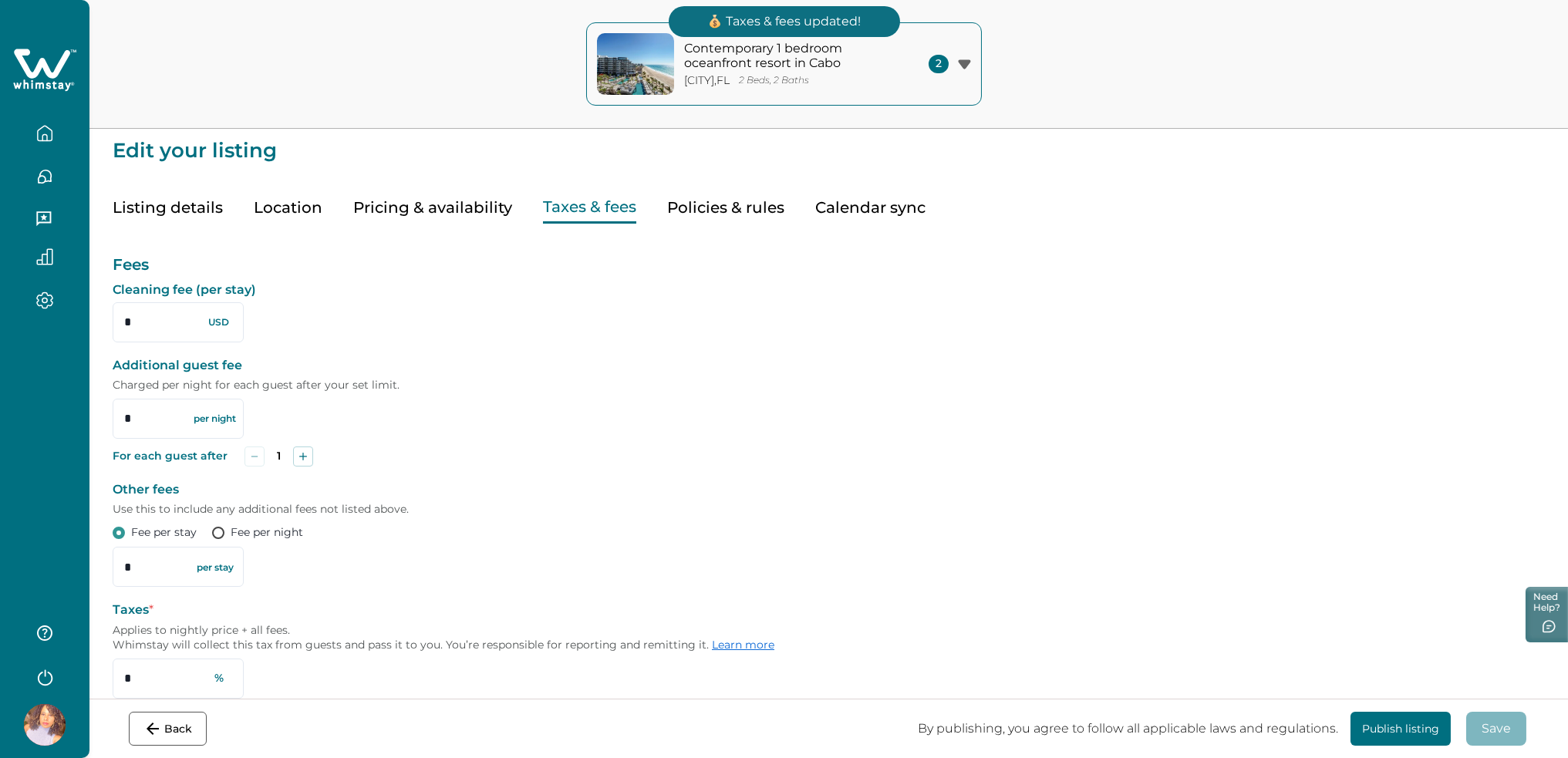scroll, scrollTop: 0, scrollLeft: 0, axis: both 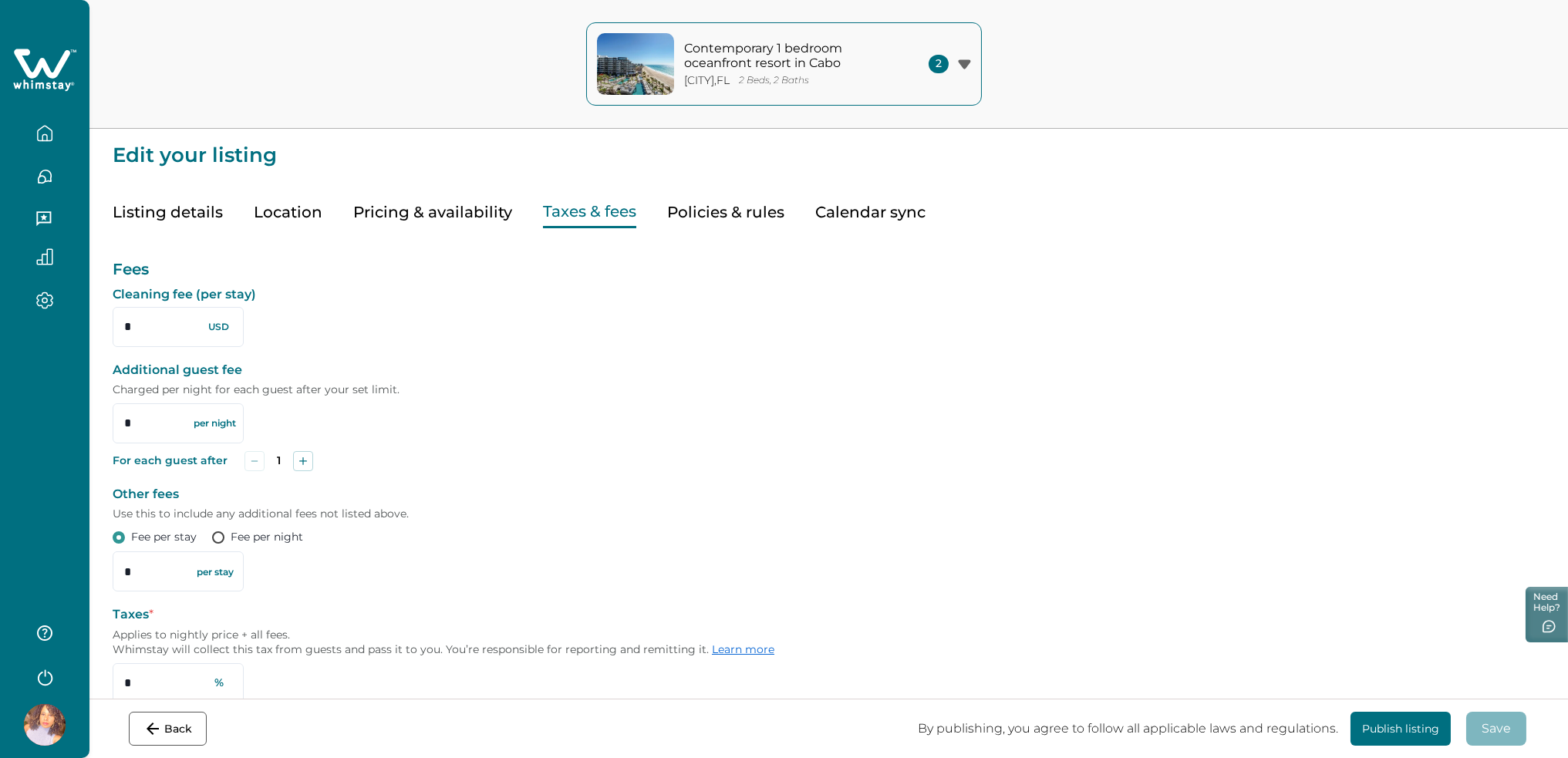 click on "Publish listing" at bounding box center (1401, 729) 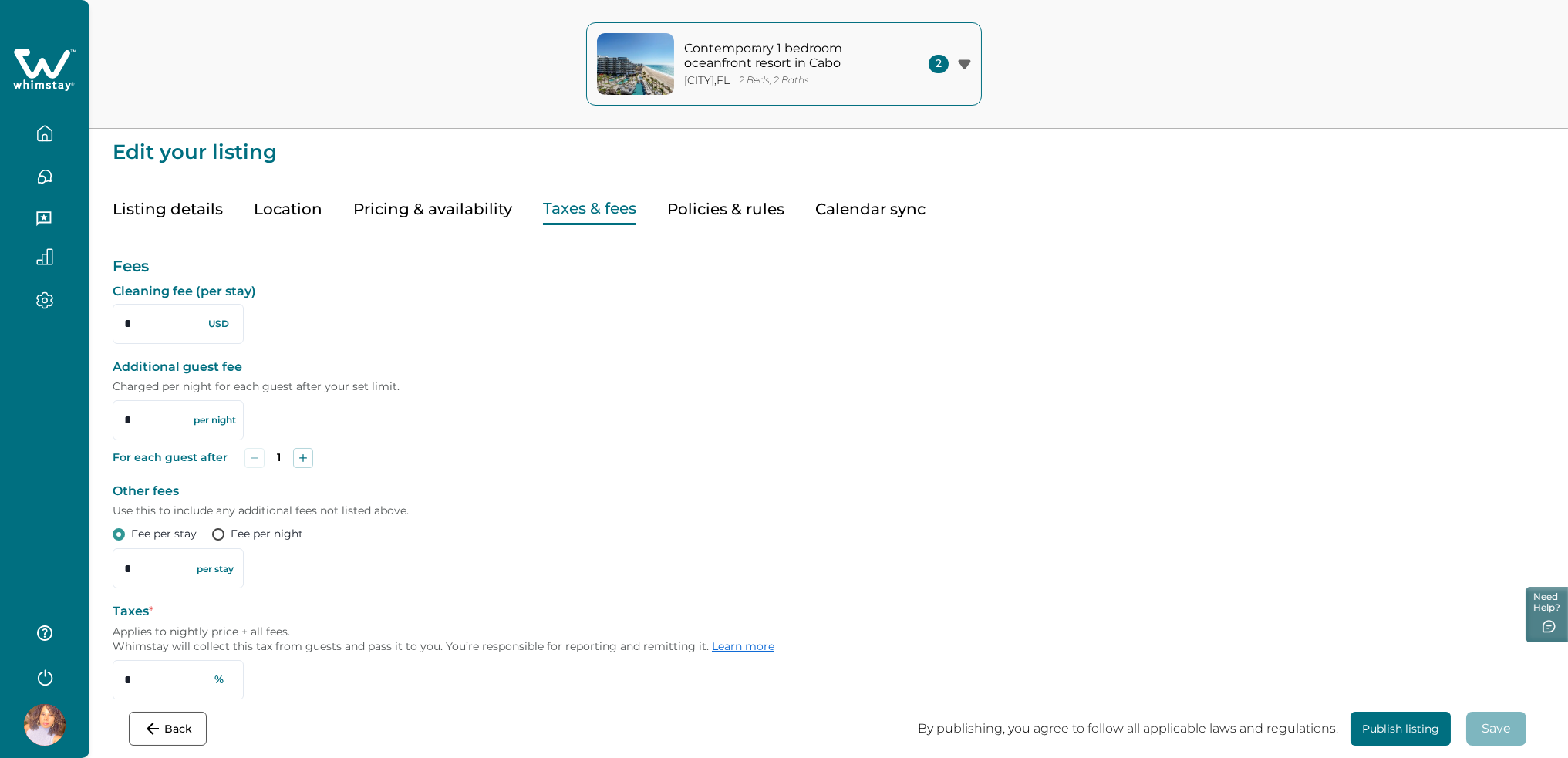 scroll, scrollTop: 0, scrollLeft: 0, axis: both 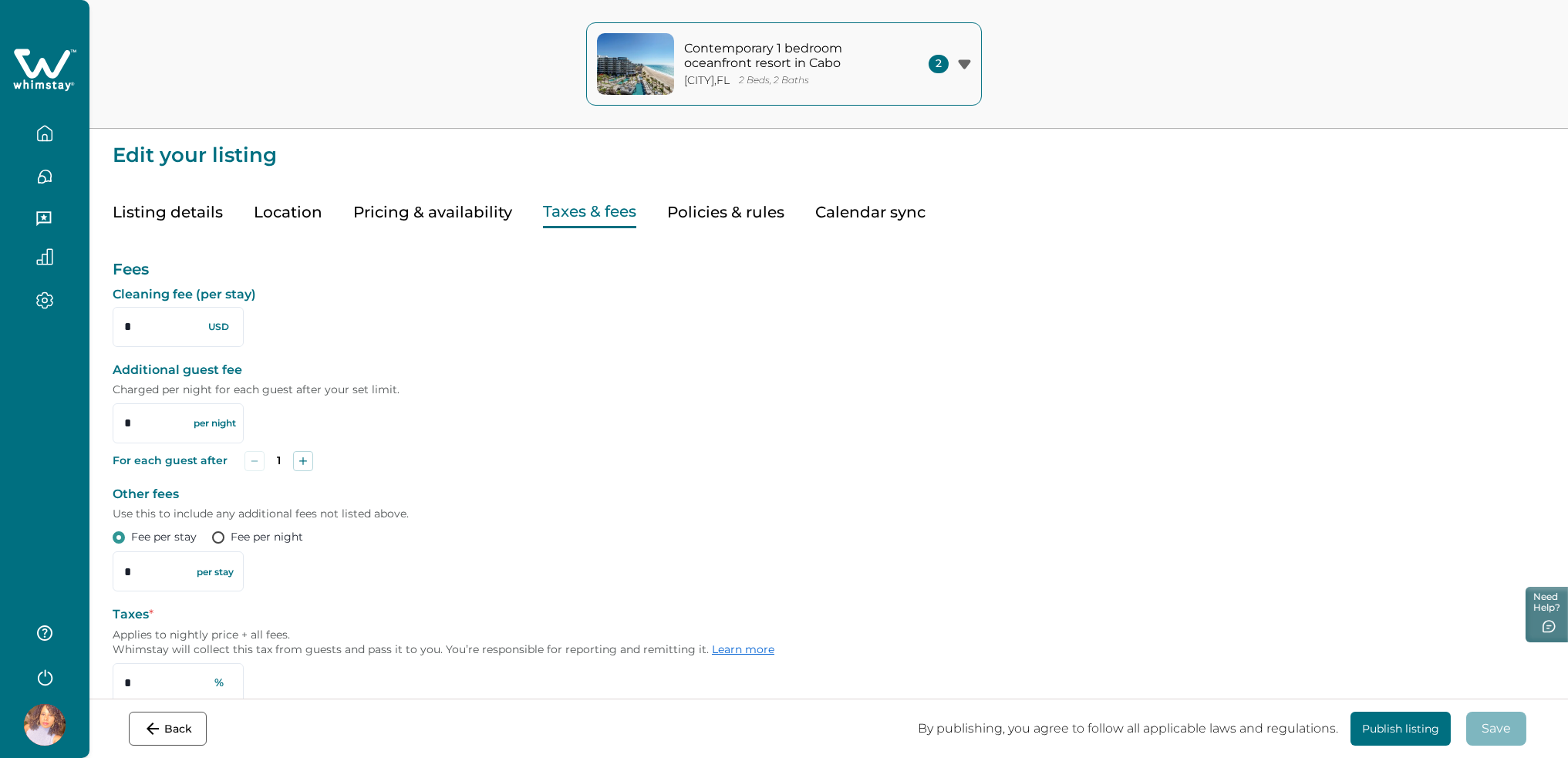 click on "Policies & rules" at bounding box center (726, 212) 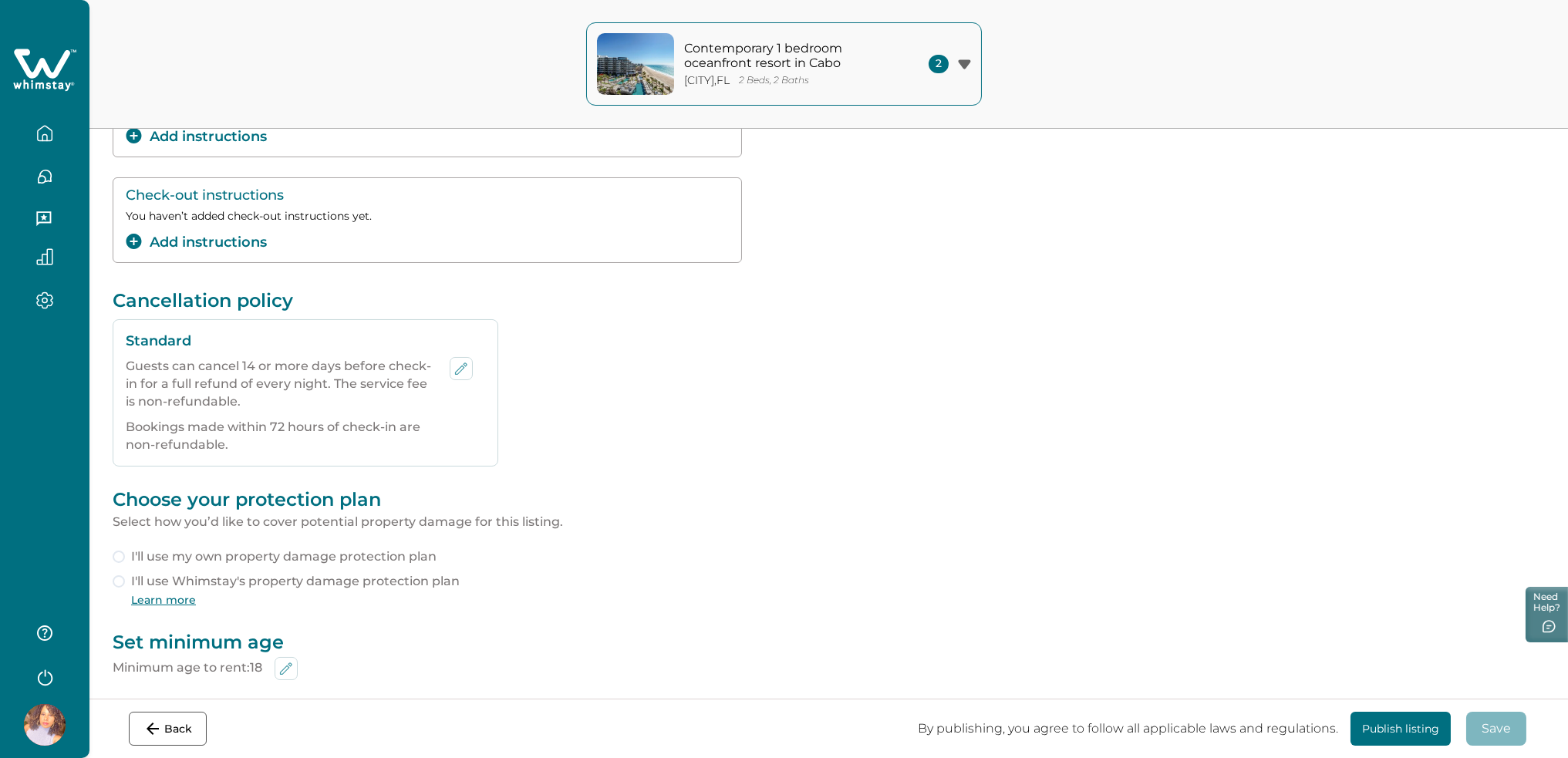 scroll, scrollTop: 323, scrollLeft: 0, axis: vertical 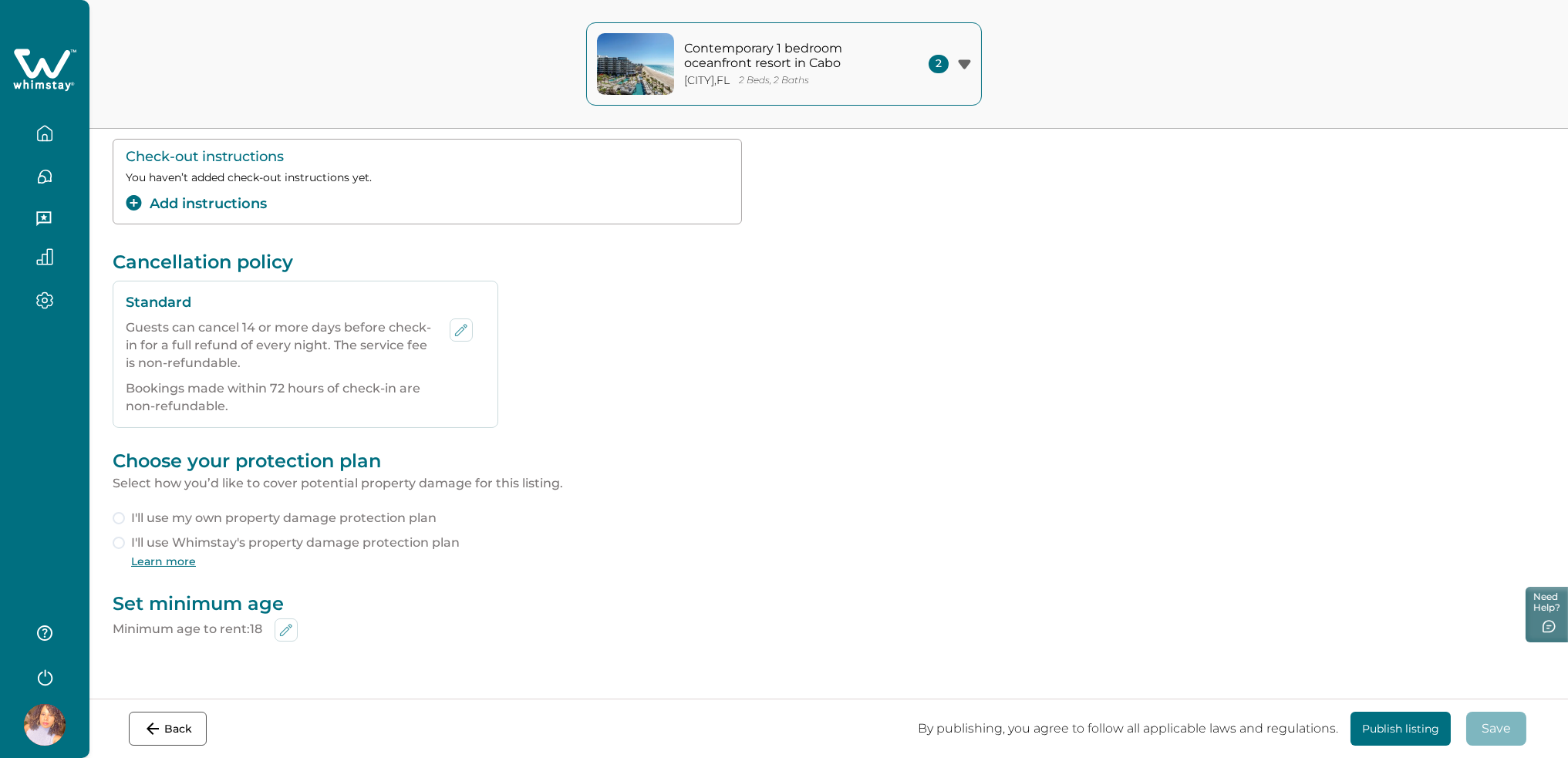 click on "I'll use Whimstay's property damage protection plan" at bounding box center [295, 543] 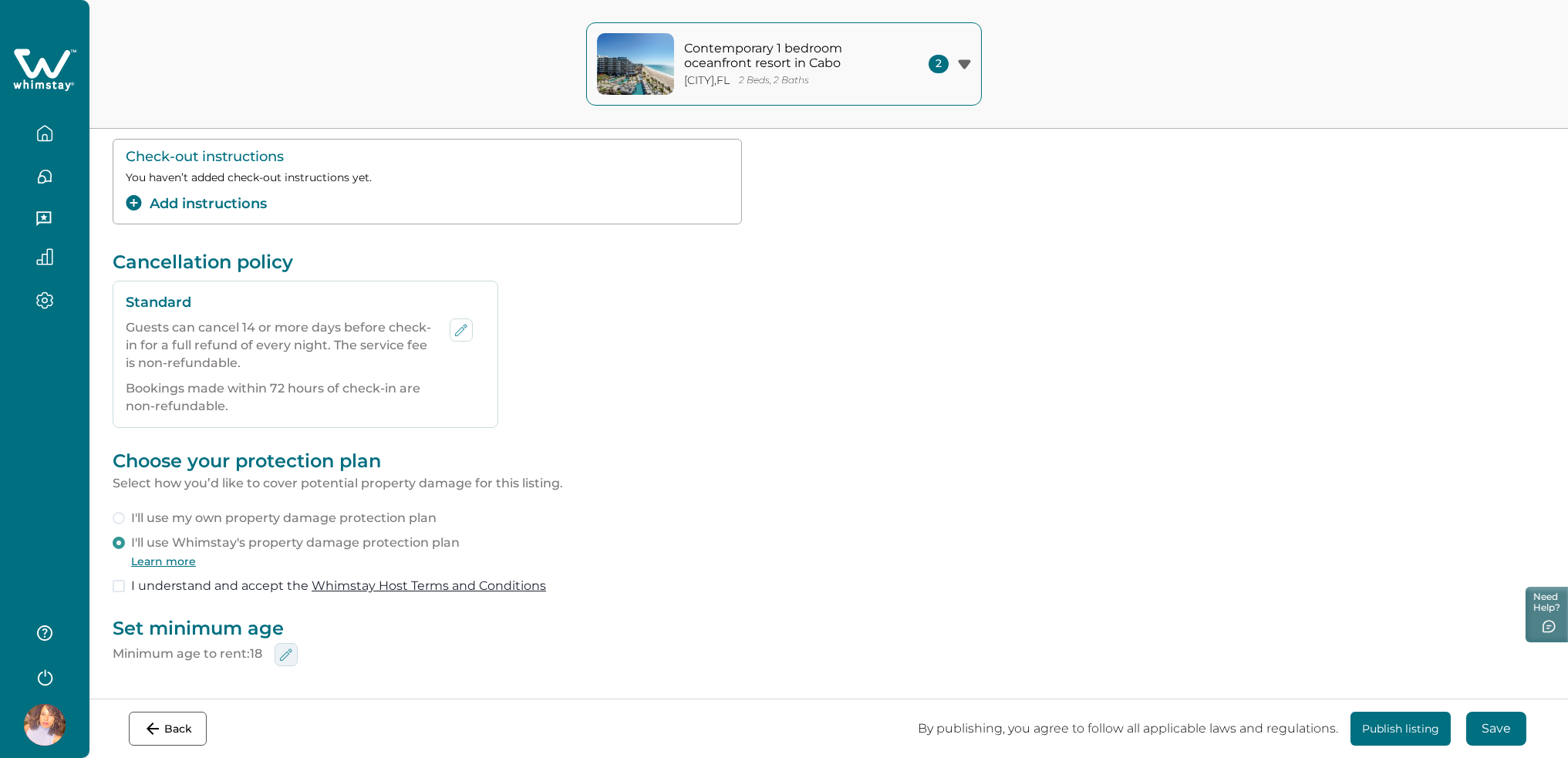 click 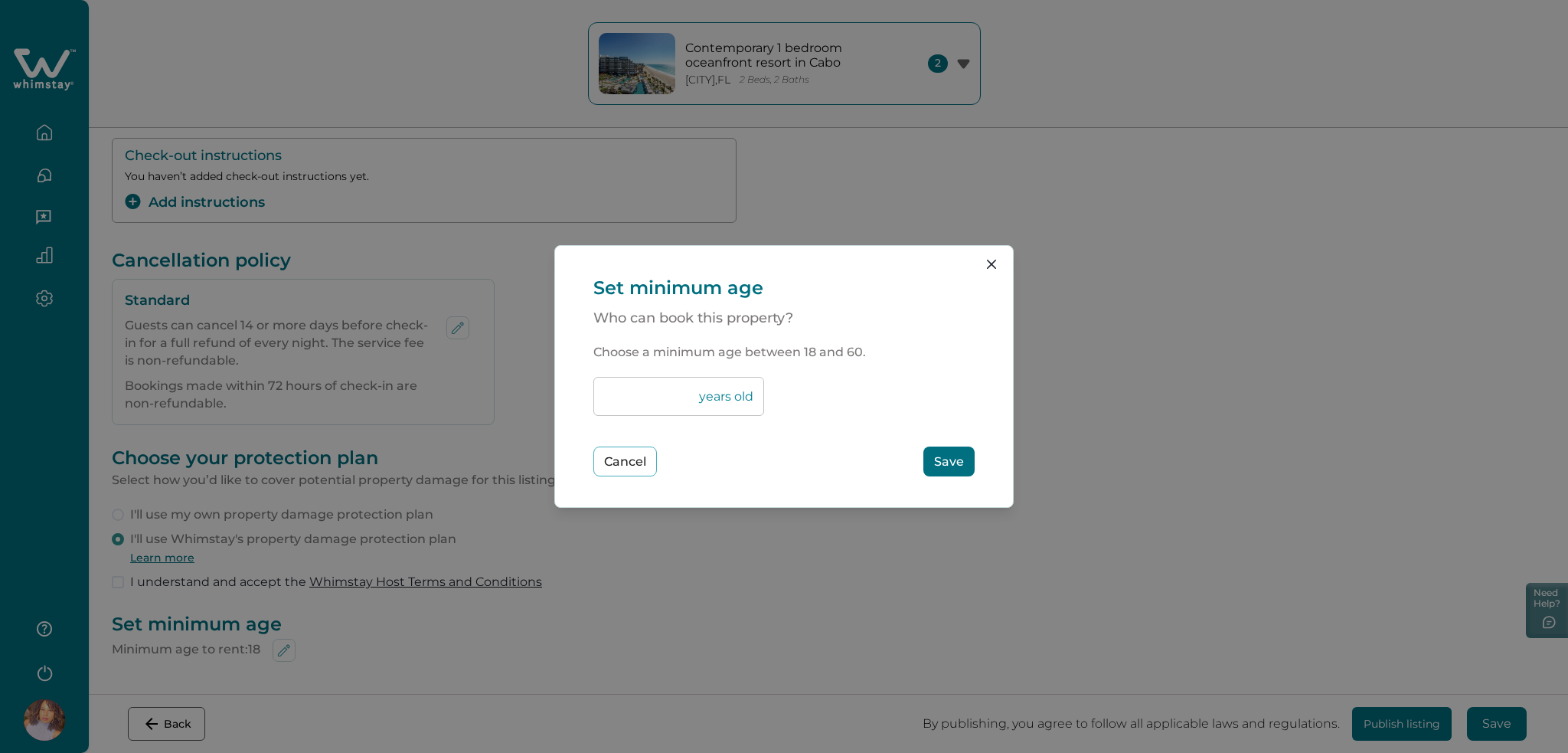 click on "Save" at bounding box center (949, 461) 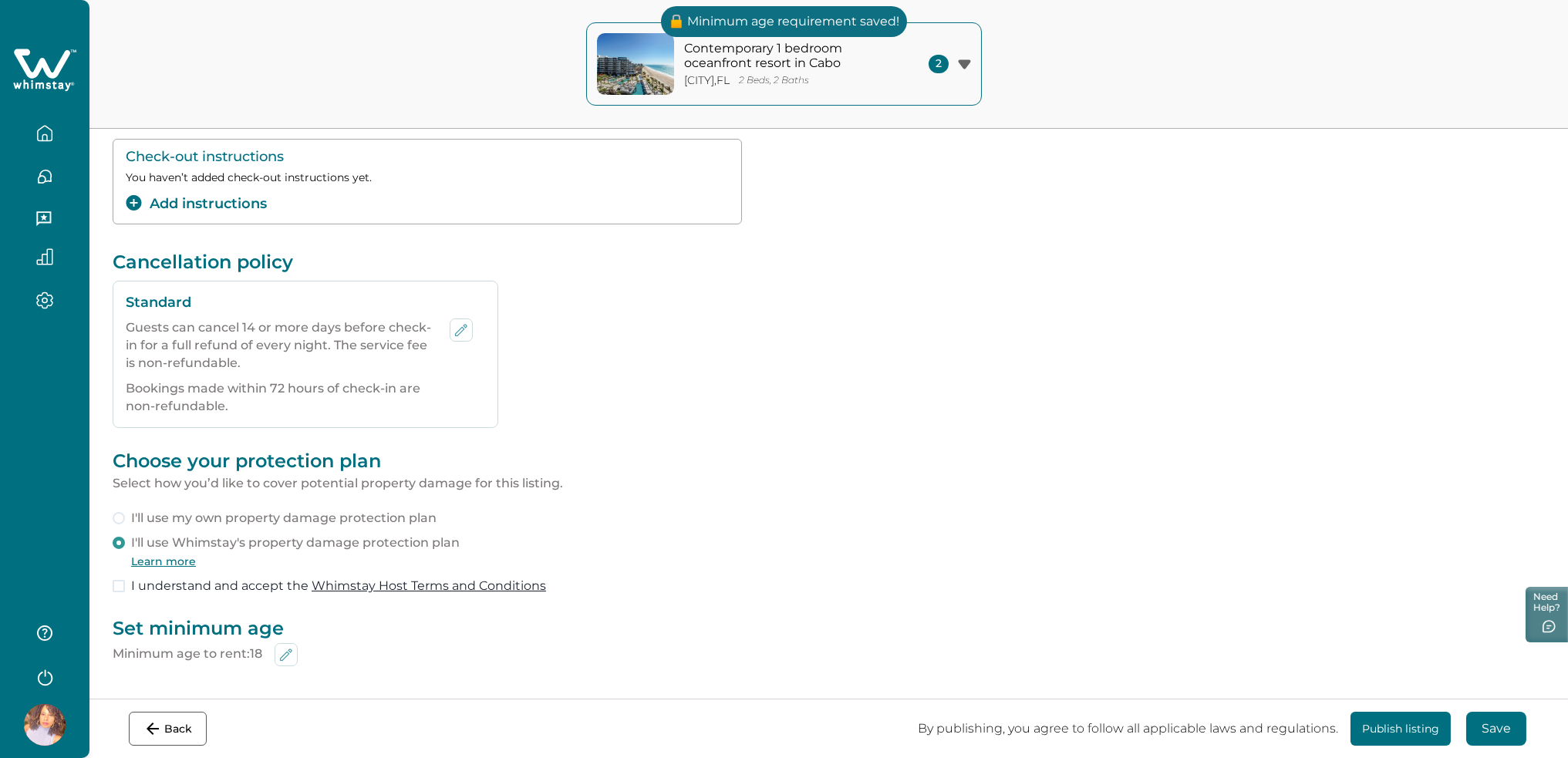 click on "Publish listing" at bounding box center [1401, 729] 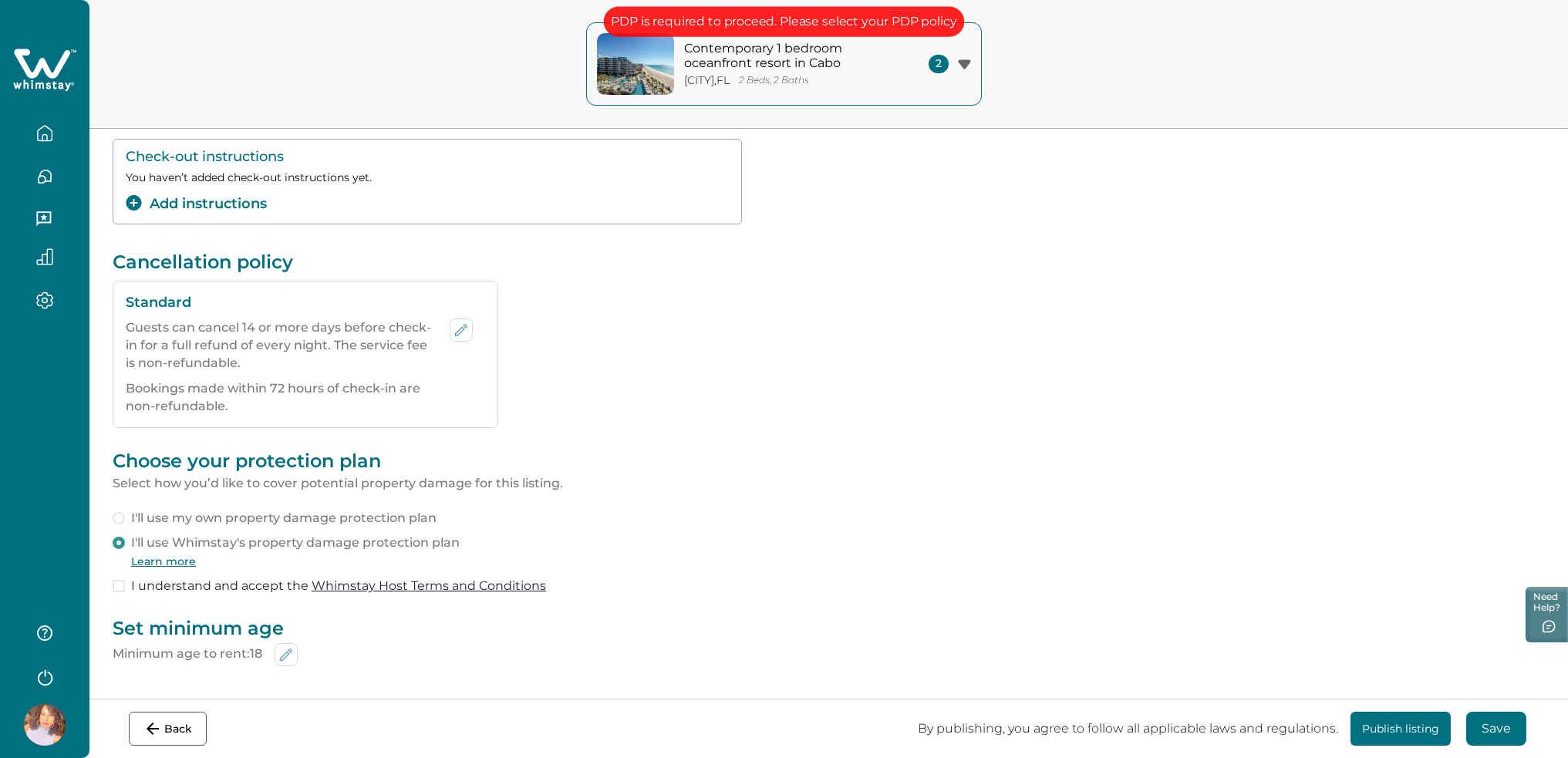click on "Save" at bounding box center [1496, 729] 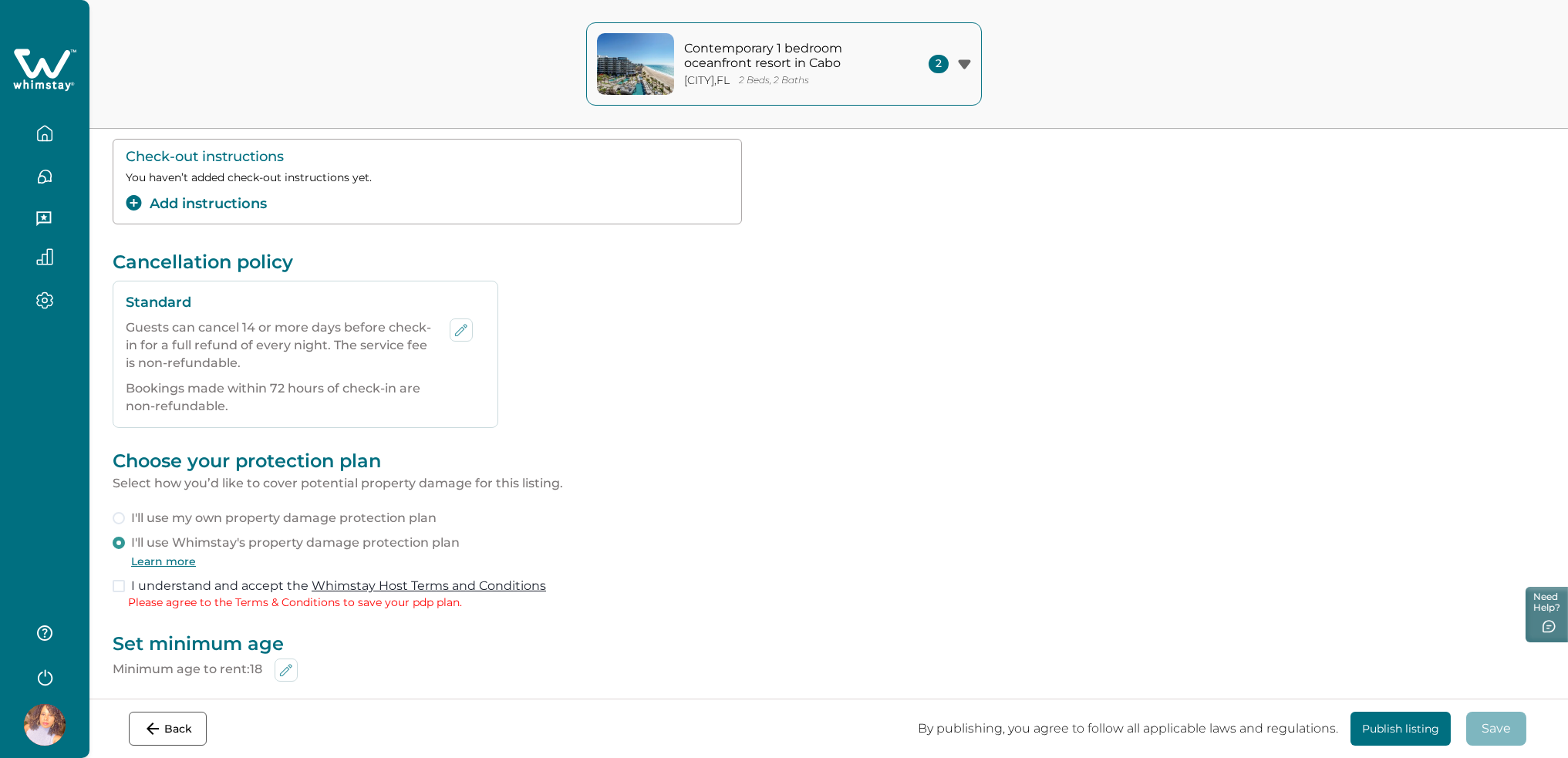 click at bounding box center (119, 586) 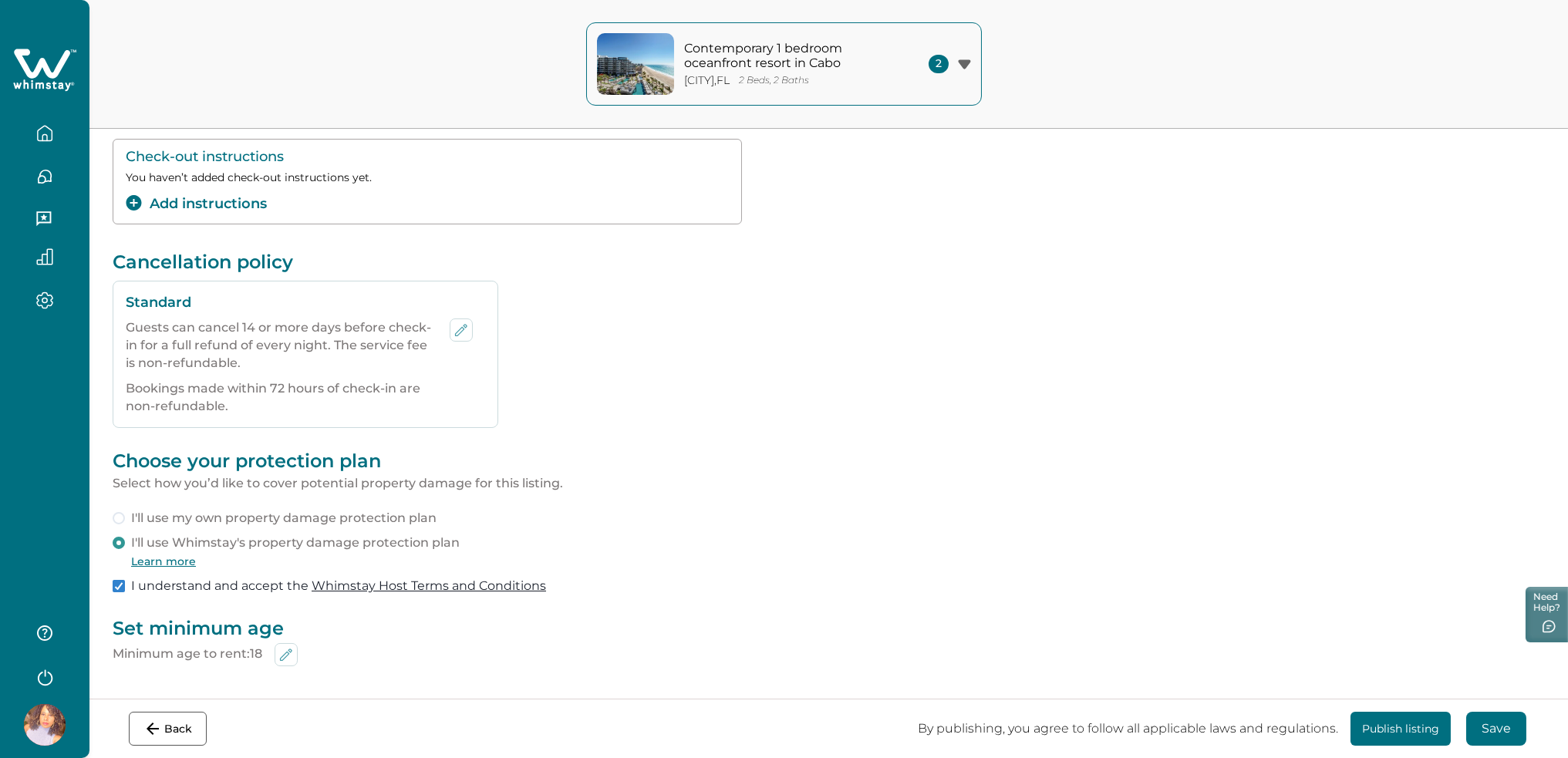 click on "I'll use my own property damage protection plan" at bounding box center [286, 518] 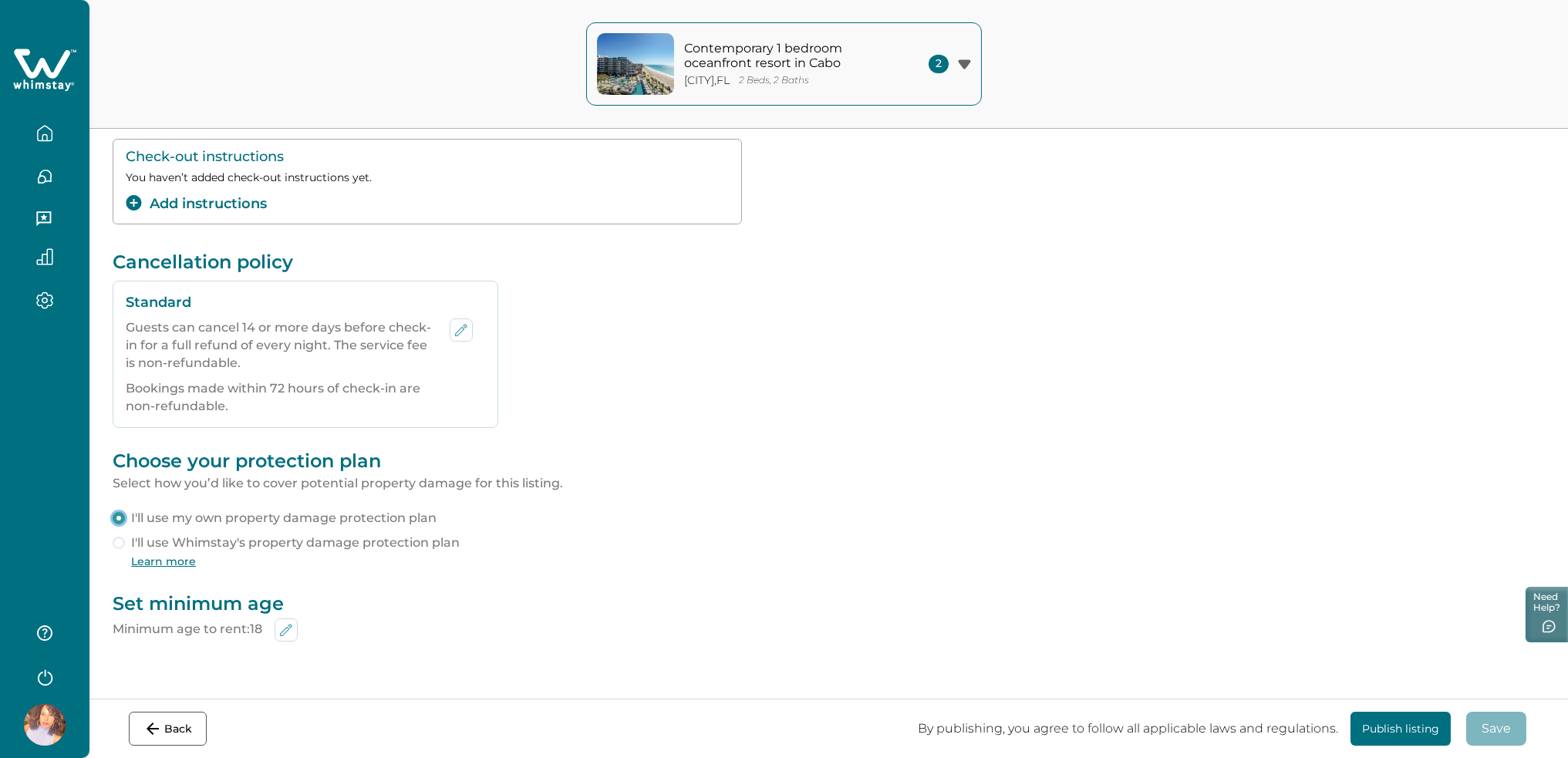 click on "Publish listing" at bounding box center [1401, 729] 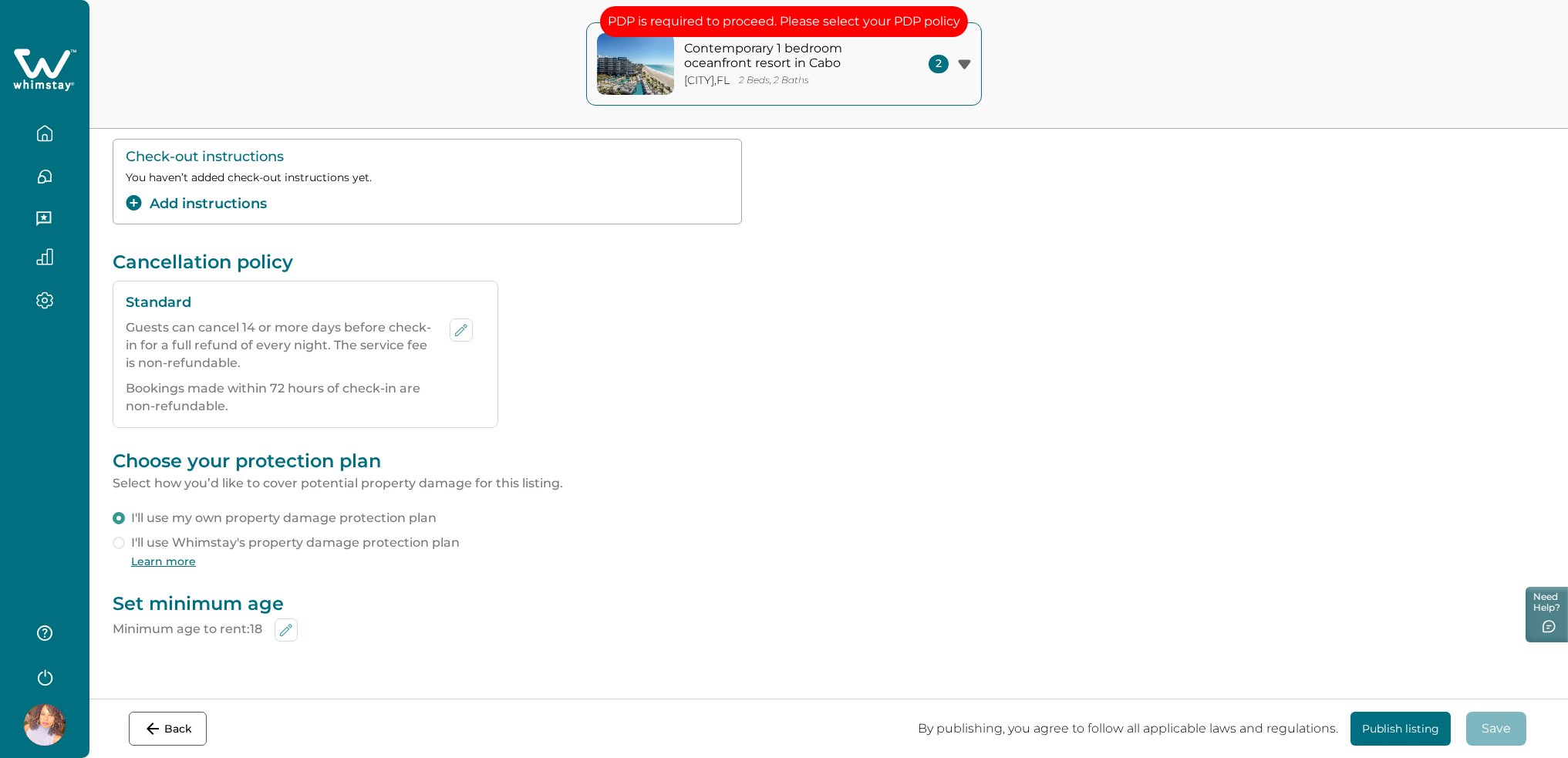 click at bounding box center (119, 543) 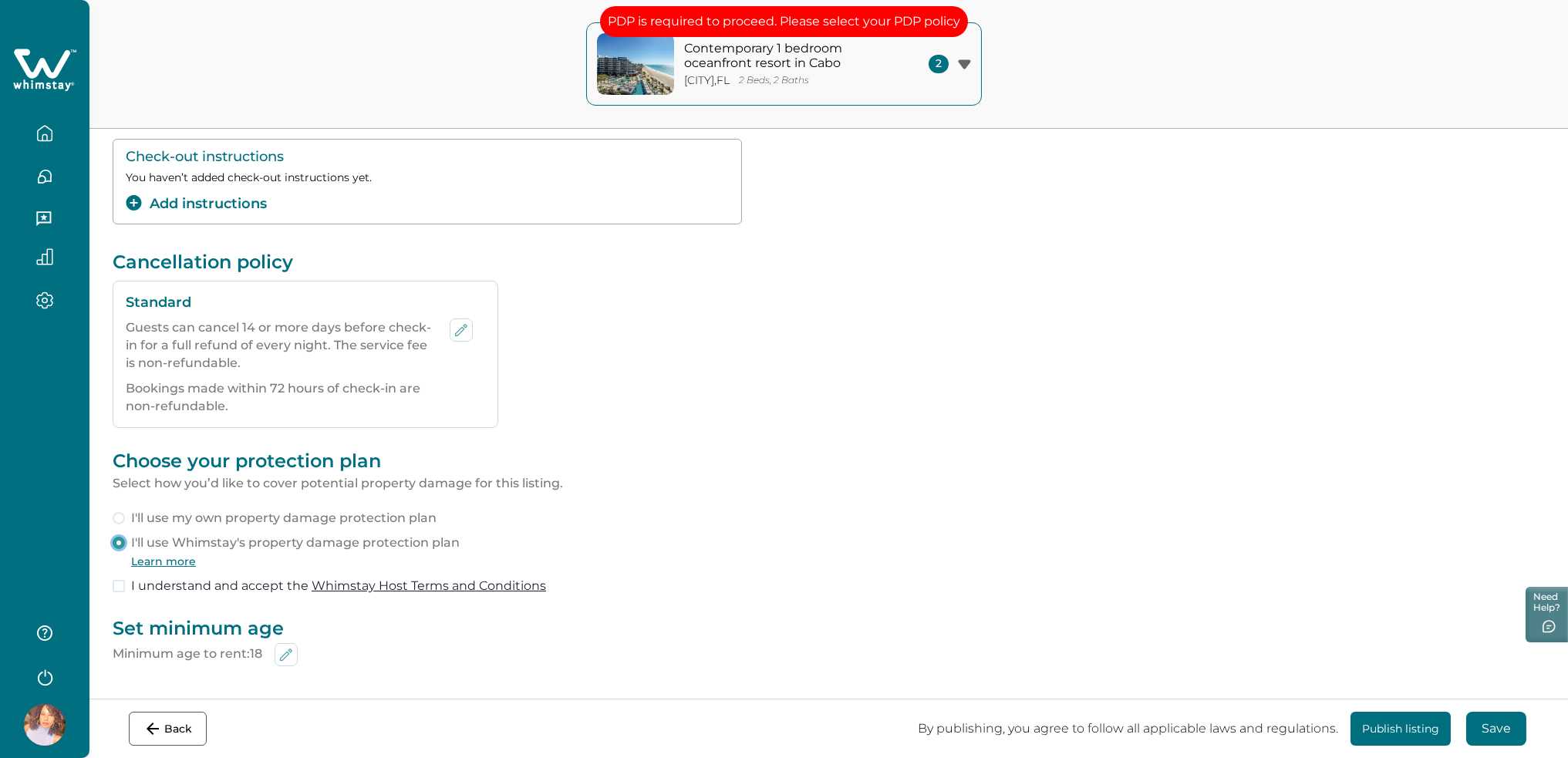click at bounding box center (119, 518) 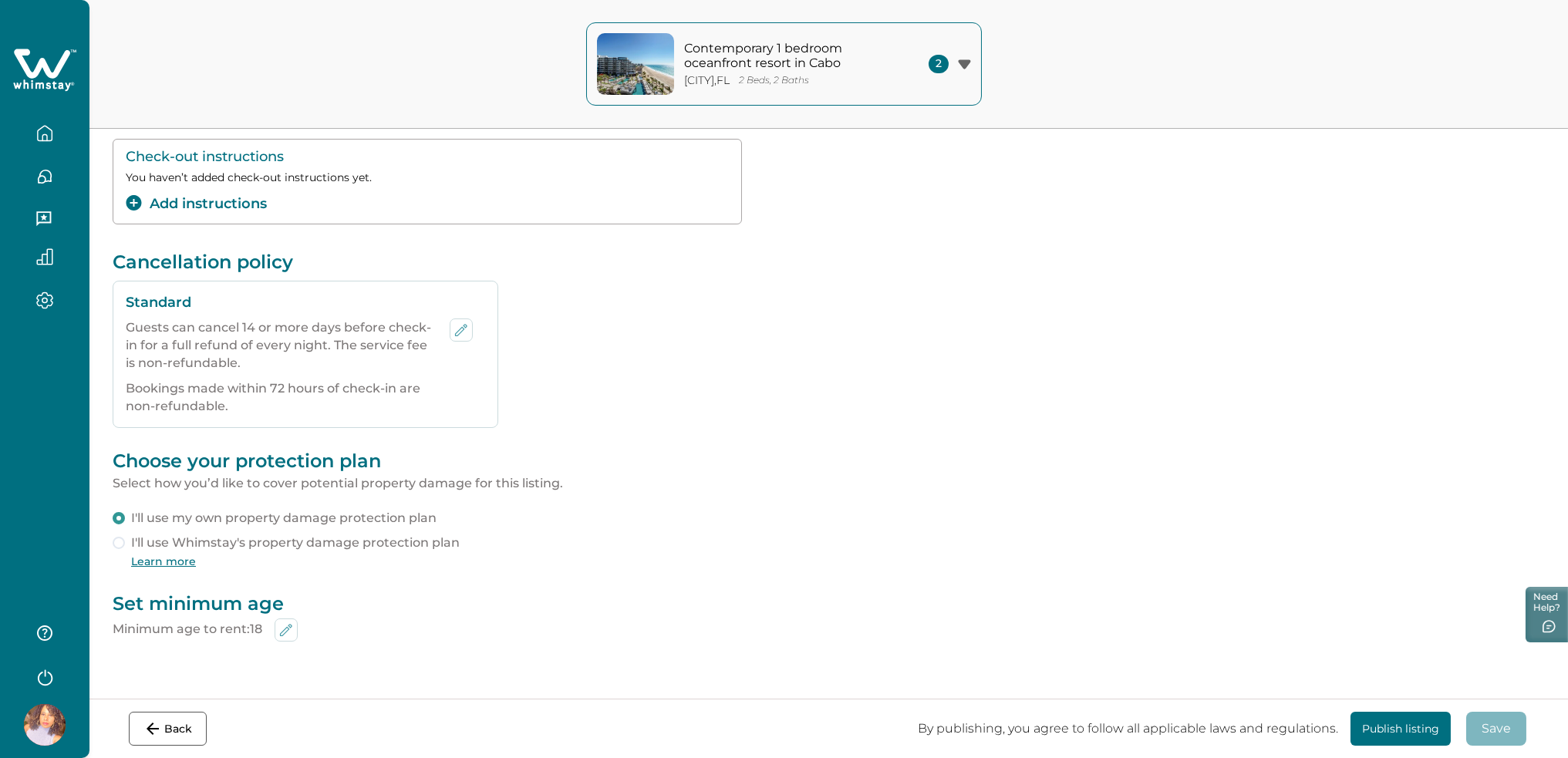 click on "I'll use Whimstay's property damage protection plan" at bounding box center (295, 543) 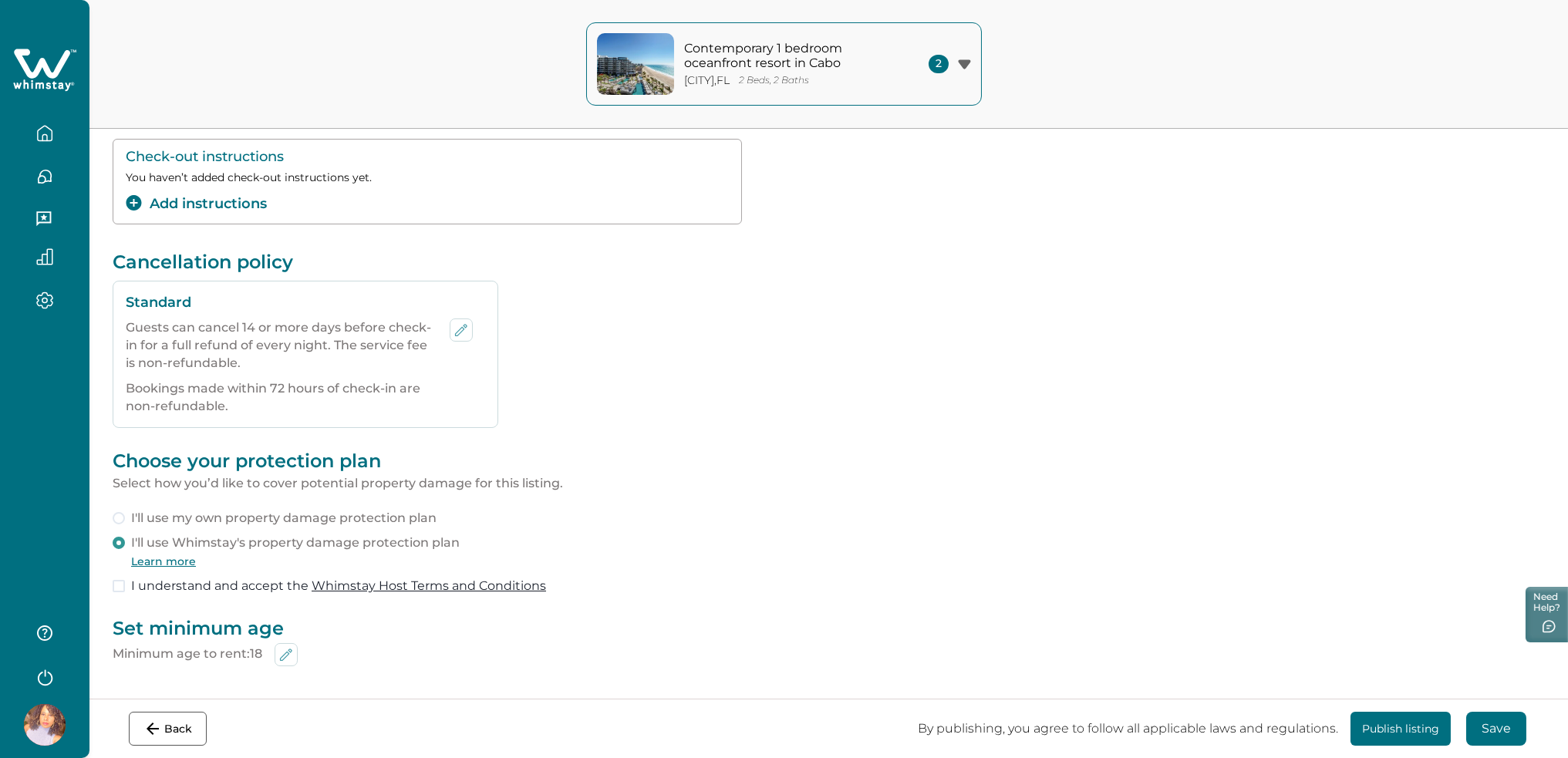 click on "Save" at bounding box center (1496, 729) 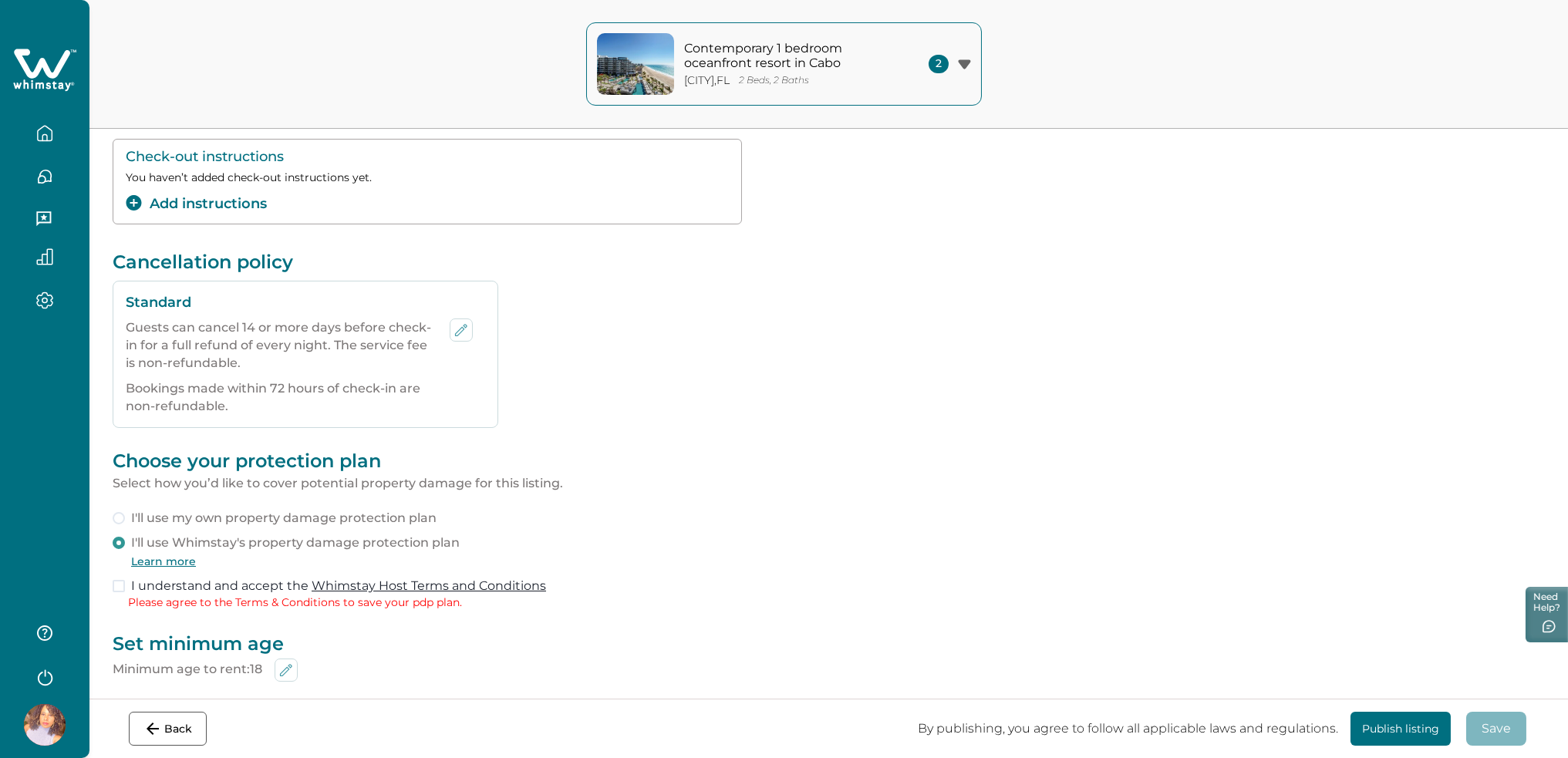 click on "I'll use my own property damage protection plan" at bounding box center [286, 518] 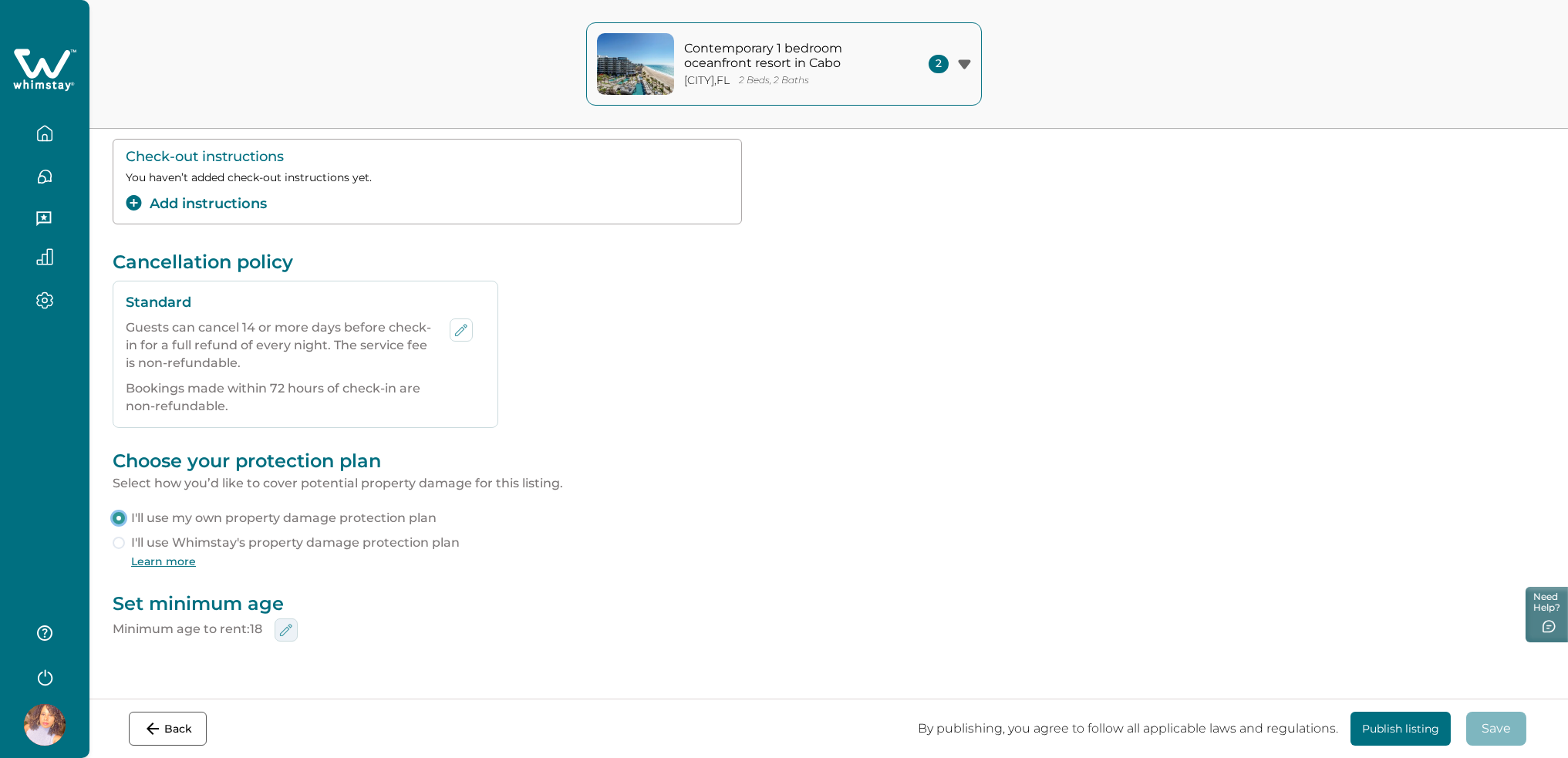 click 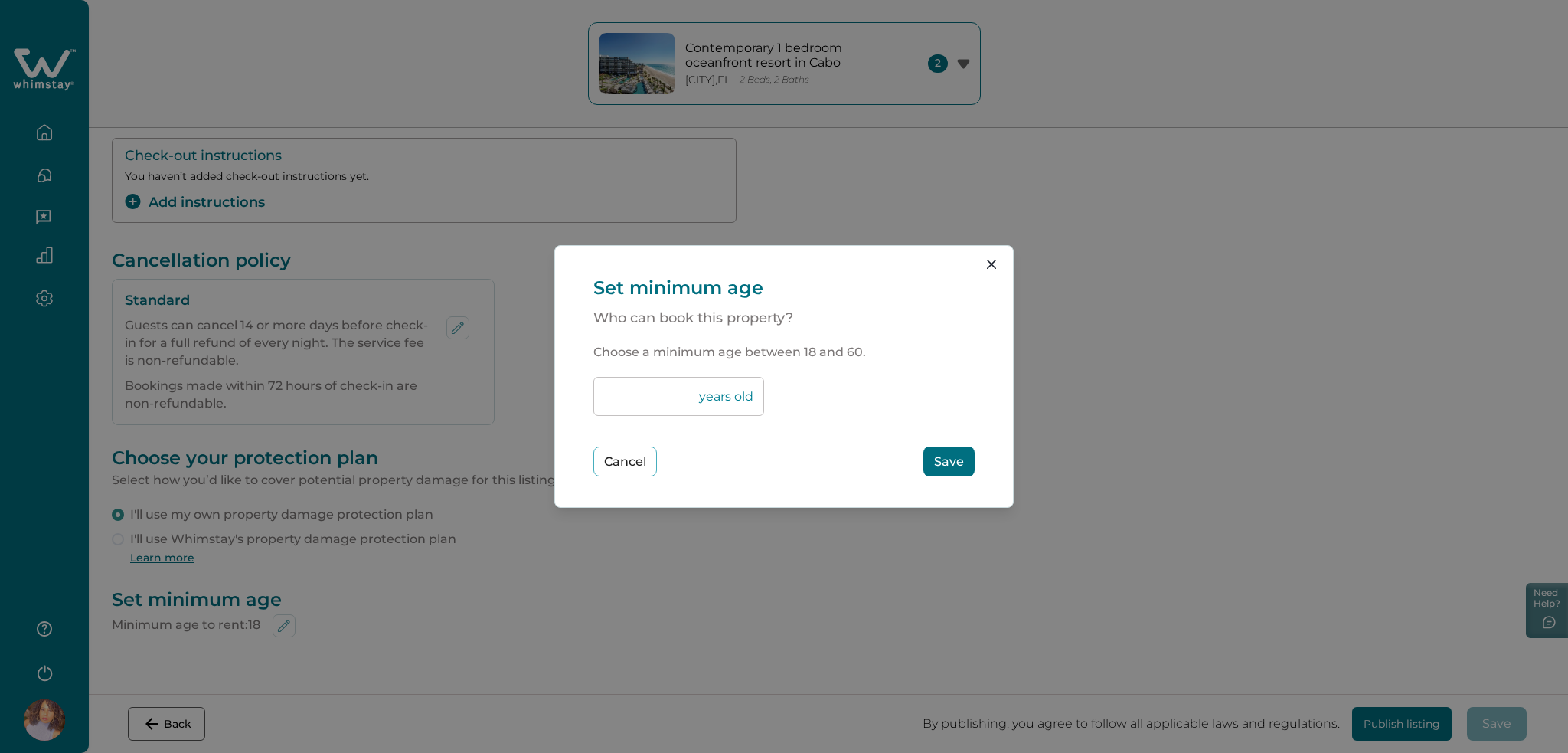 click on "Cancel Save" at bounding box center [784, 446] 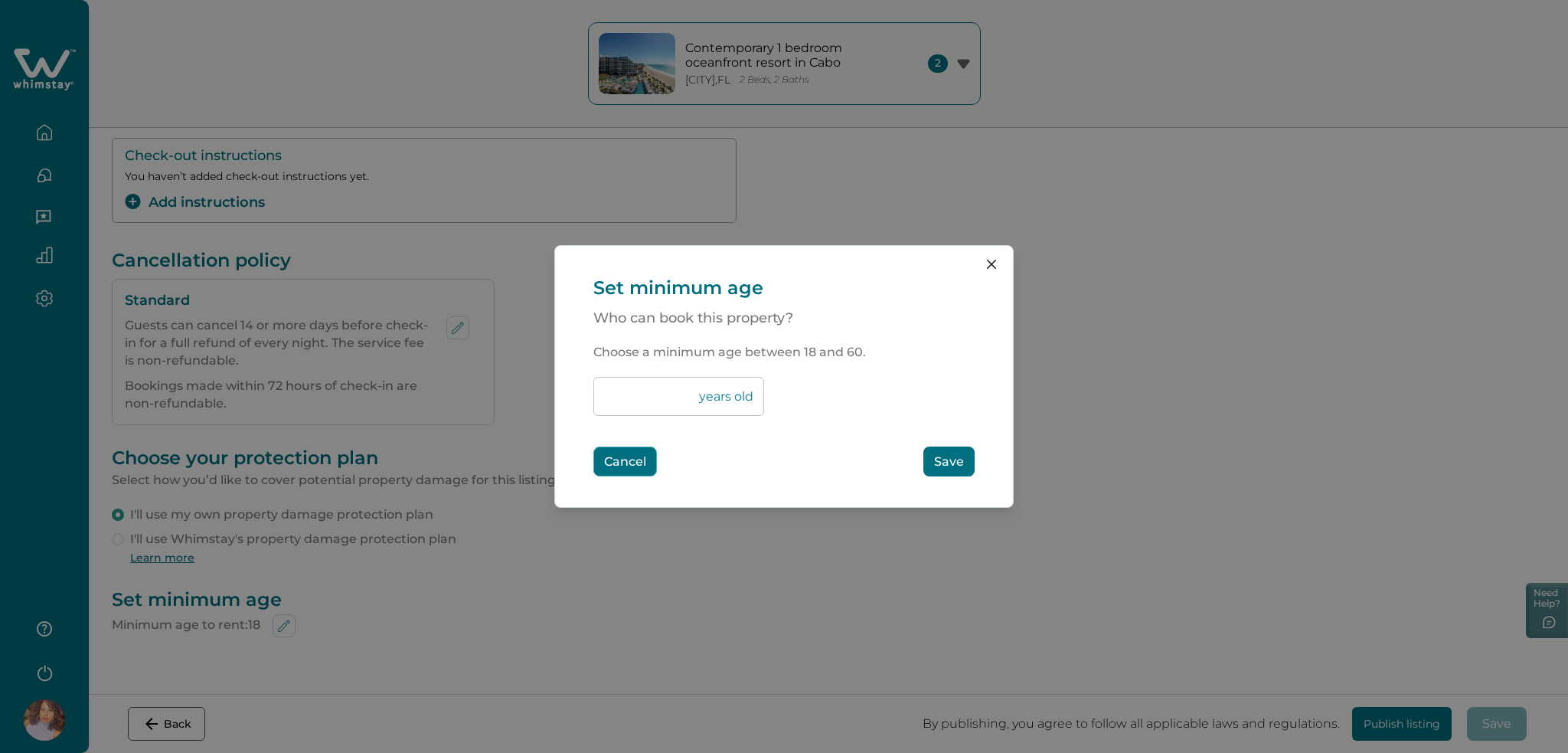 click on "Cancel" at bounding box center [625, 461] 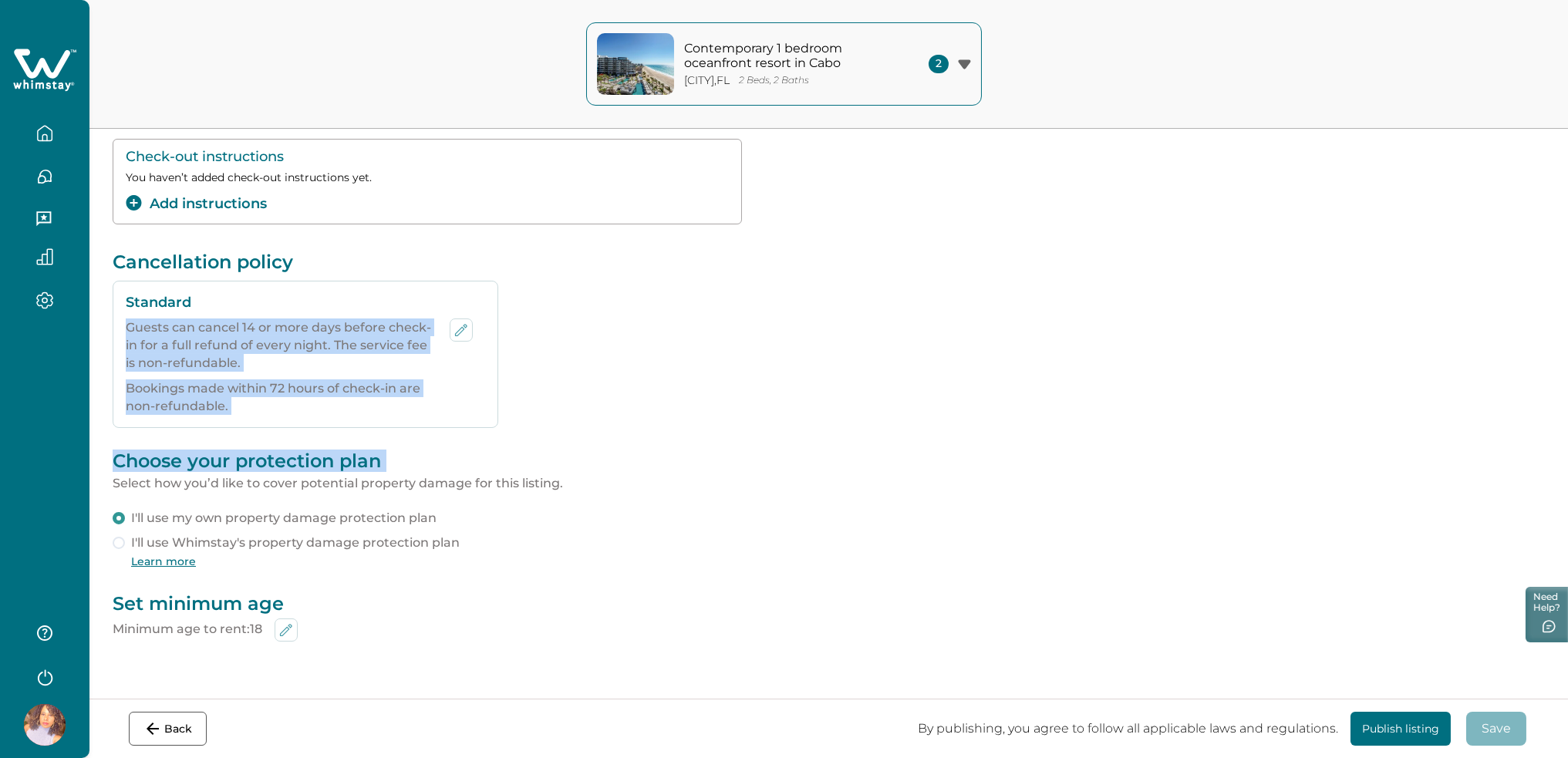 drag, startPoint x: 632, startPoint y: 453, endPoint x: 565, endPoint y: 298, distance: 168.86089 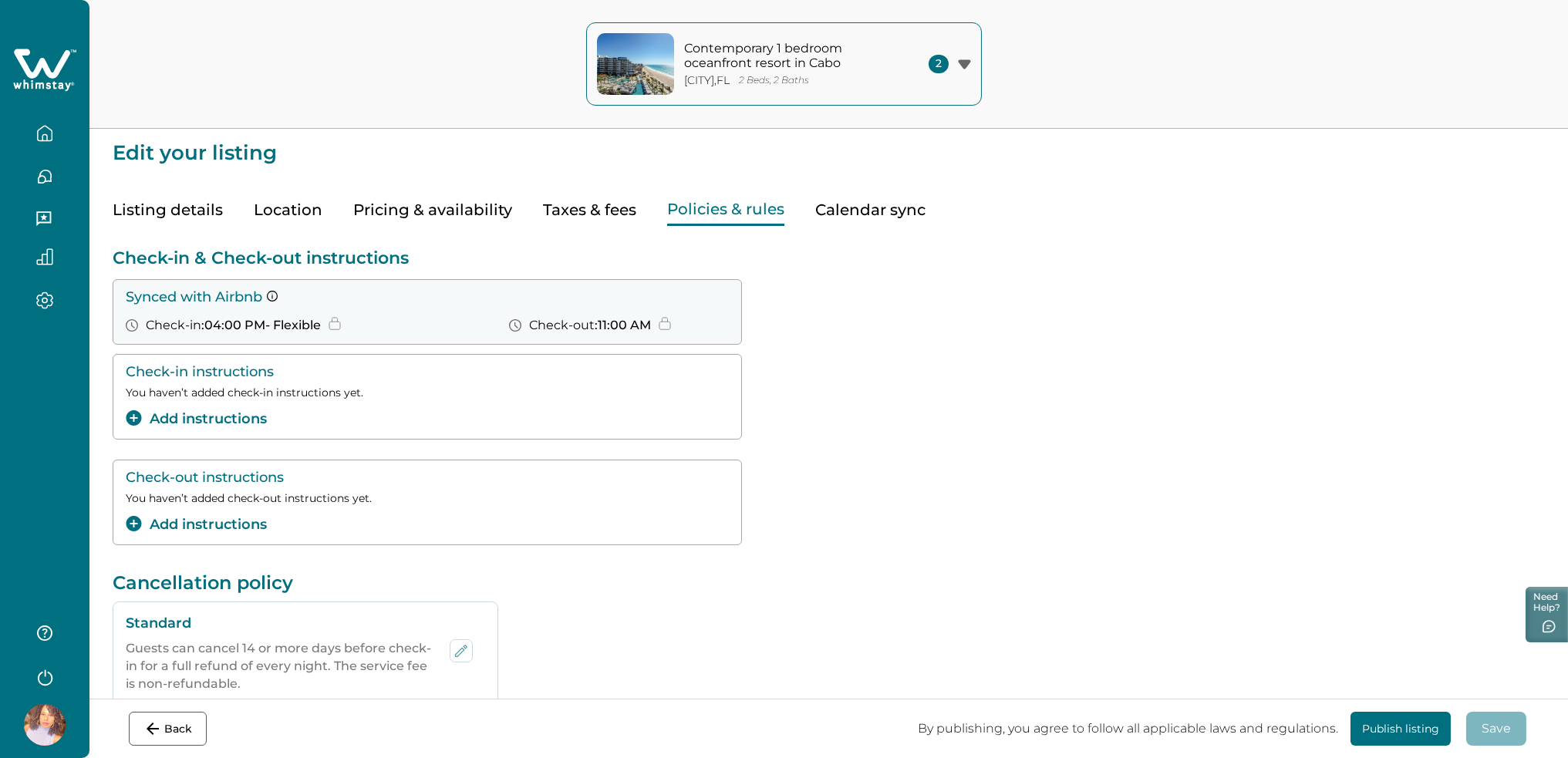 scroll, scrollTop: 0, scrollLeft: 0, axis: both 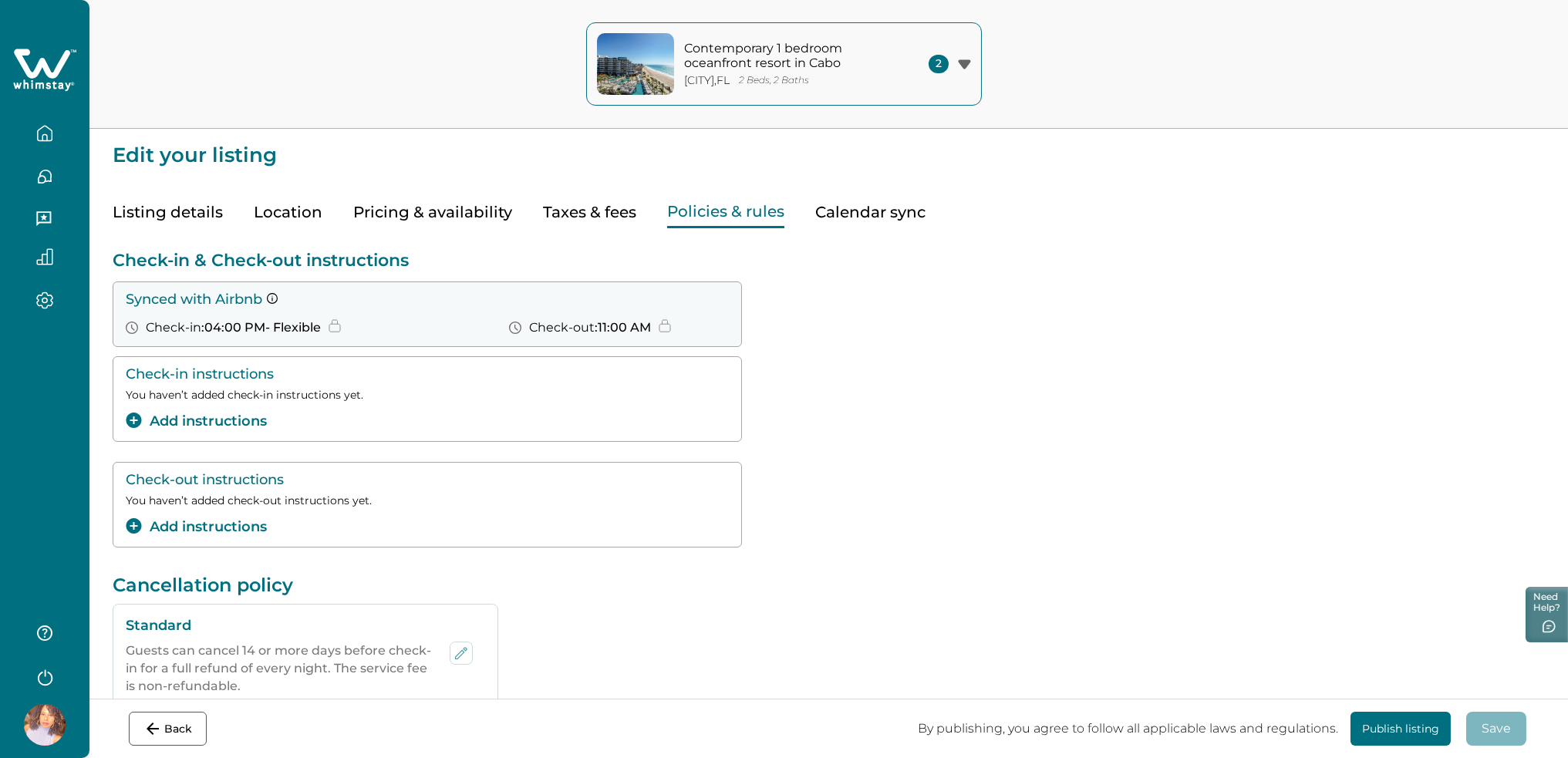 click on "Taxes & fees" at bounding box center (589, 212) 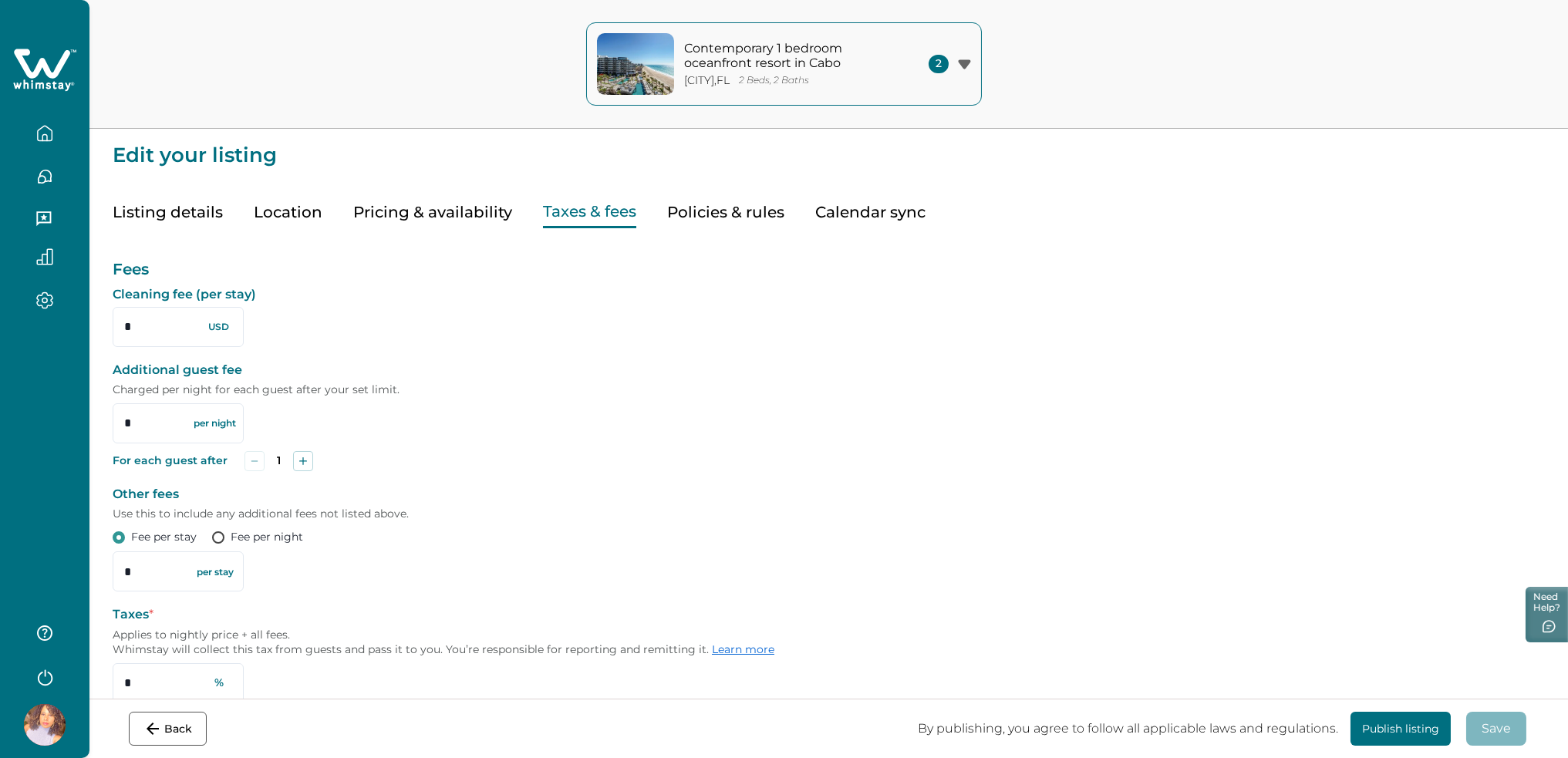 click on "Policies & rules" at bounding box center [726, 212] 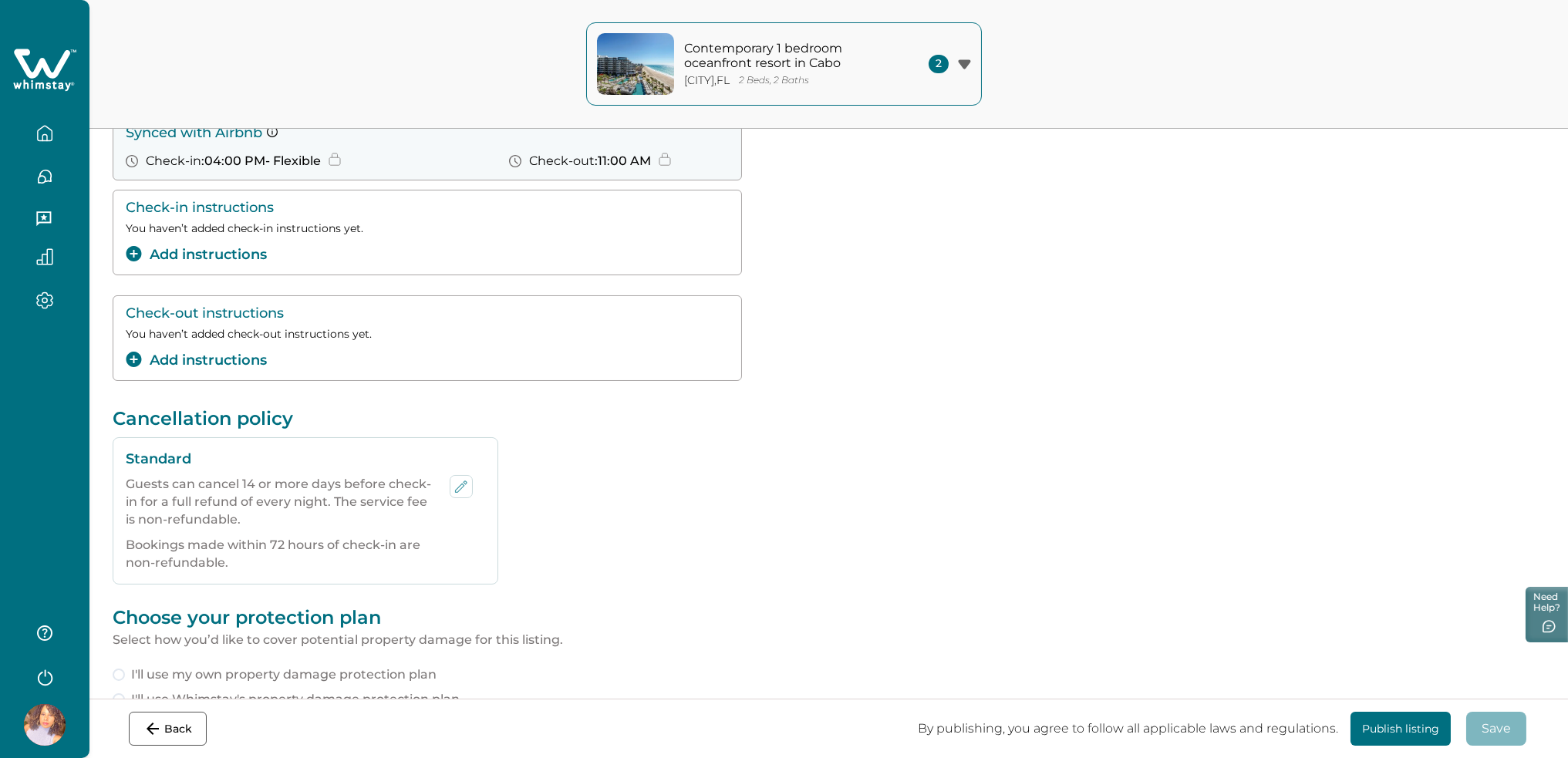 scroll, scrollTop: 323, scrollLeft: 0, axis: vertical 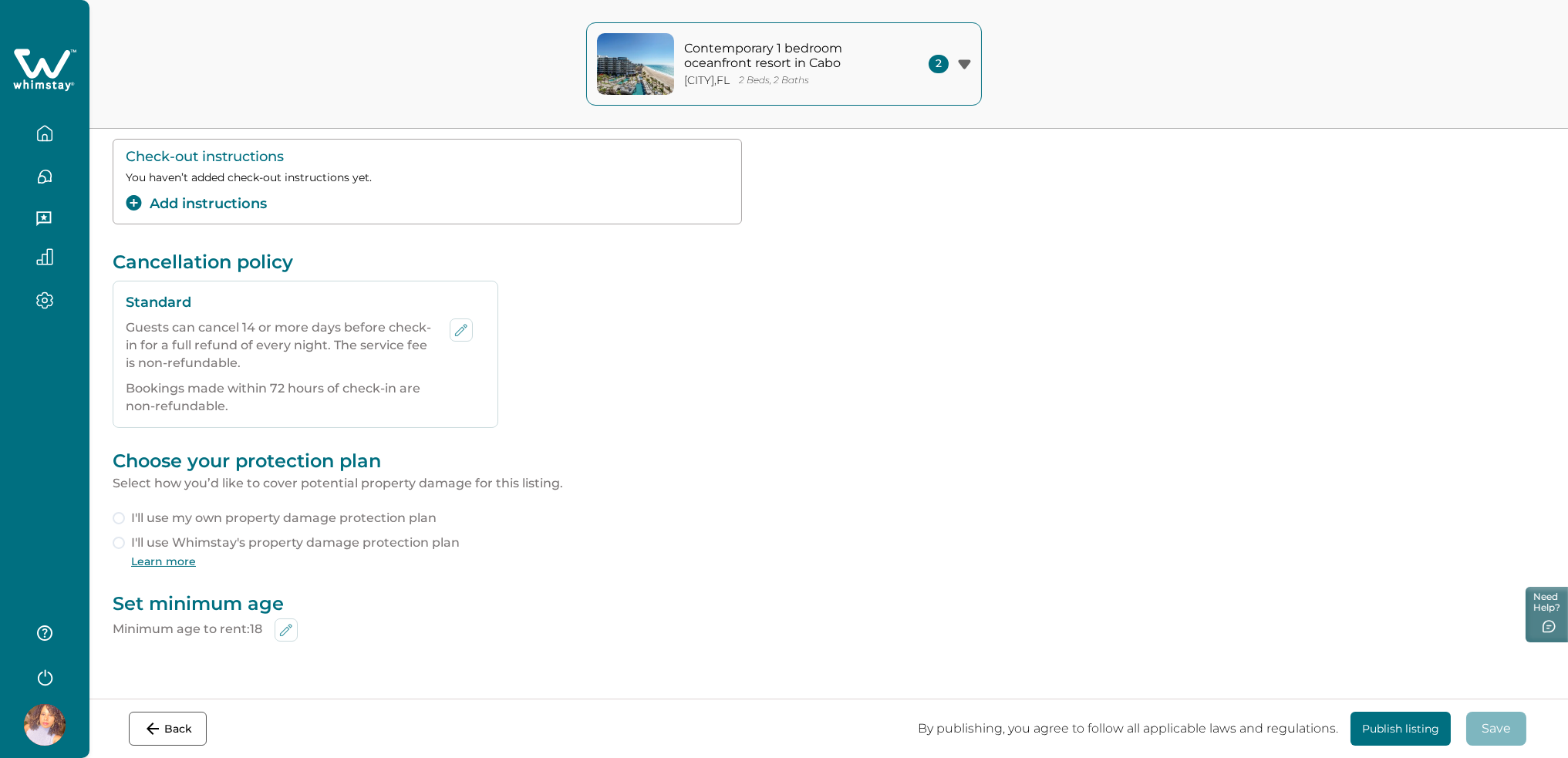 click on "I'll use my own property damage protection plan" at bounding box center (284, 518) 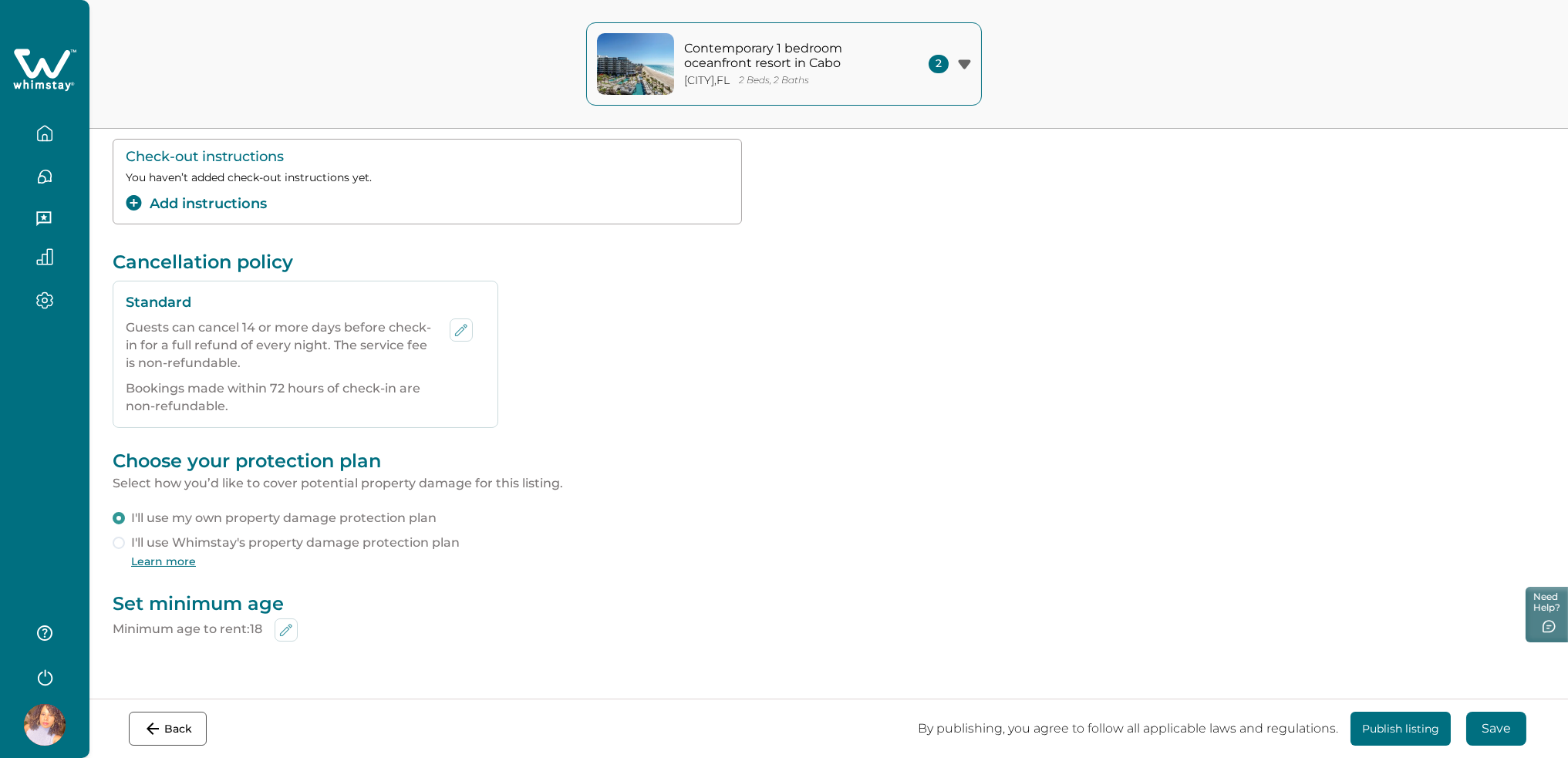 click on "Save" at bounding box center [1496, 729] 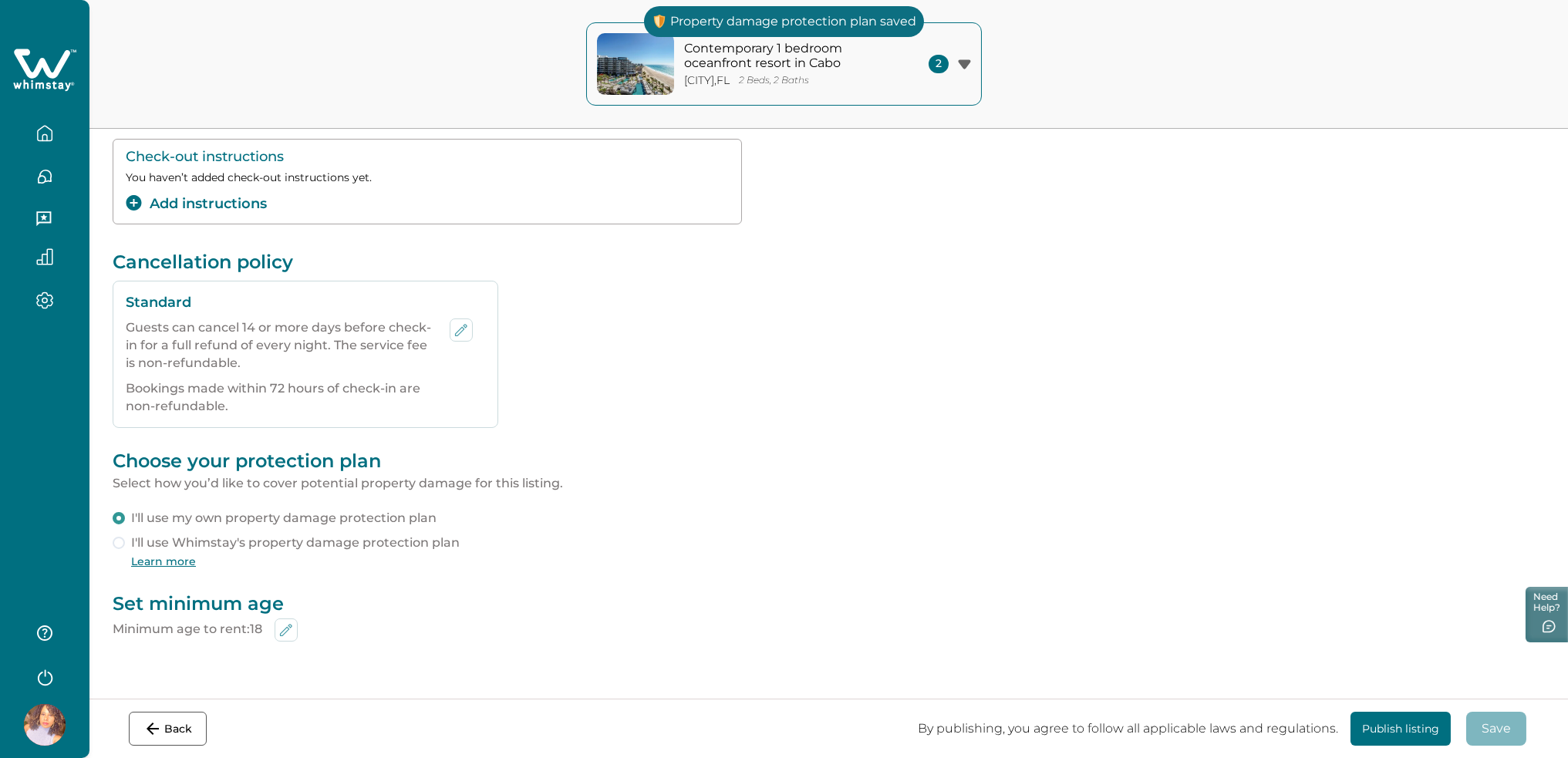 click on "Publish listing" at bounding box center [1401, 729] 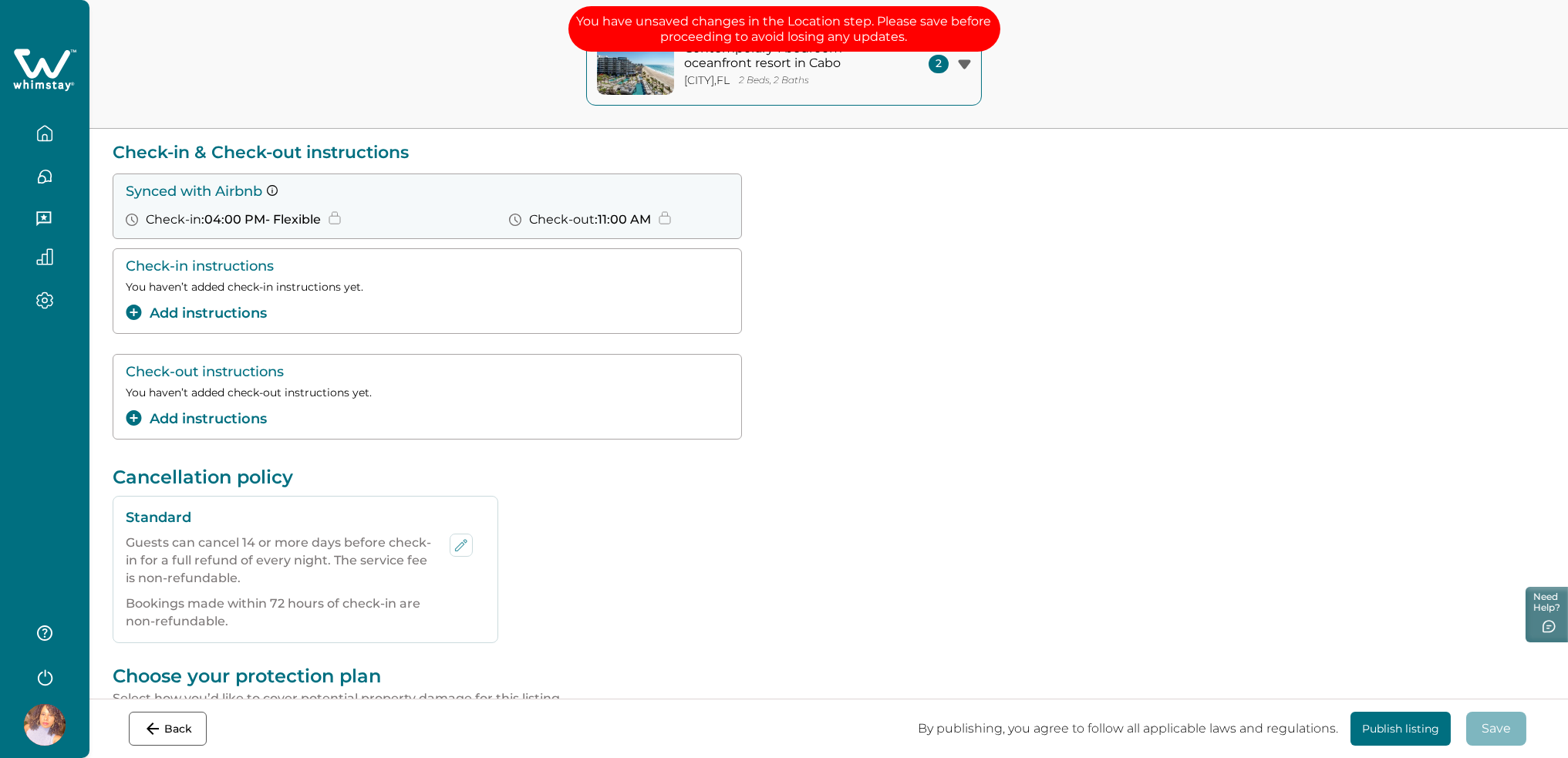 scroll, scrollTop: 0, scrollLeft: 0, axis: both 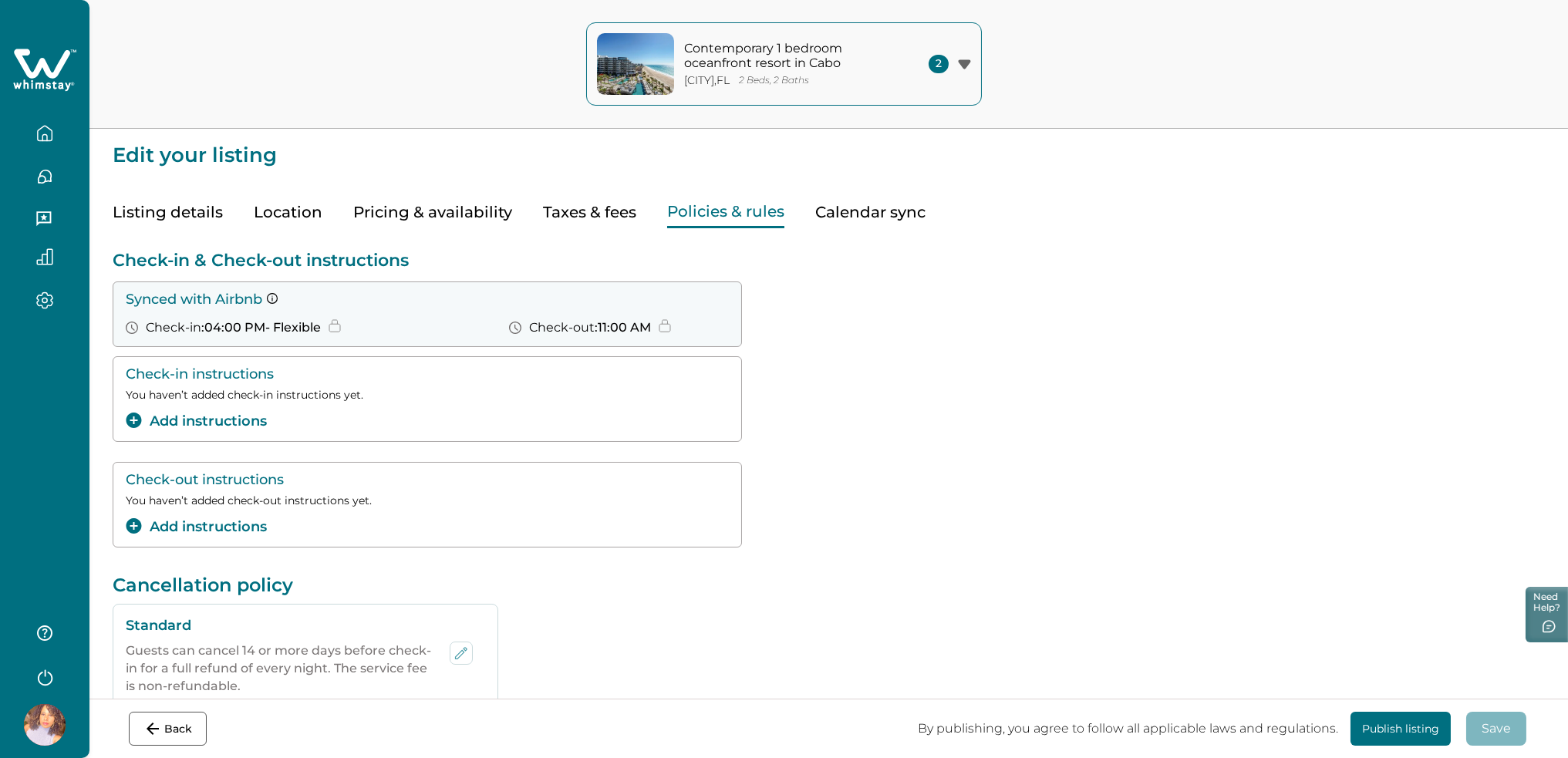 click on "Listing details" at bounding box center [167, 212] 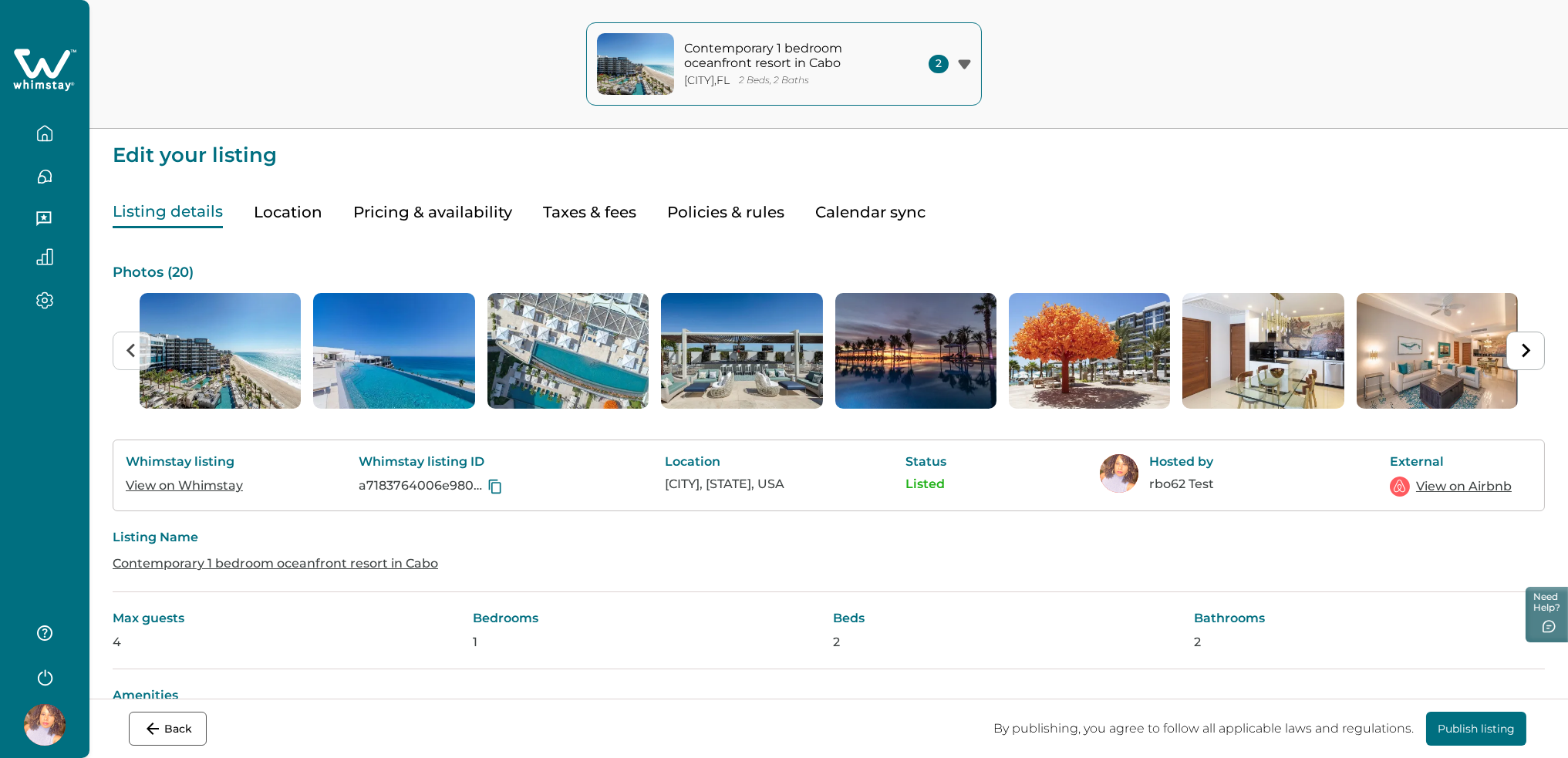 click on "Listing details Location Pricing & availability Taxes & fees Policies & rules Calendar sync" at bounding box center (828, 197) 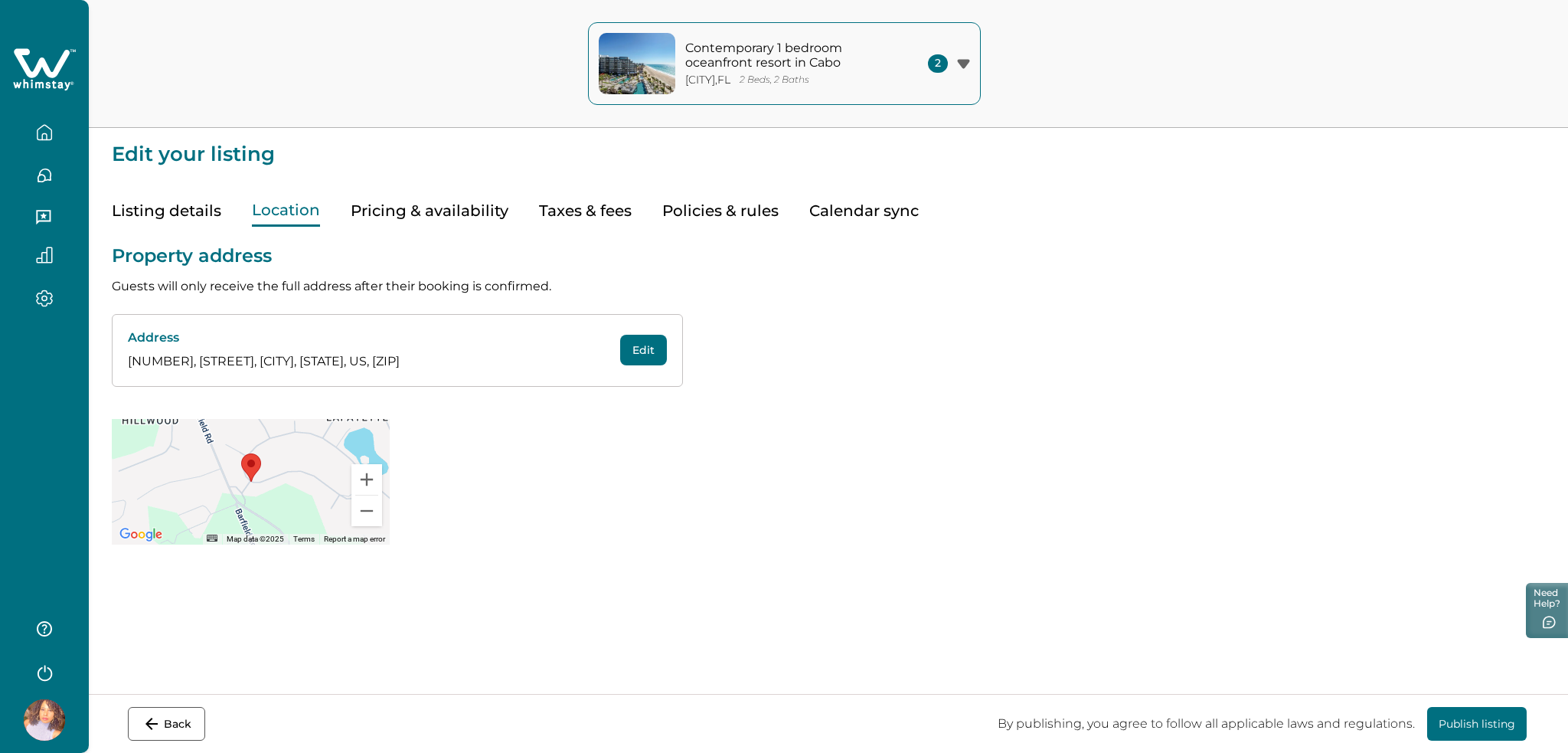click on "Edit" at bounding box center (643, 350) 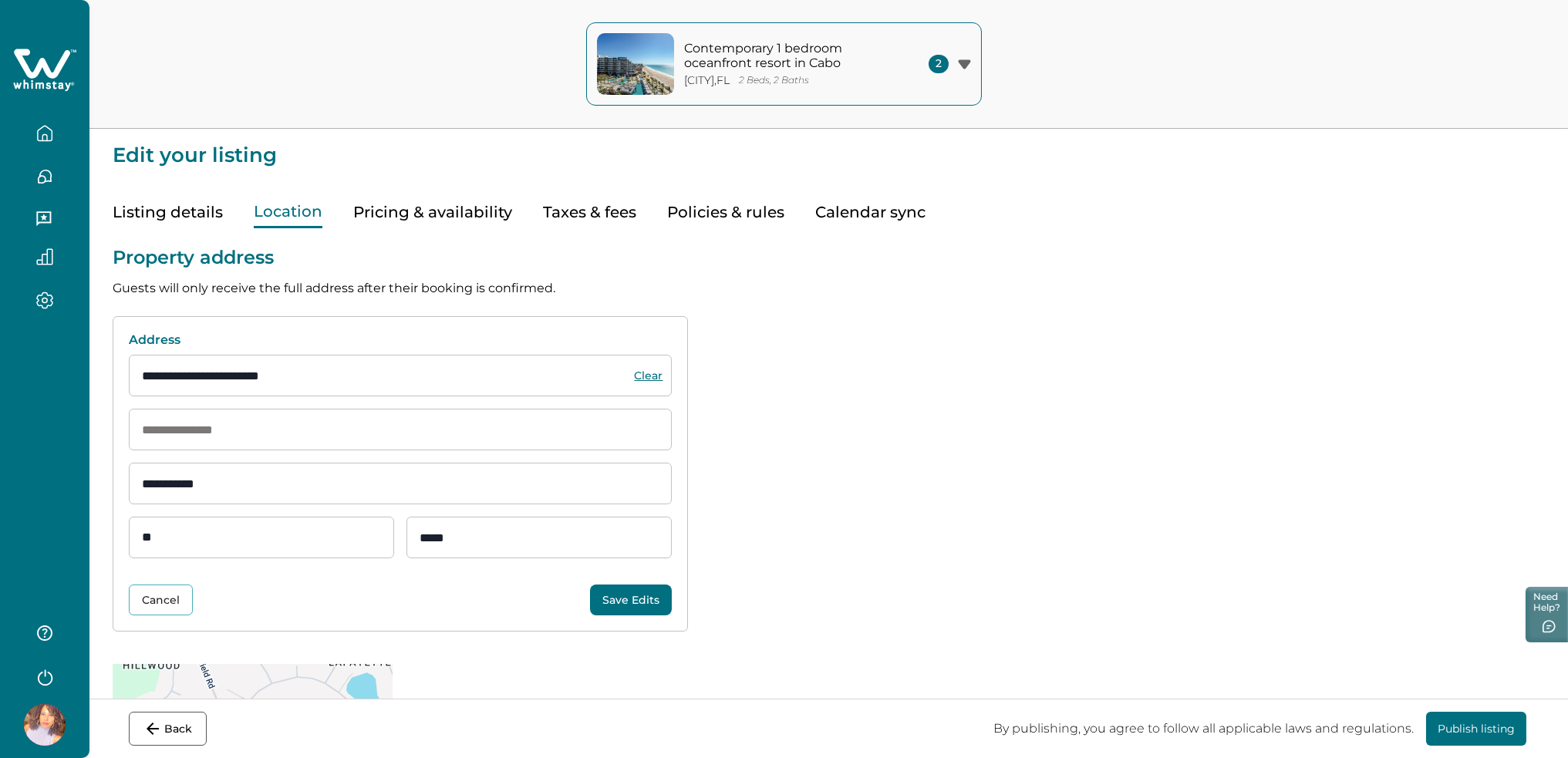 click on "Save Edits" at bounding box center (631, 600) 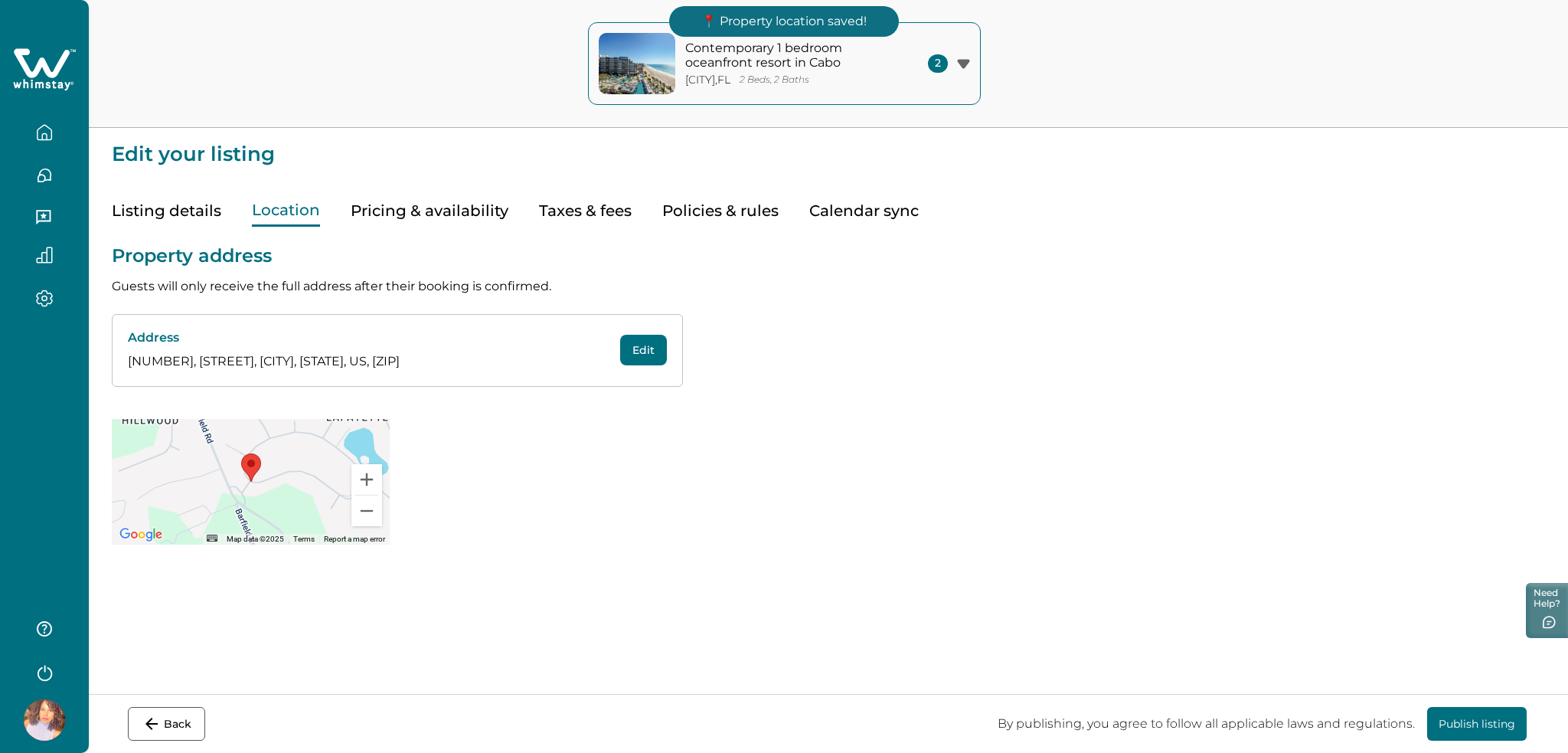 click on "Publish listing" at bounding box center [1477, 724] 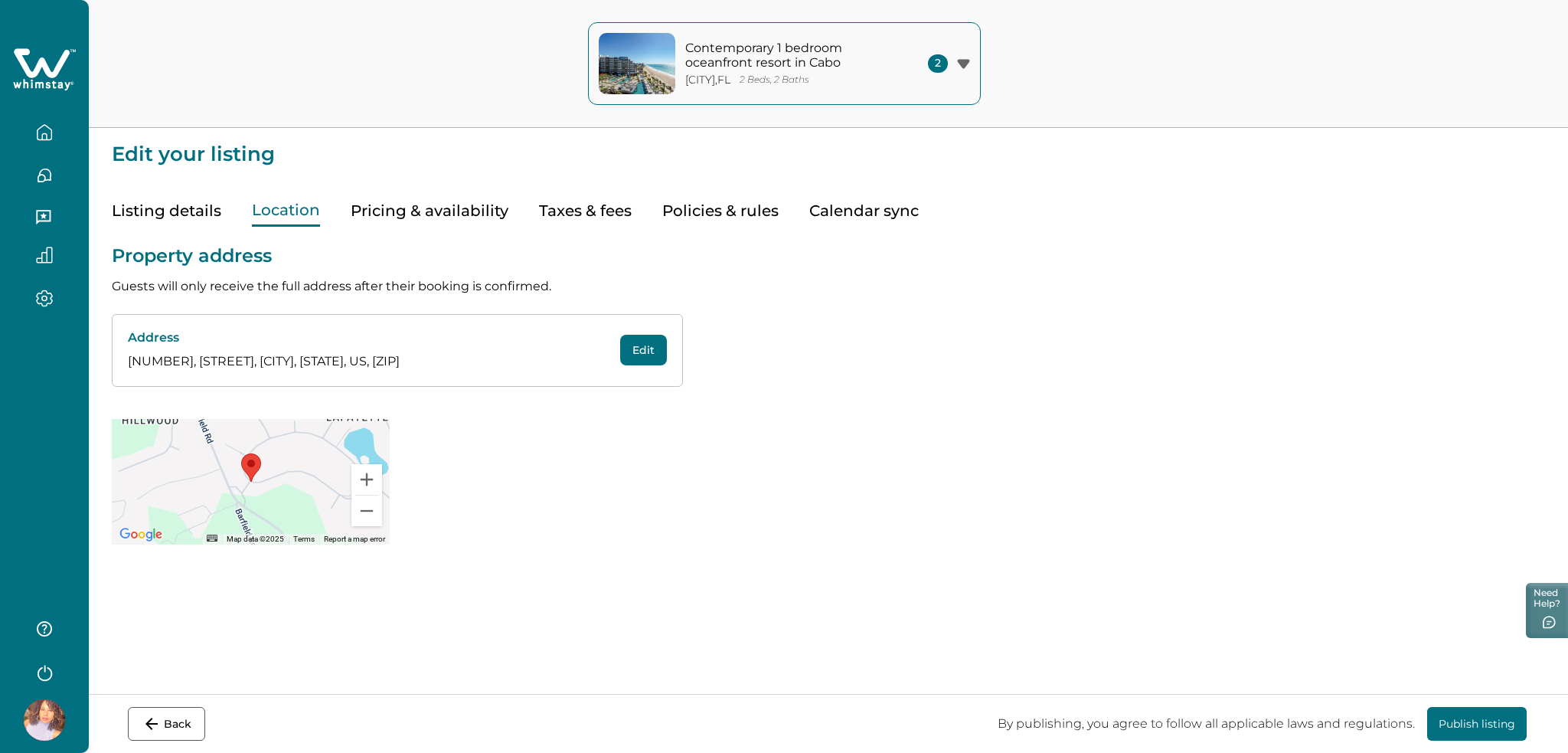 click on "Pricing & availability" at bounding box center (430, 211) 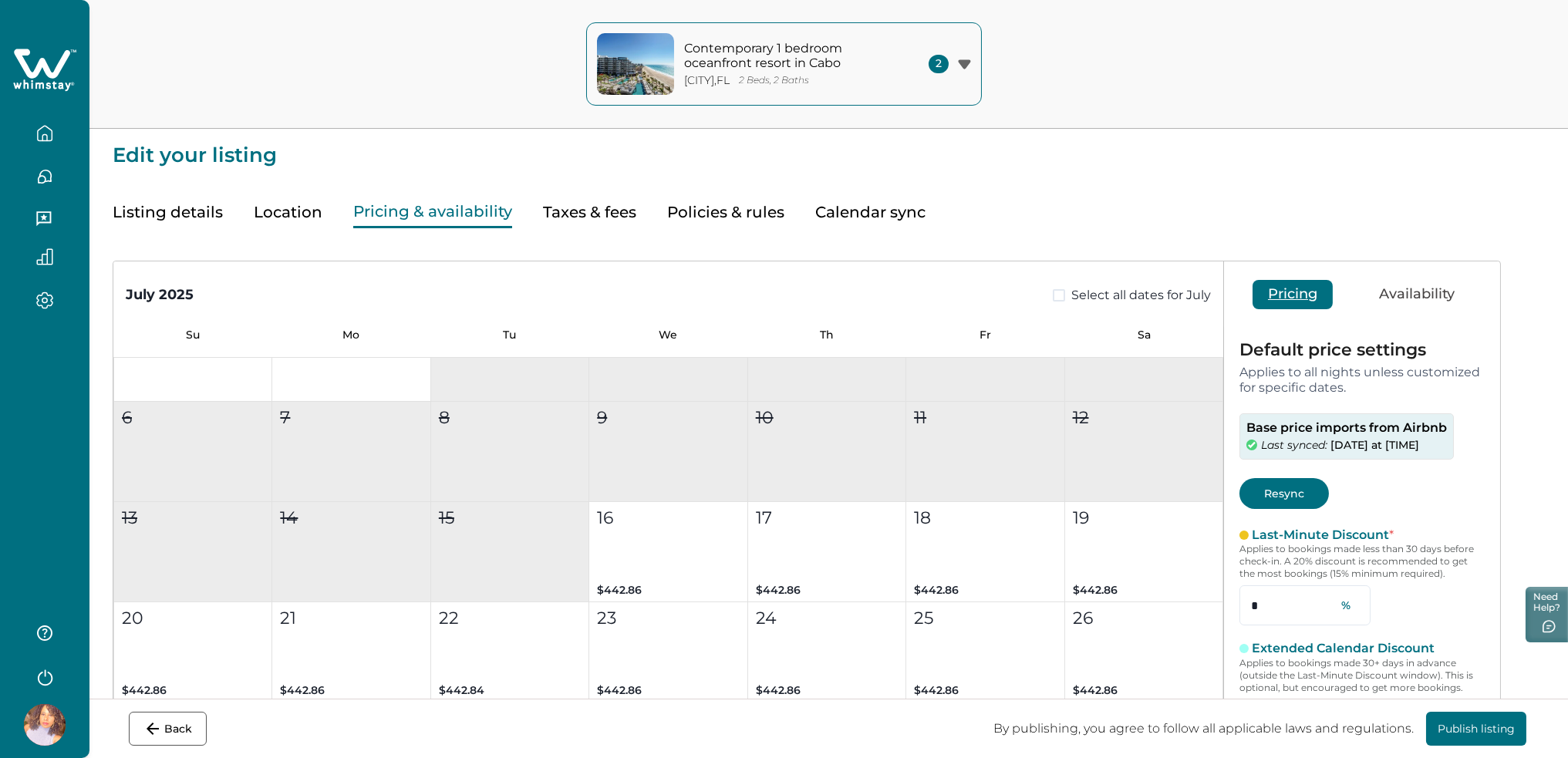 scroll, scrollTop: 0, scrollLeft: 0, axis: both 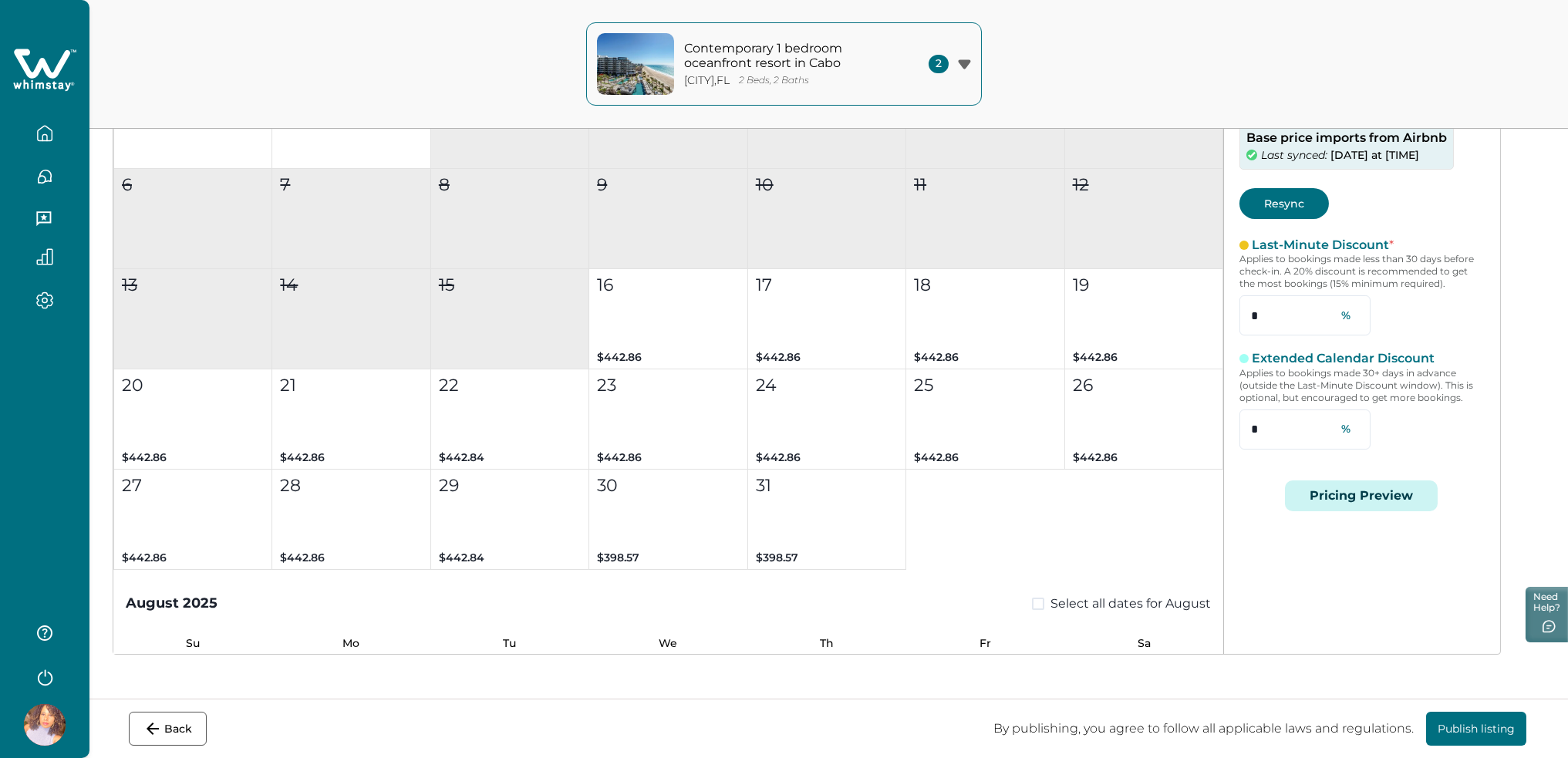 click on "Publish listing" at bounding box center (1476, 729) 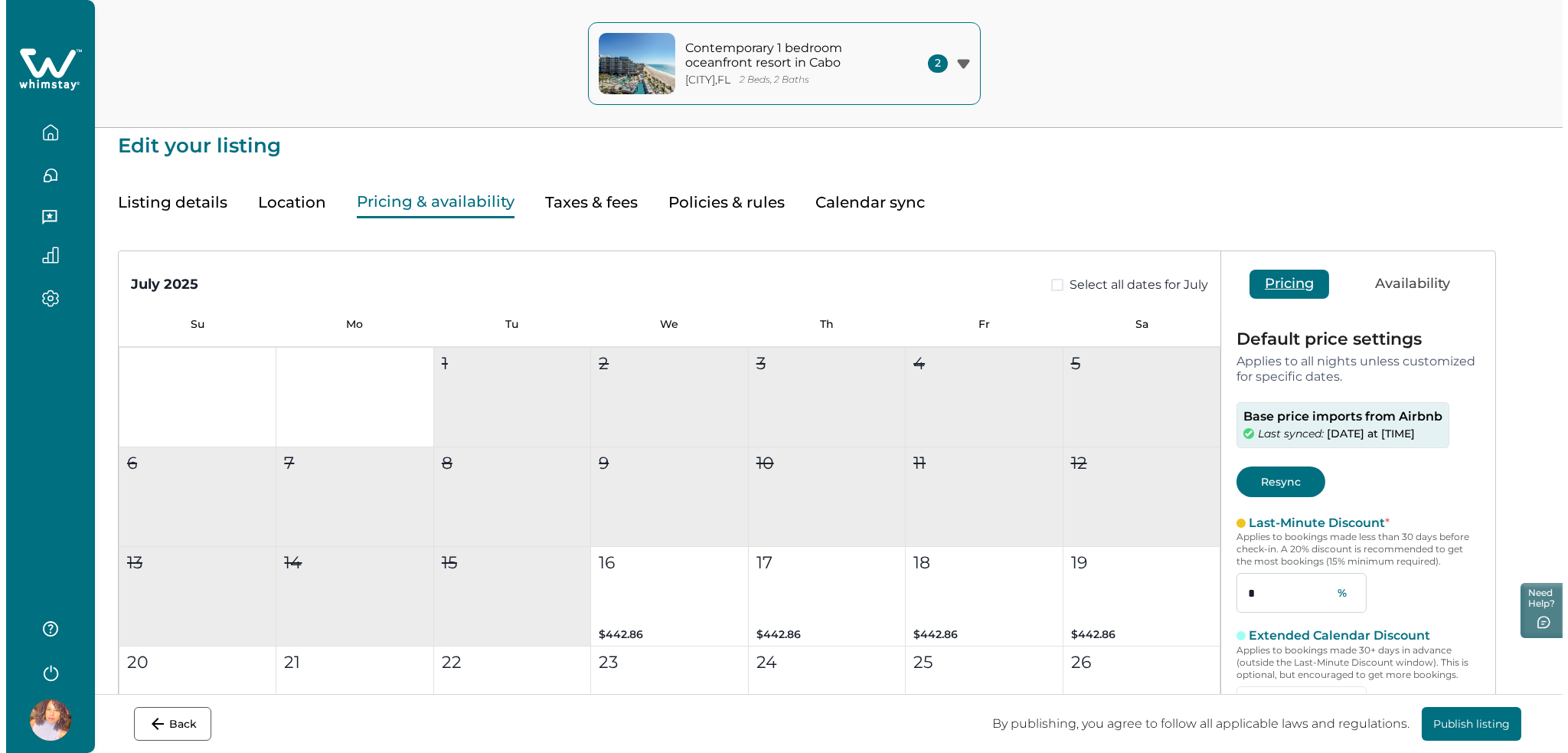 scroll, scrollTop: 0, scrollLeft: 0, axis: both 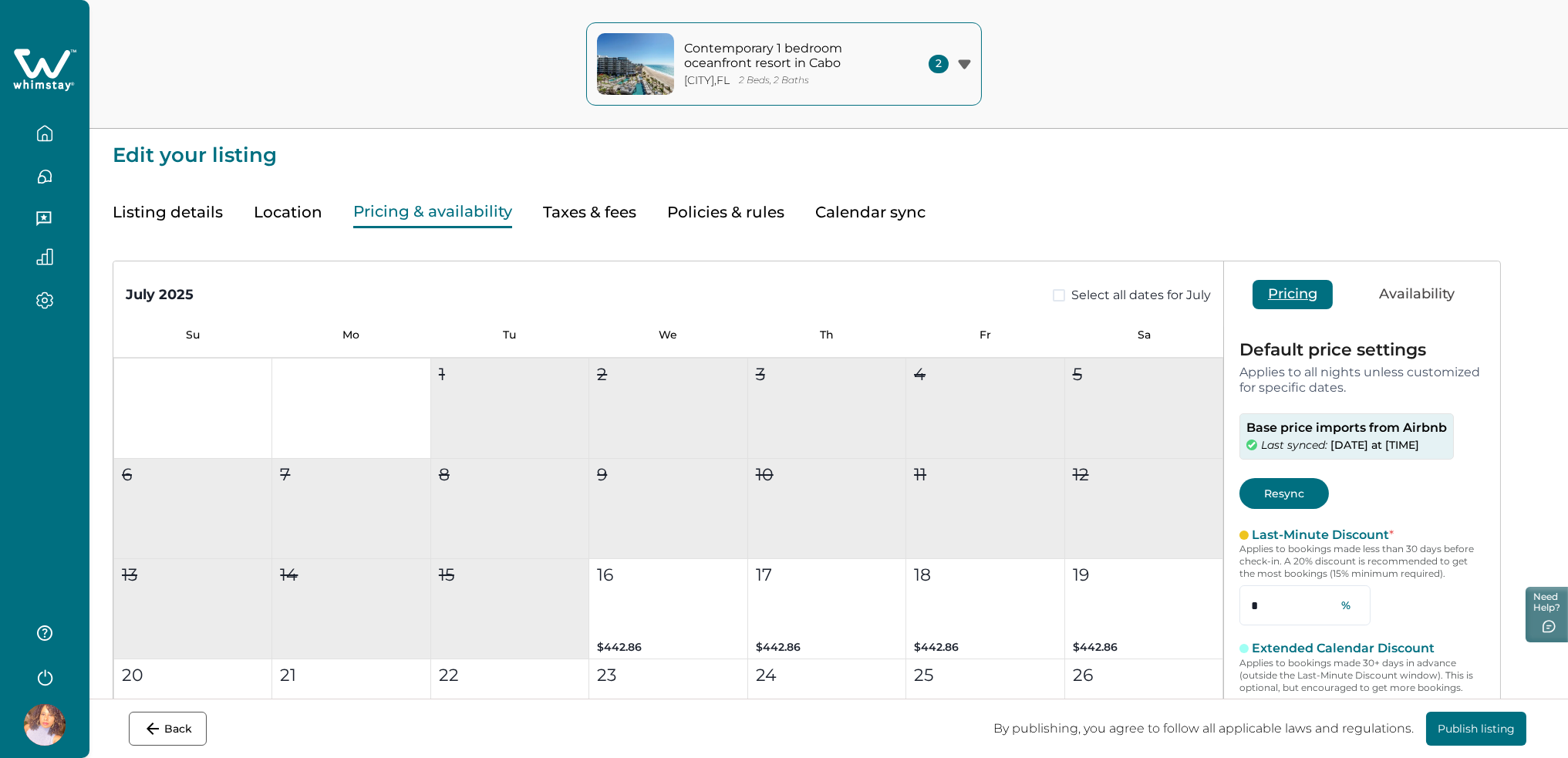 click on "Availability" at bounding box center (1417, 295) 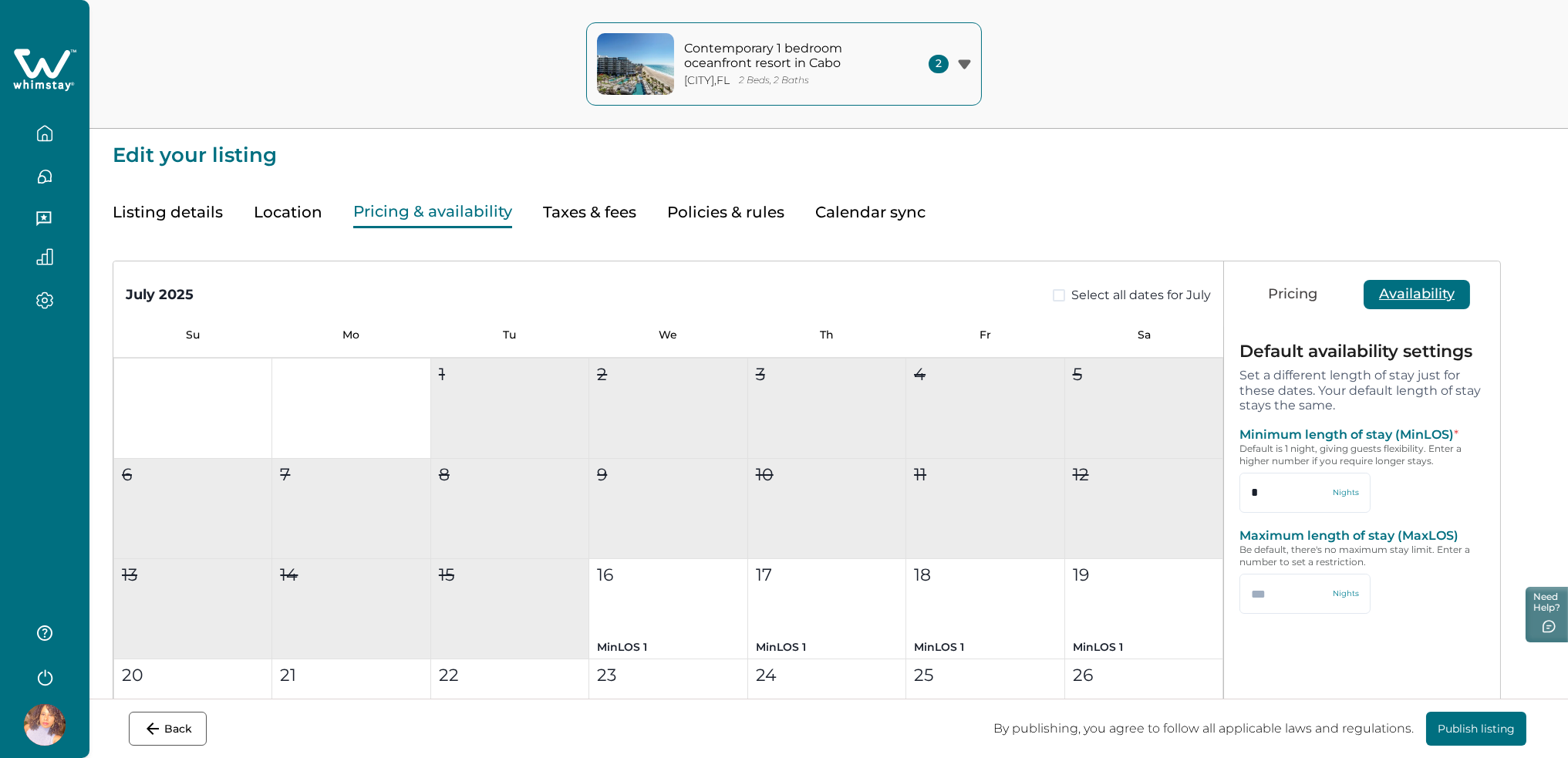 click 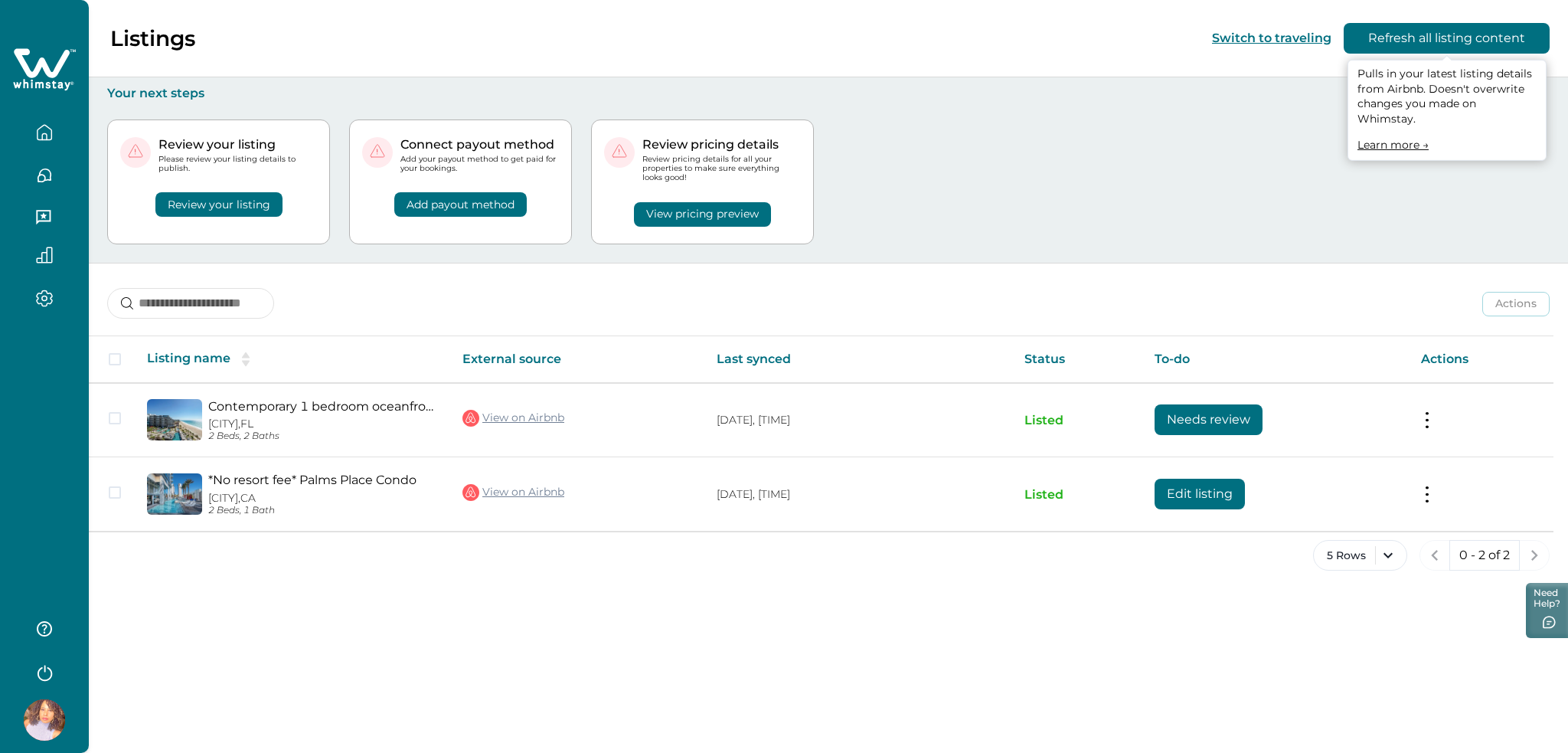 click on "Refresh all listing content" at bounding box center [1446, 38] 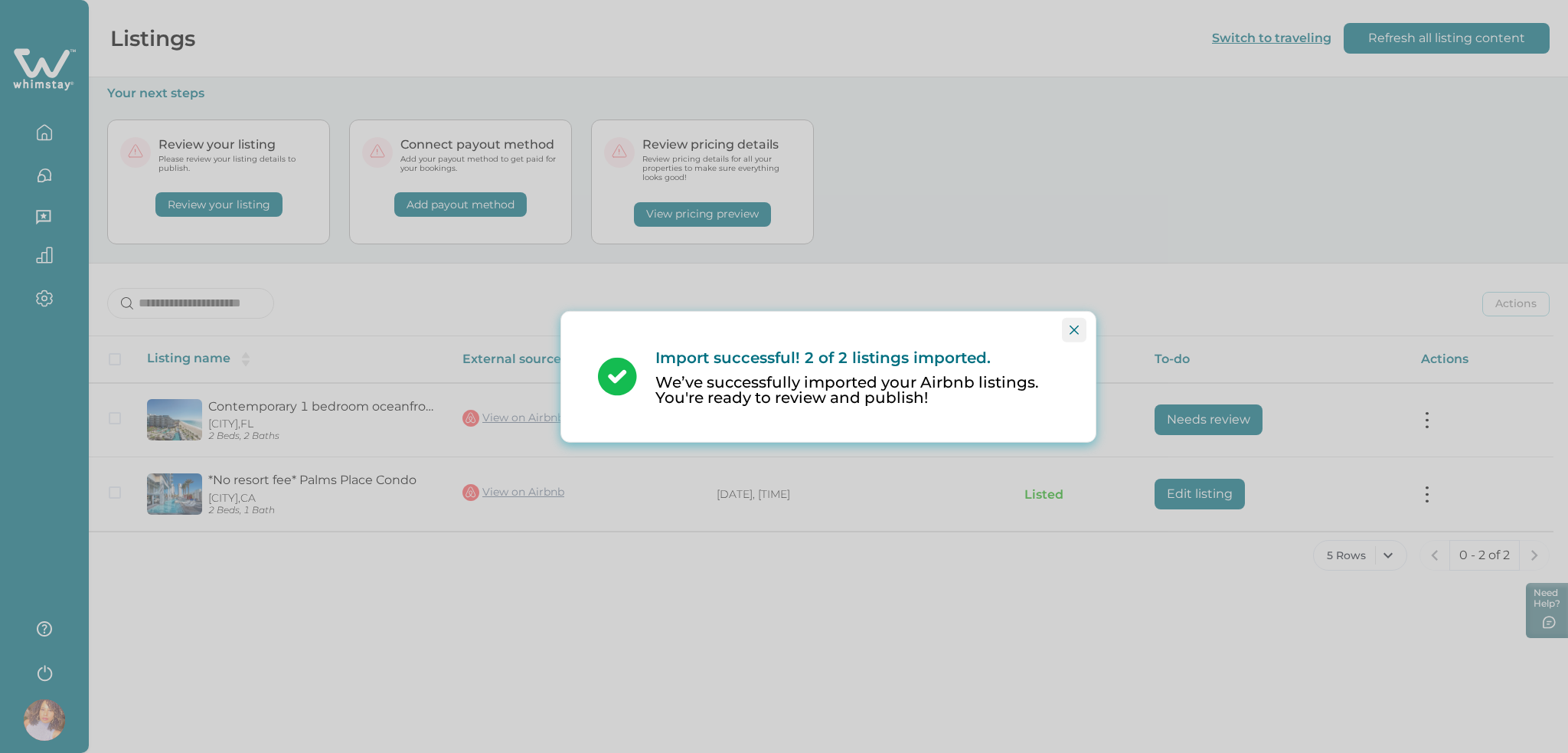 click at bounding box center (1074, 329) 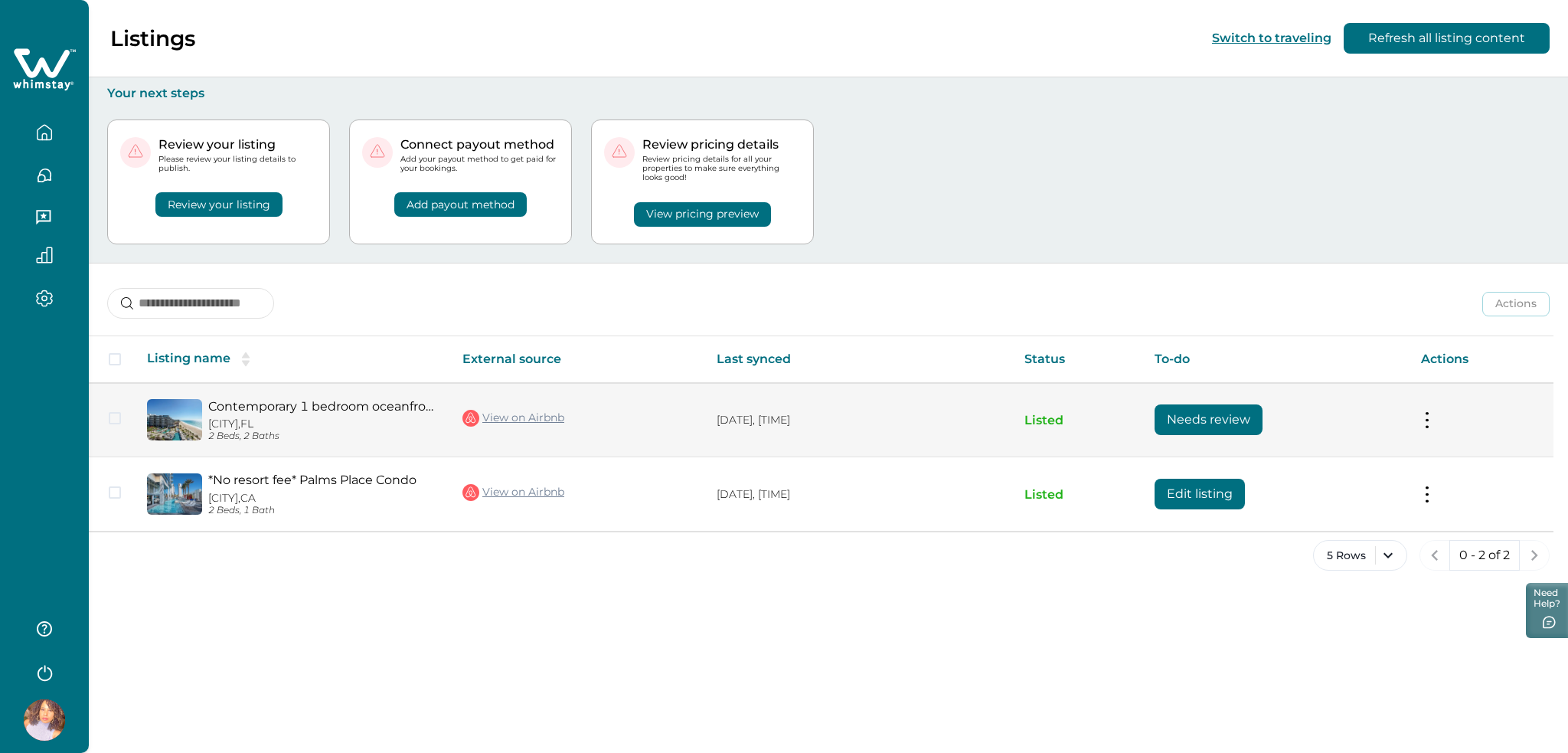 click on "Needs review" at bounding box center [1208, 420] 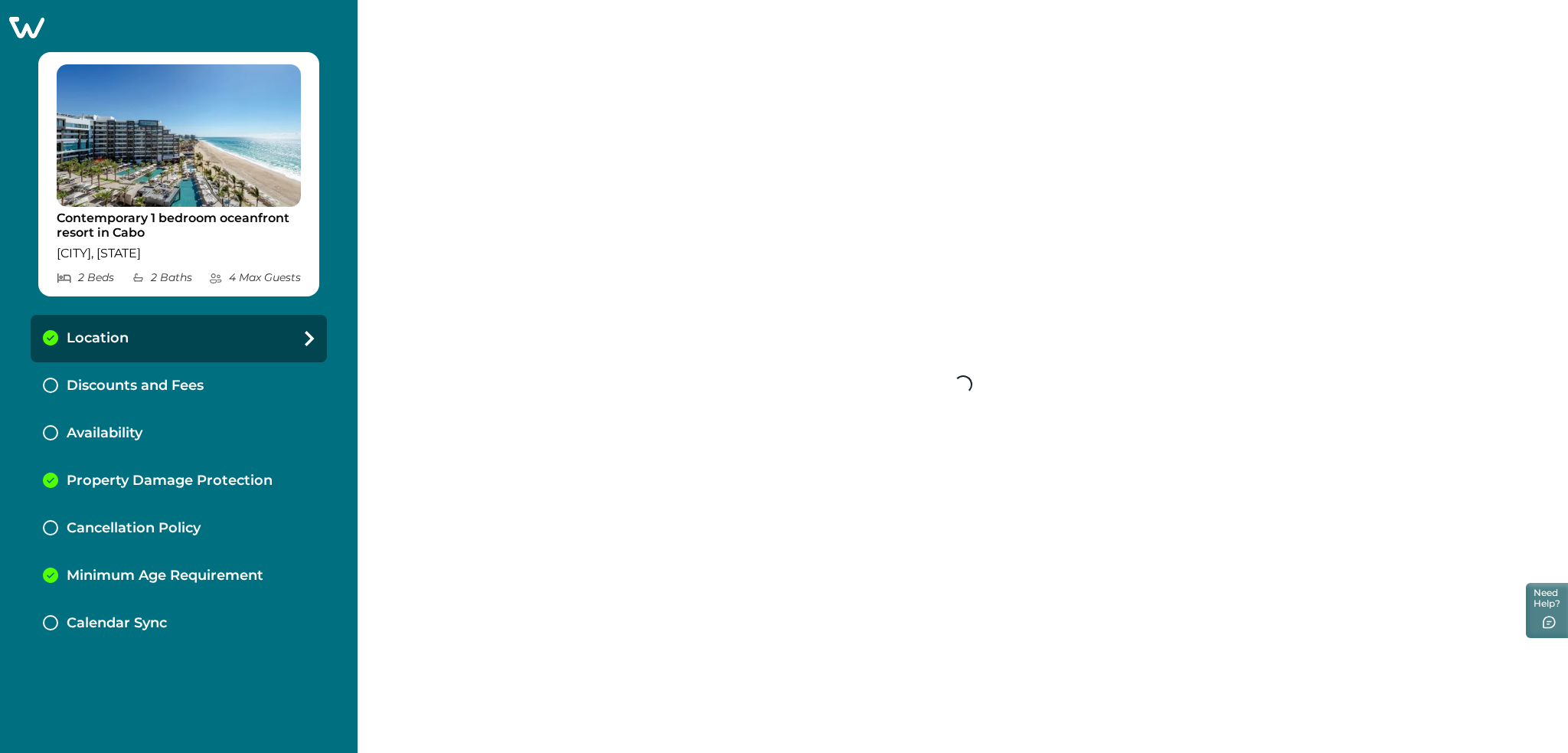 select on "**" 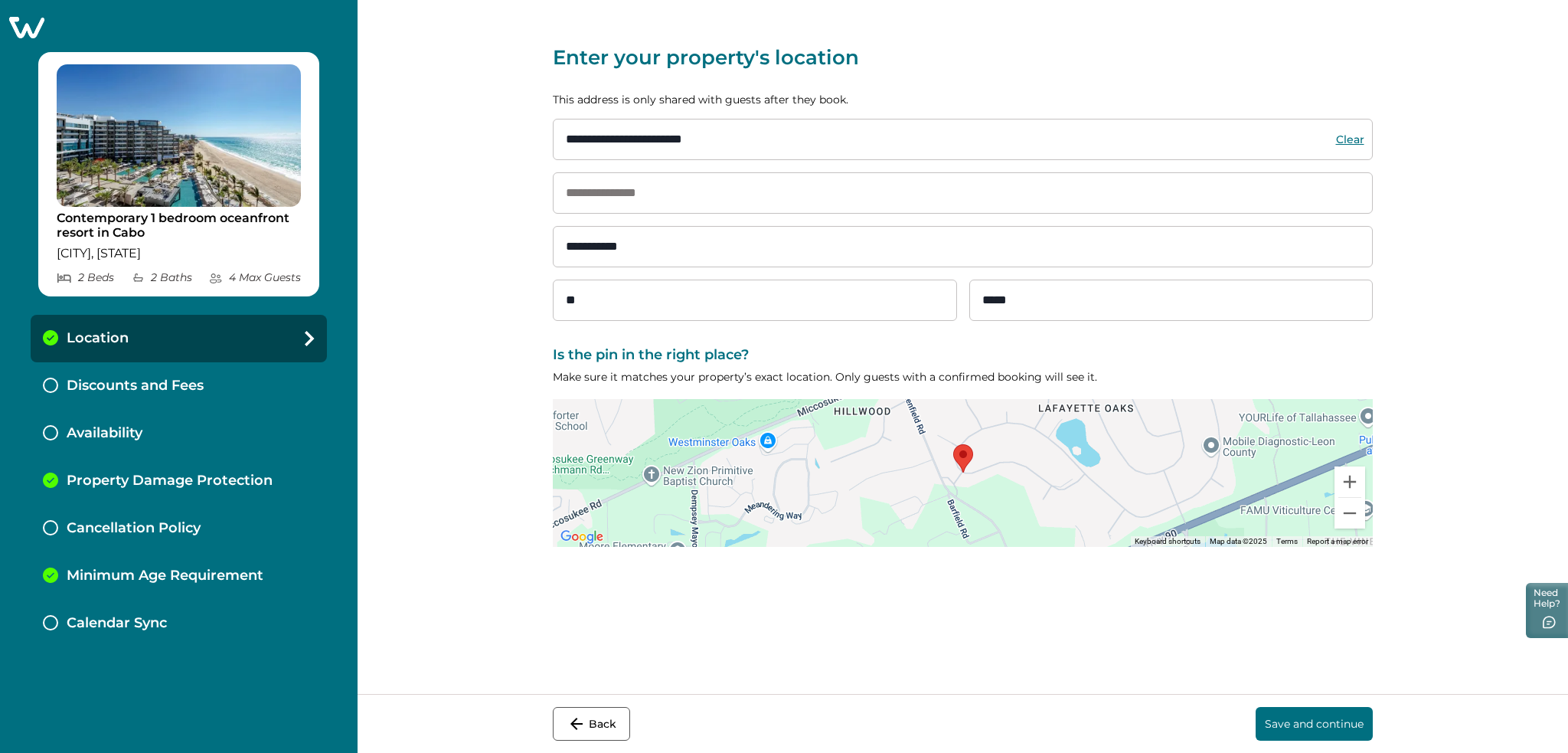 click on "Discounts and Fees" at bounding box center [178, 386] 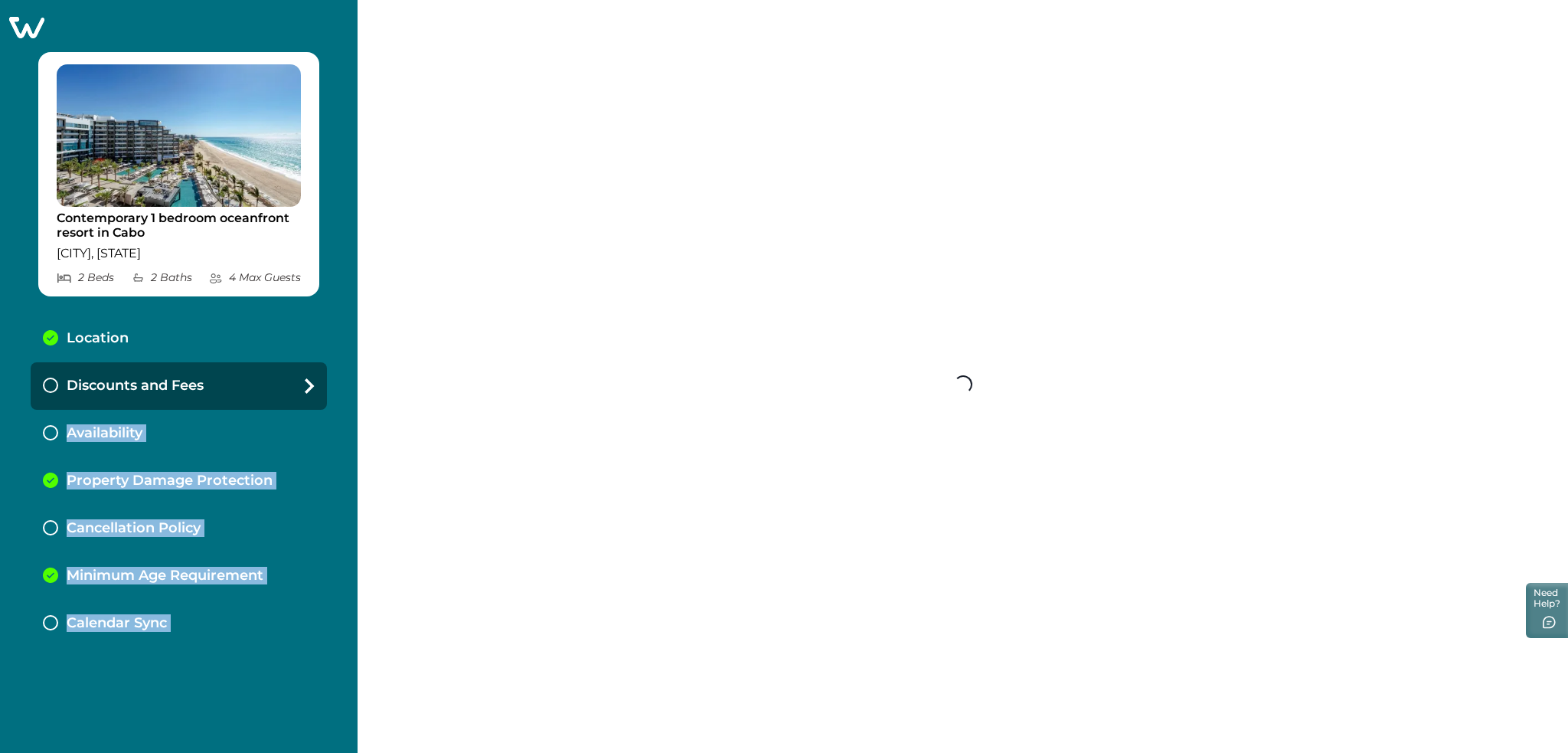 drag, startPoint x: 247, startPoint y: 400, endPoint x: 503, endPoint y: 381, distance: 256.70411 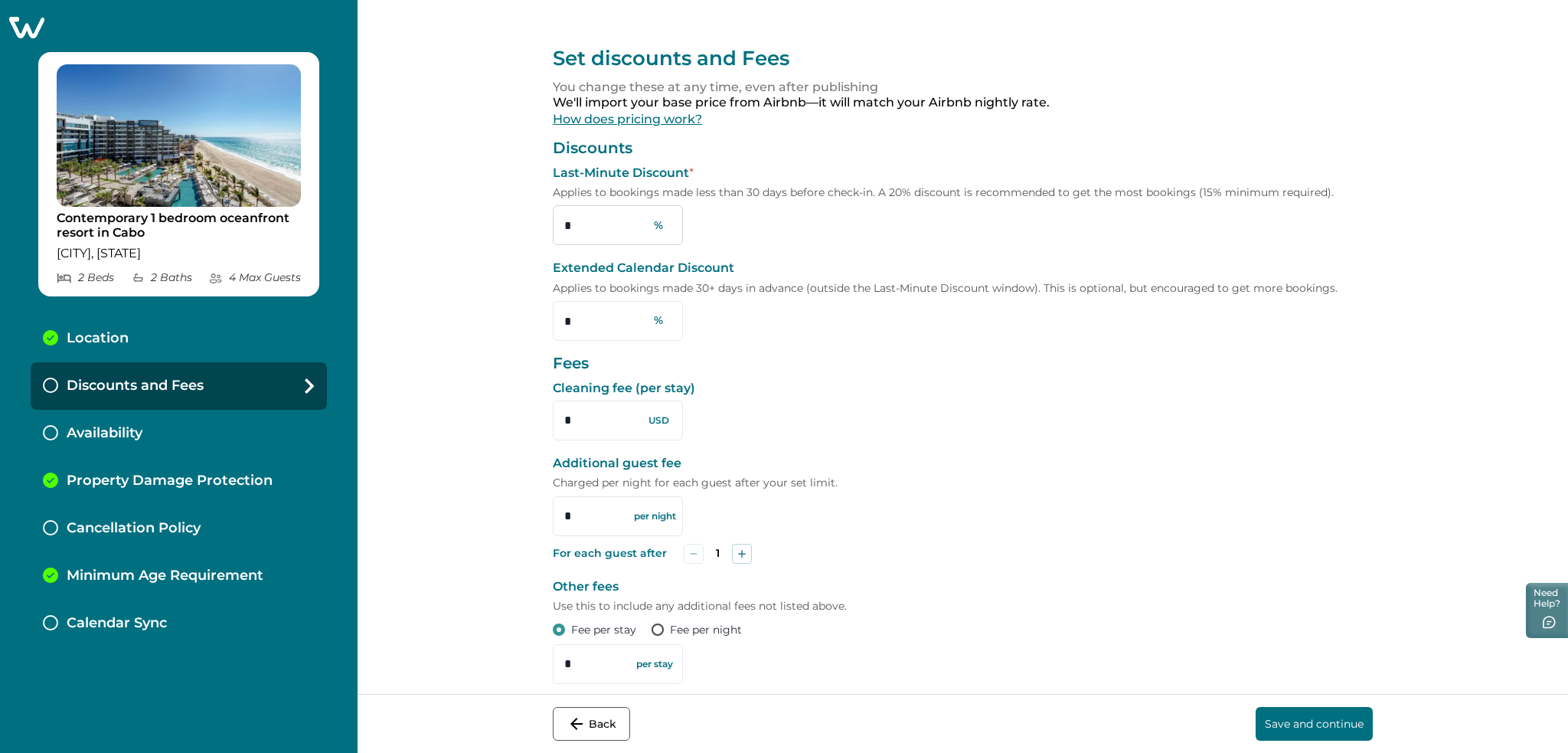 click on "*" at bounding box center [618, 225] 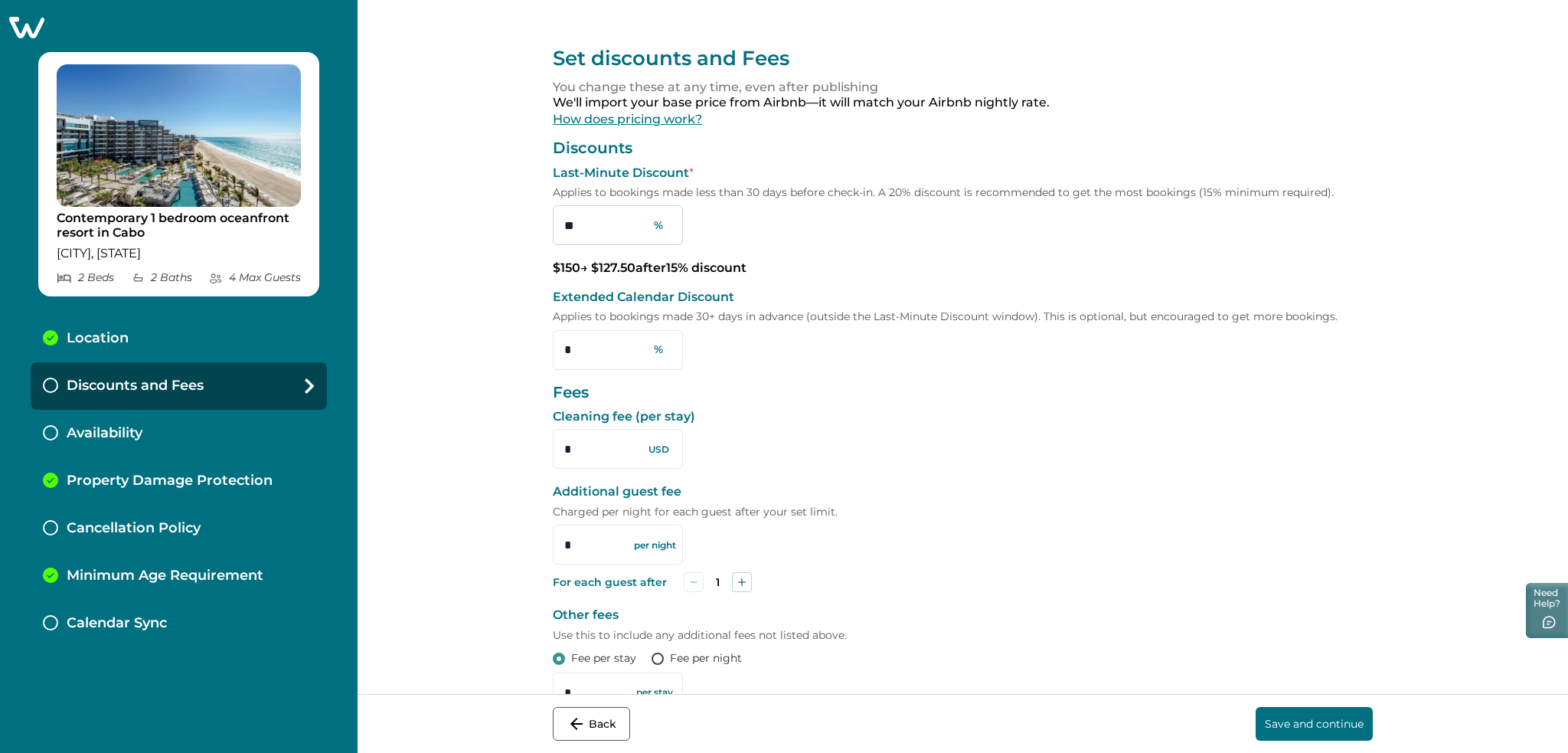type on "**" 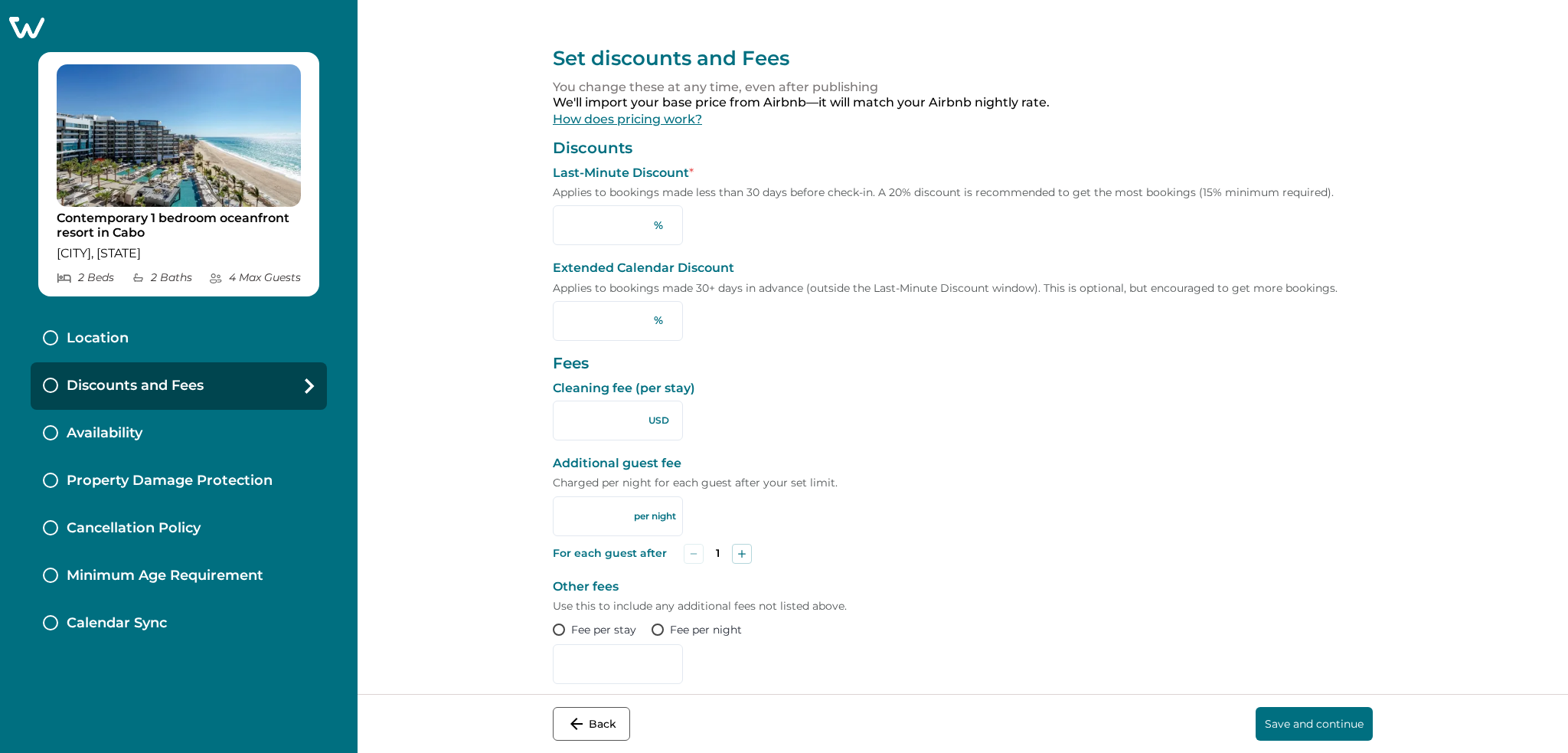 scroll, scrollTop: 0, scrollLeft: 0, axis: both 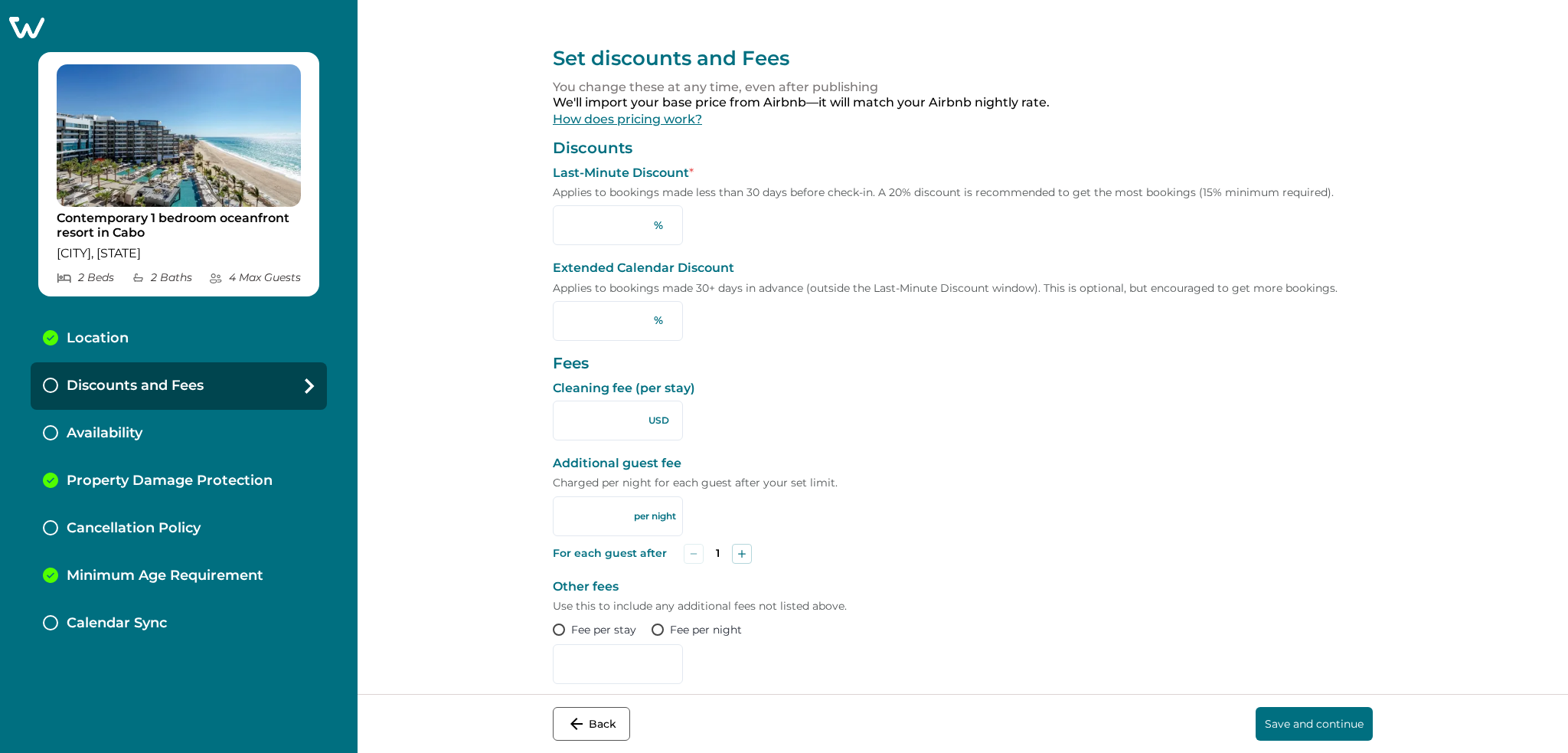 click at bounding box center (618, 225) 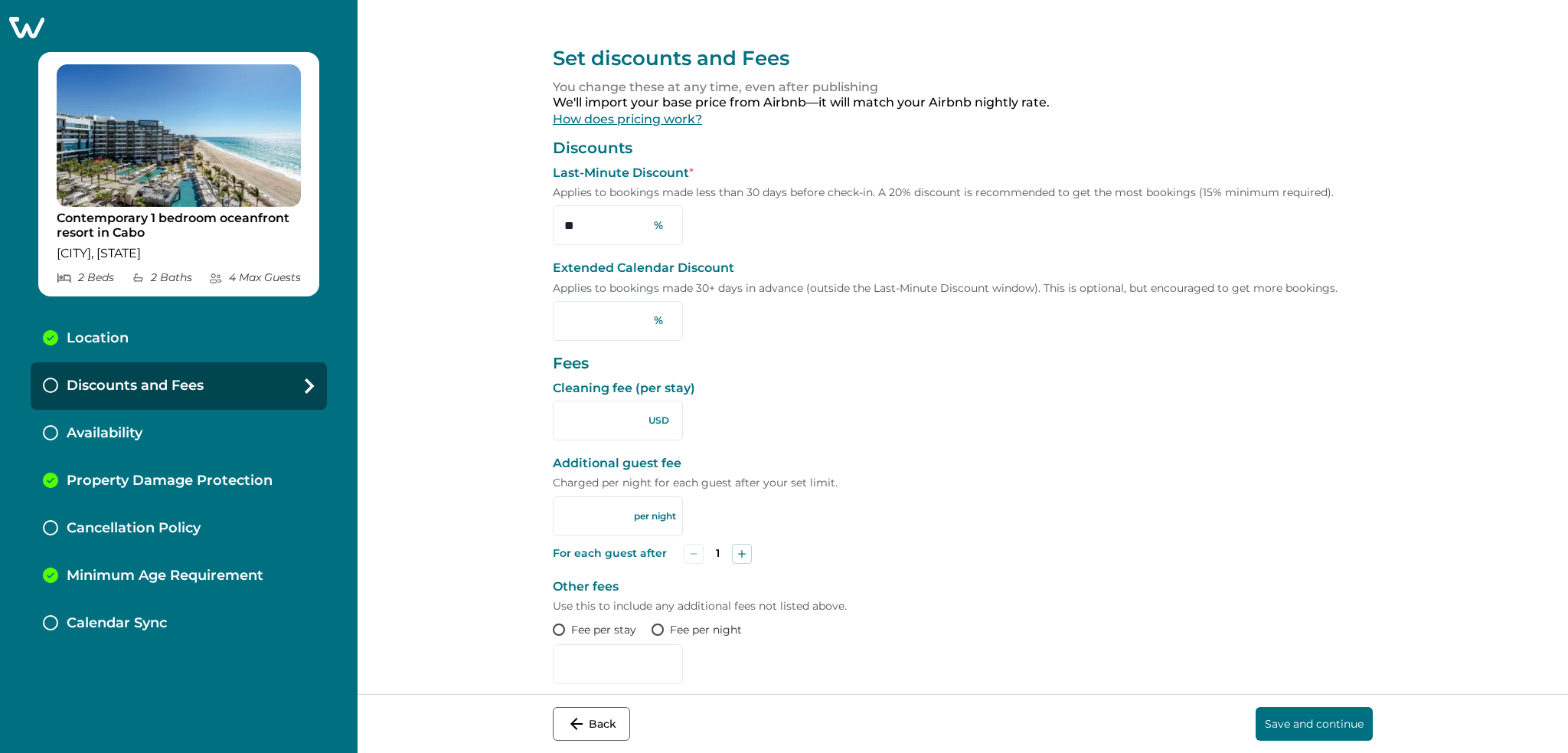 type on "**" 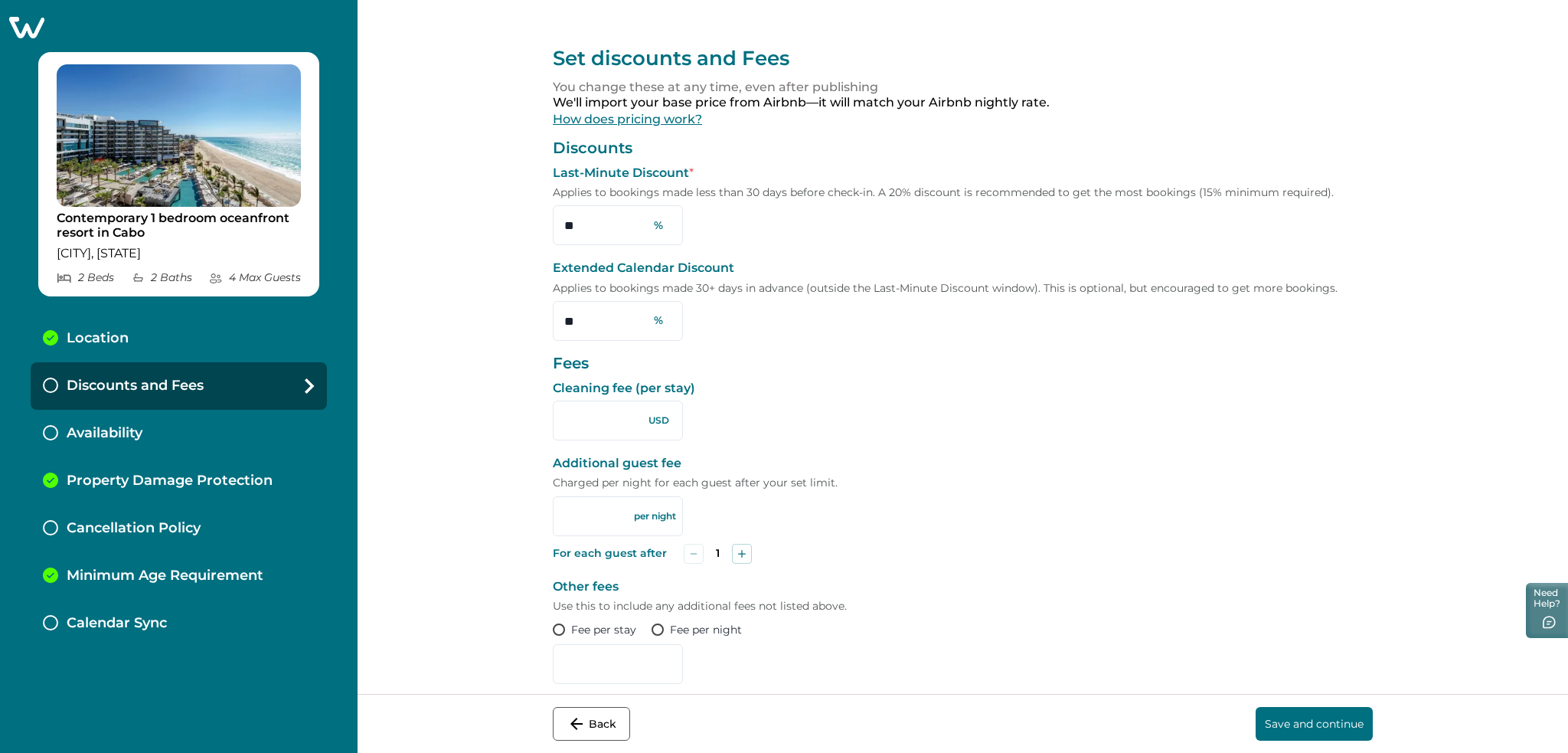 type on "**" 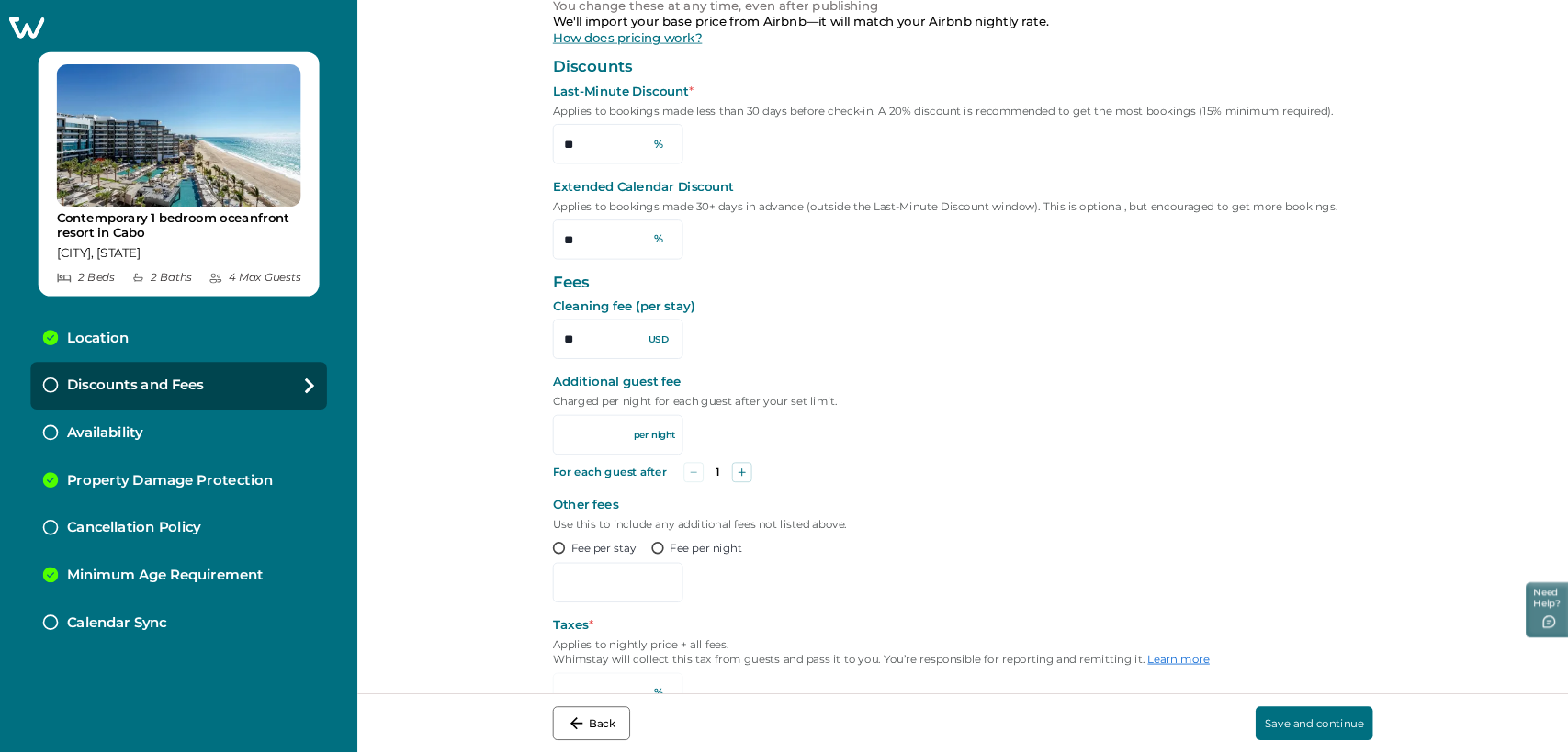 scroll, scrollTop: 181, scrollLeft: 0, axis: vertical 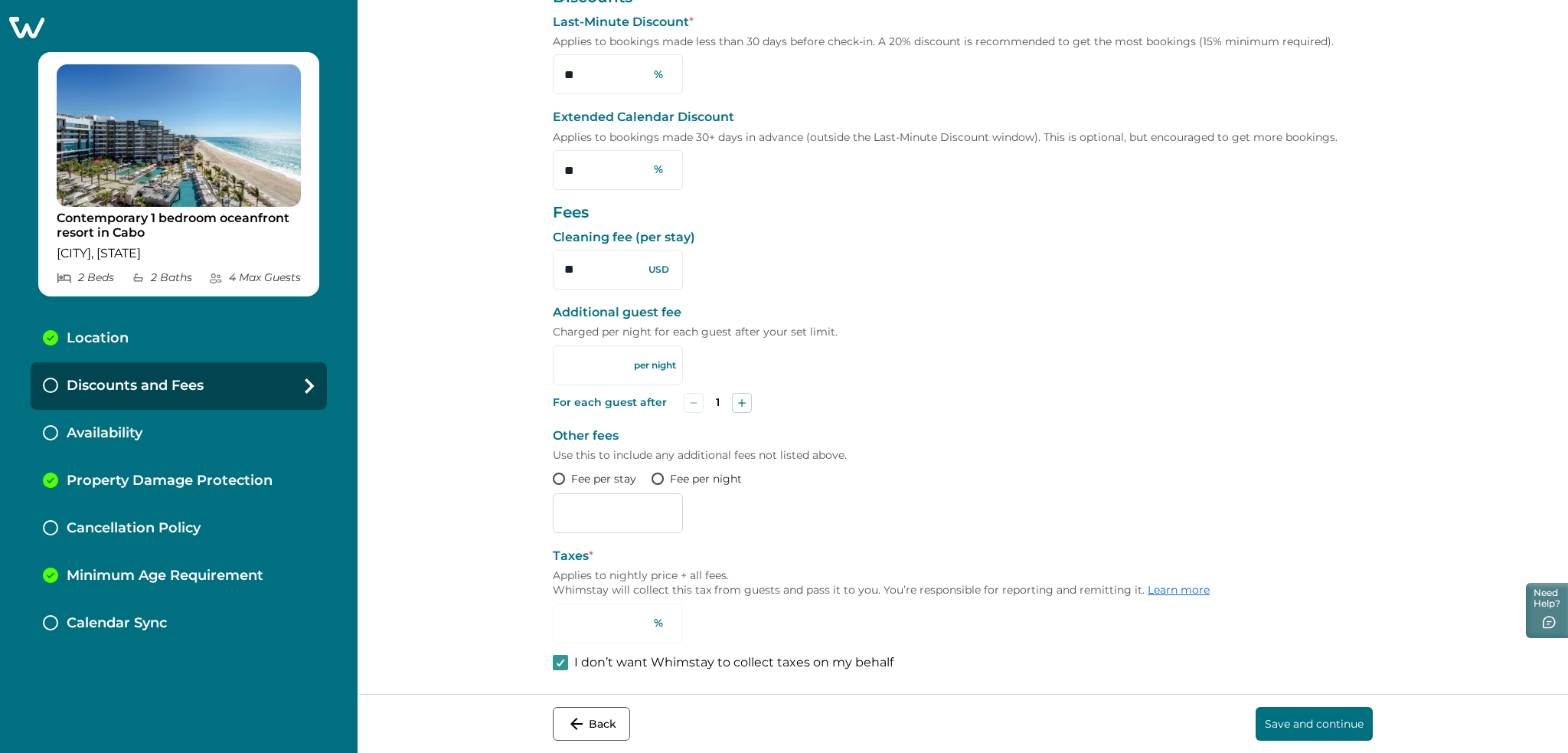 type on "**" 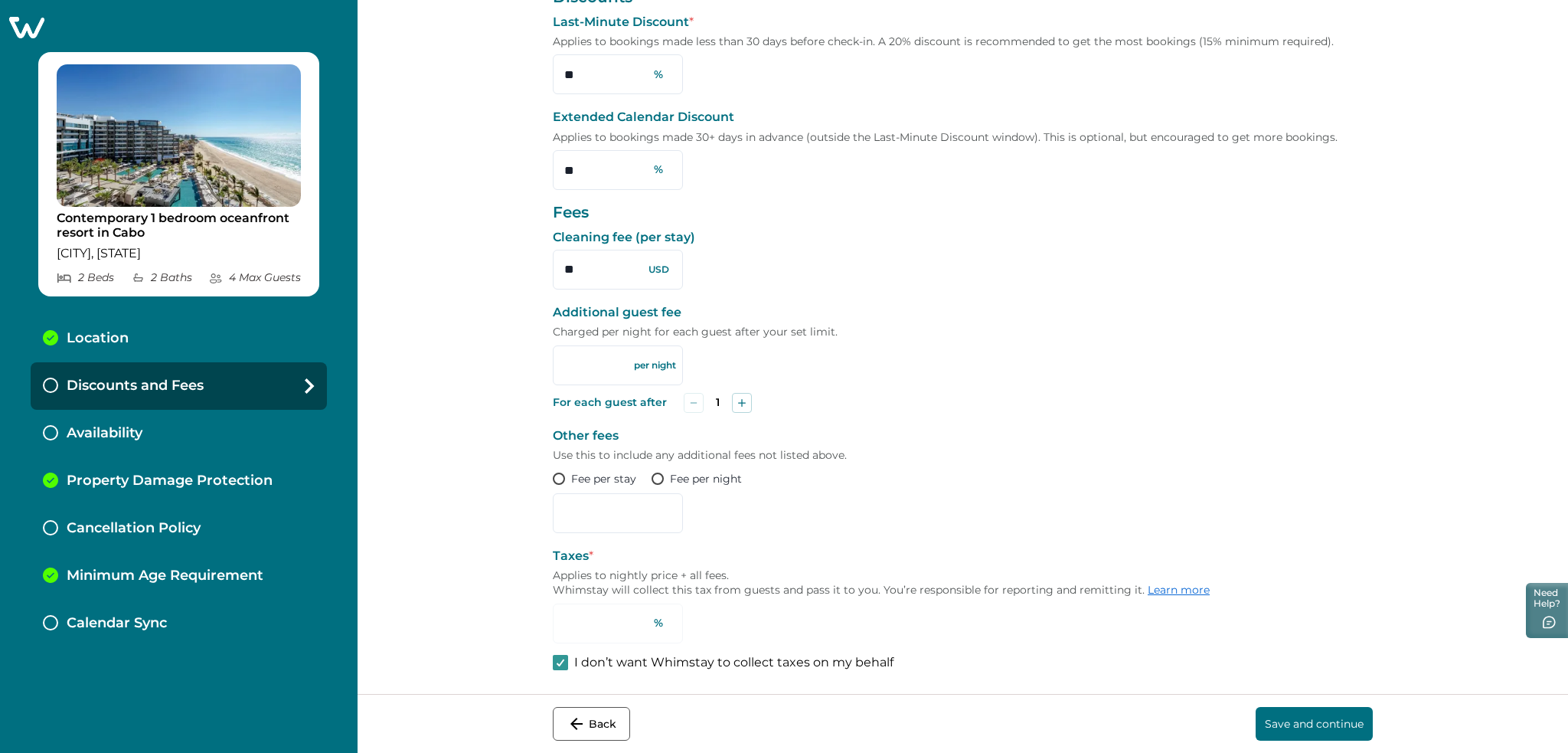 click 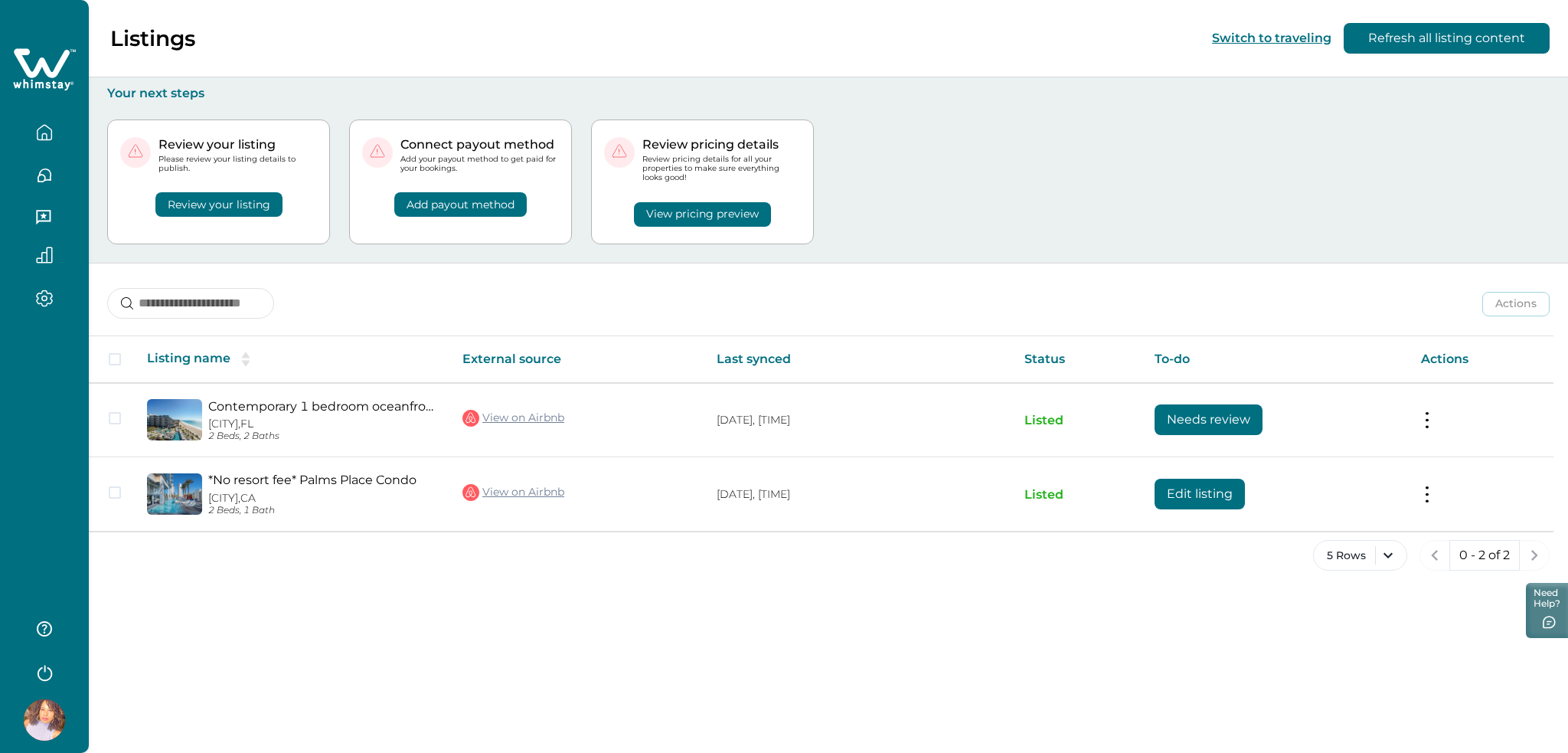 click at bounding box center [44, 376] 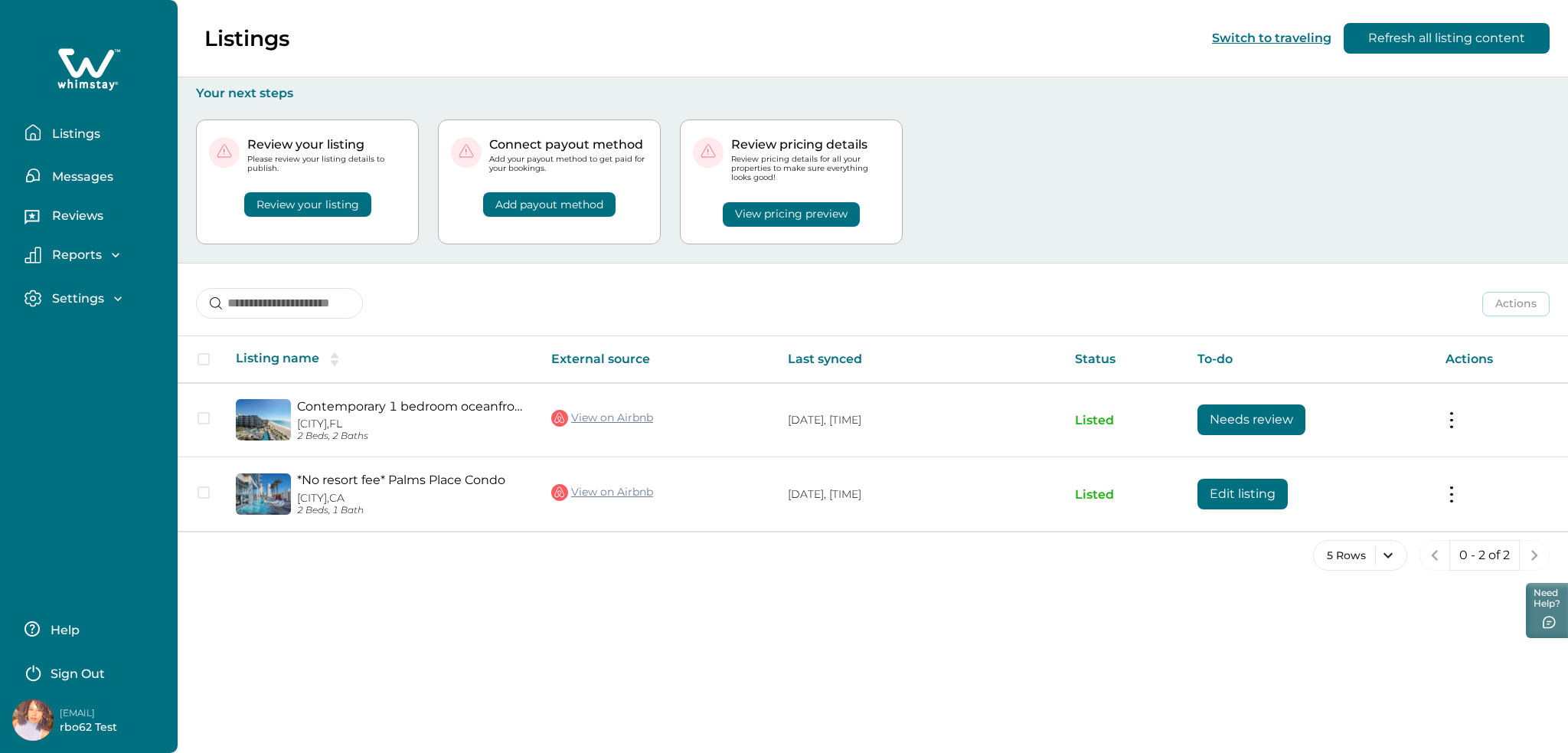 click on "rbo62@yopmail.com" at bounding box center [121, 713] 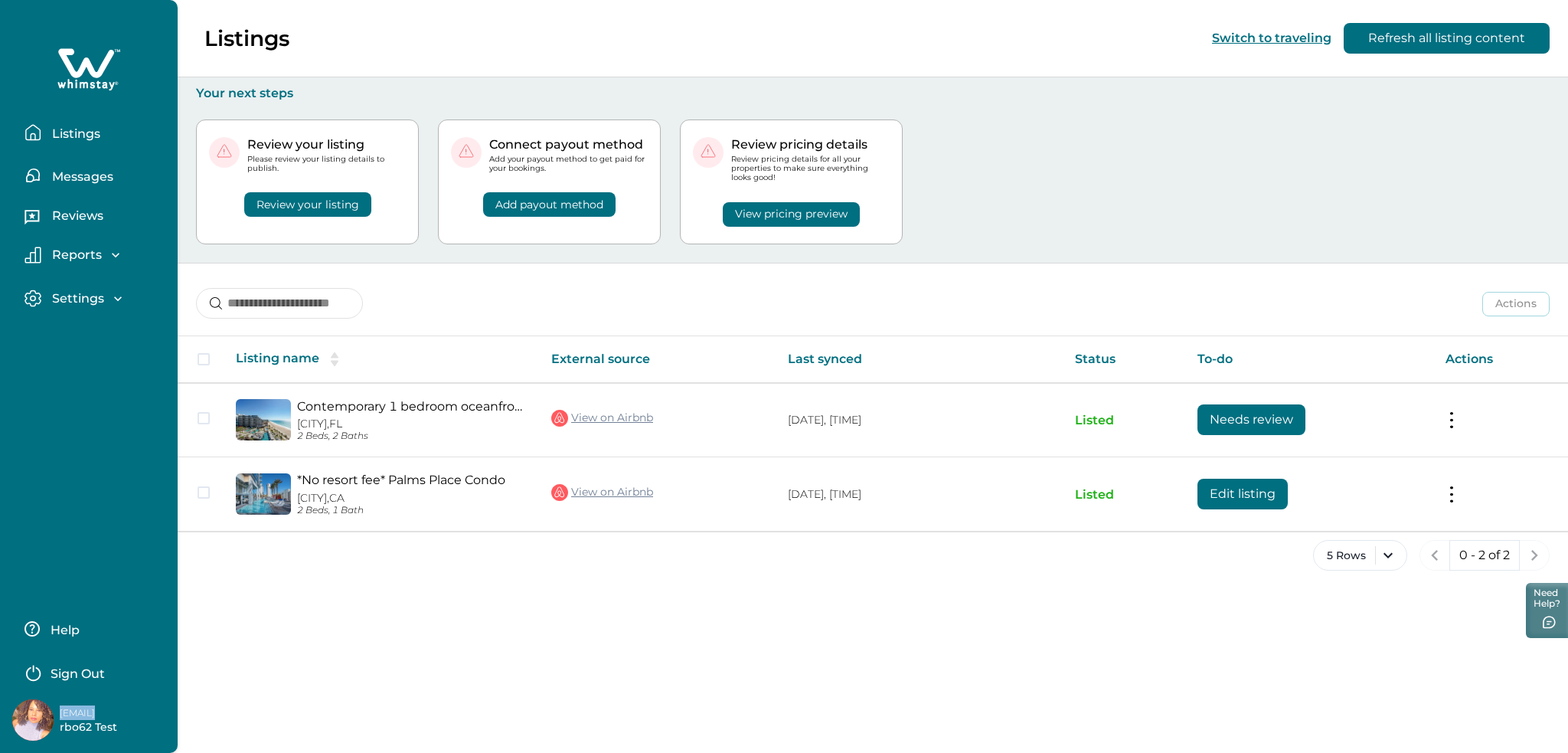 click on "rbo62@yopmail.com" at bounding box center (121, 713) 